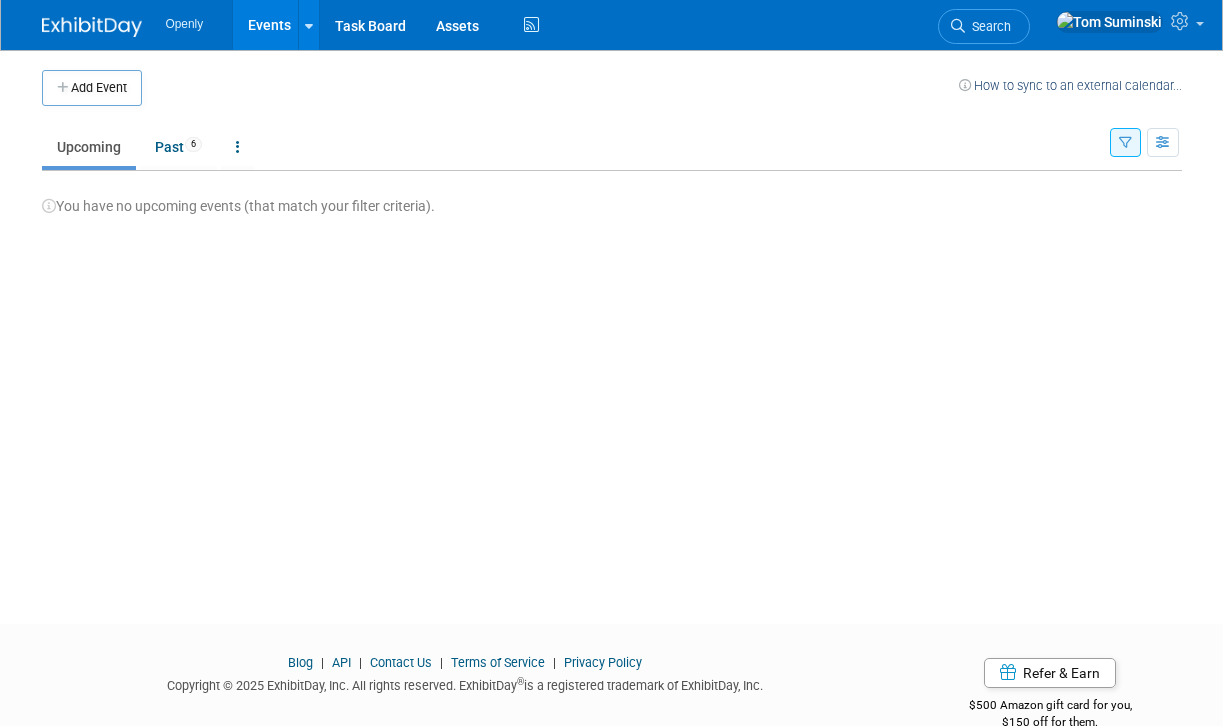 scroll, scrollTop: 0, scrollLeft: 0, axis: both 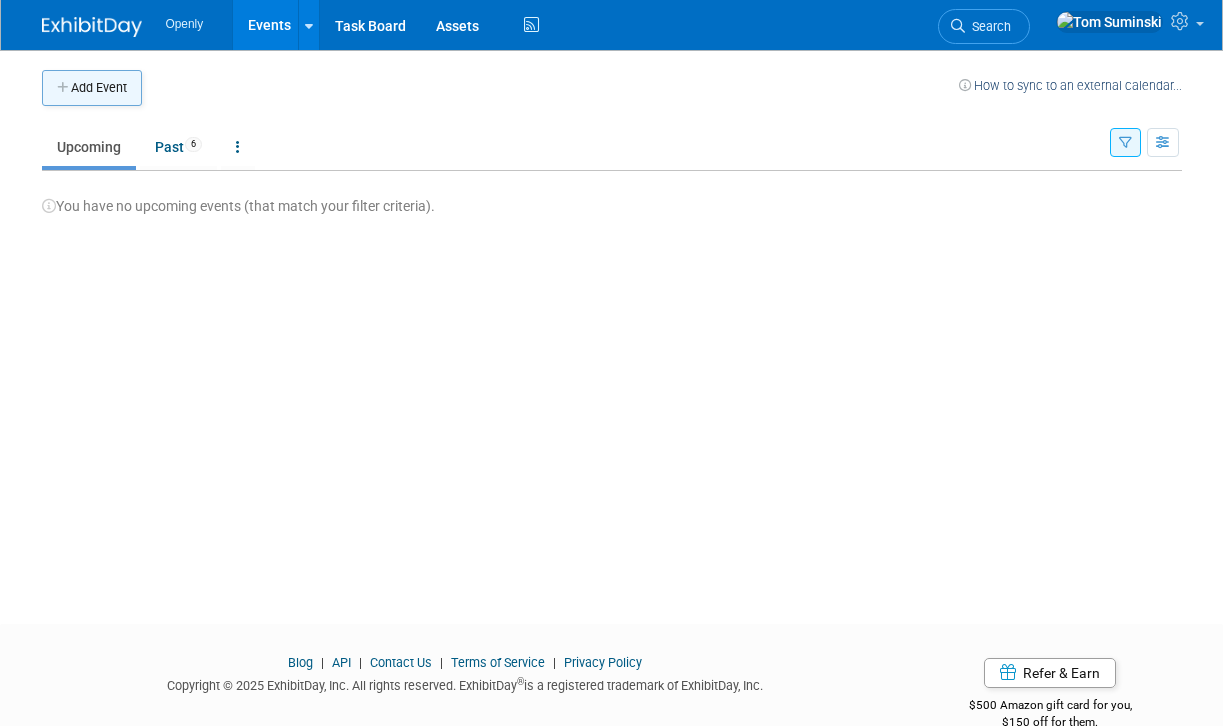 click on "Add Event" at bounding box center (92, 88) 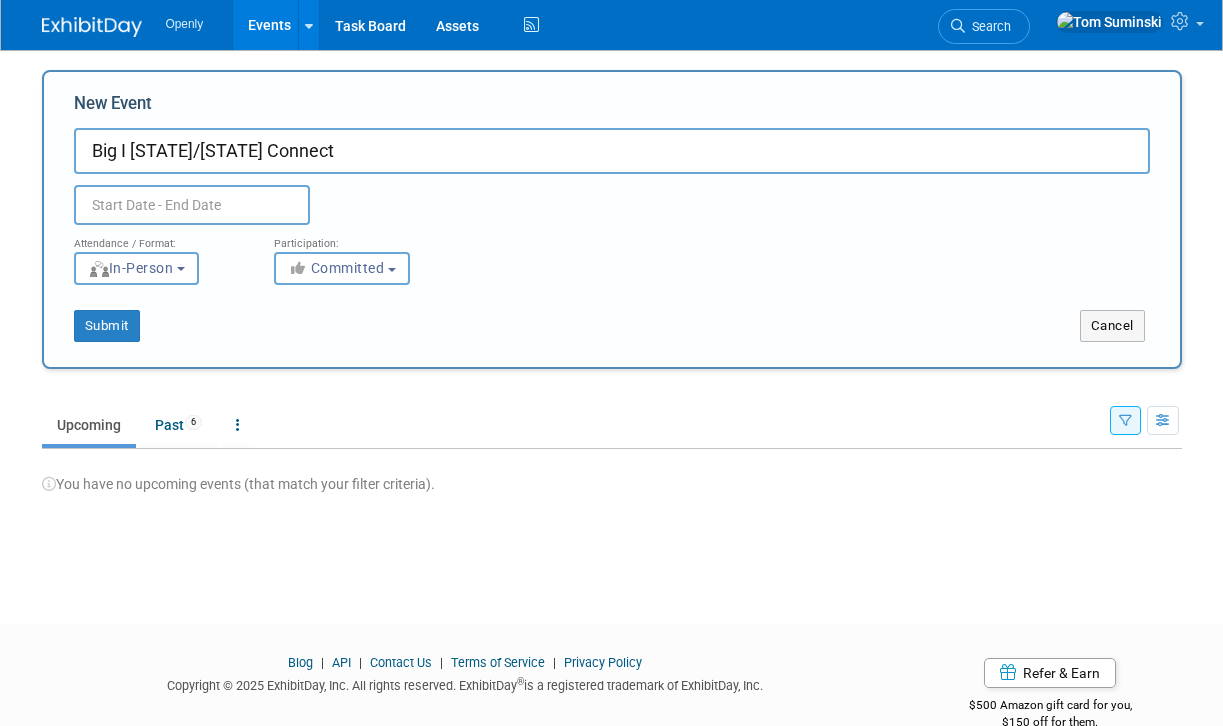 type on "Big I [STATE]/[STATE] Connect" 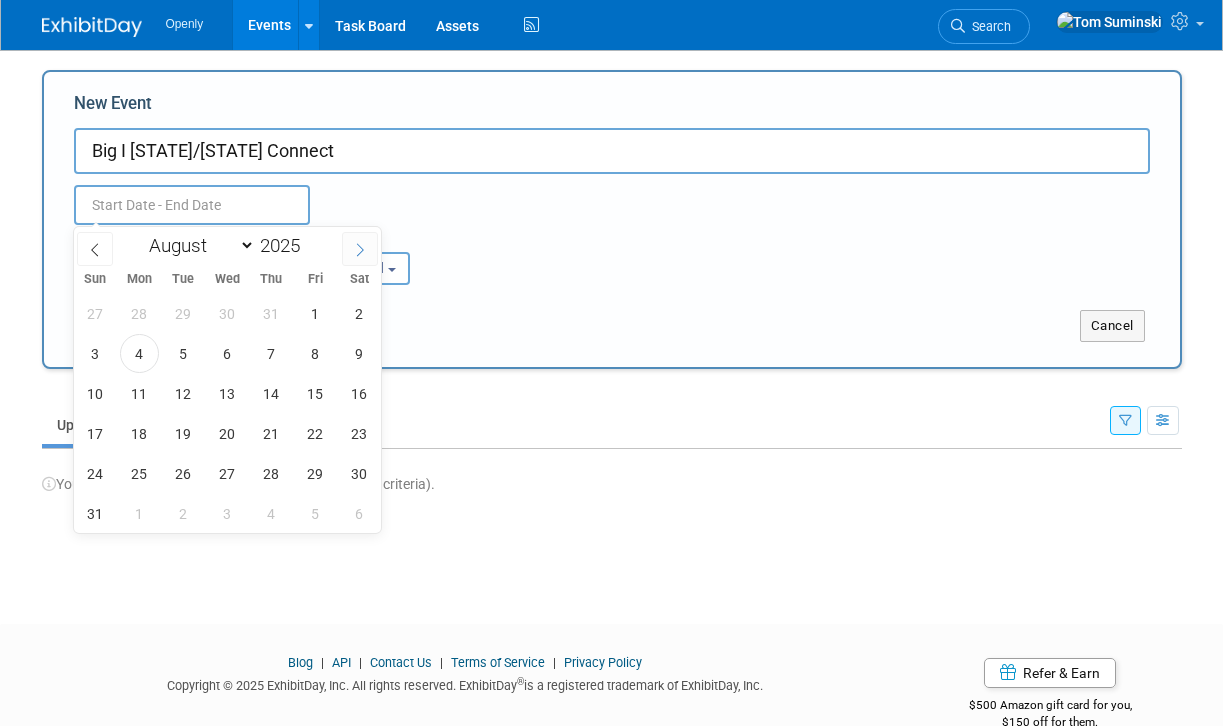 click 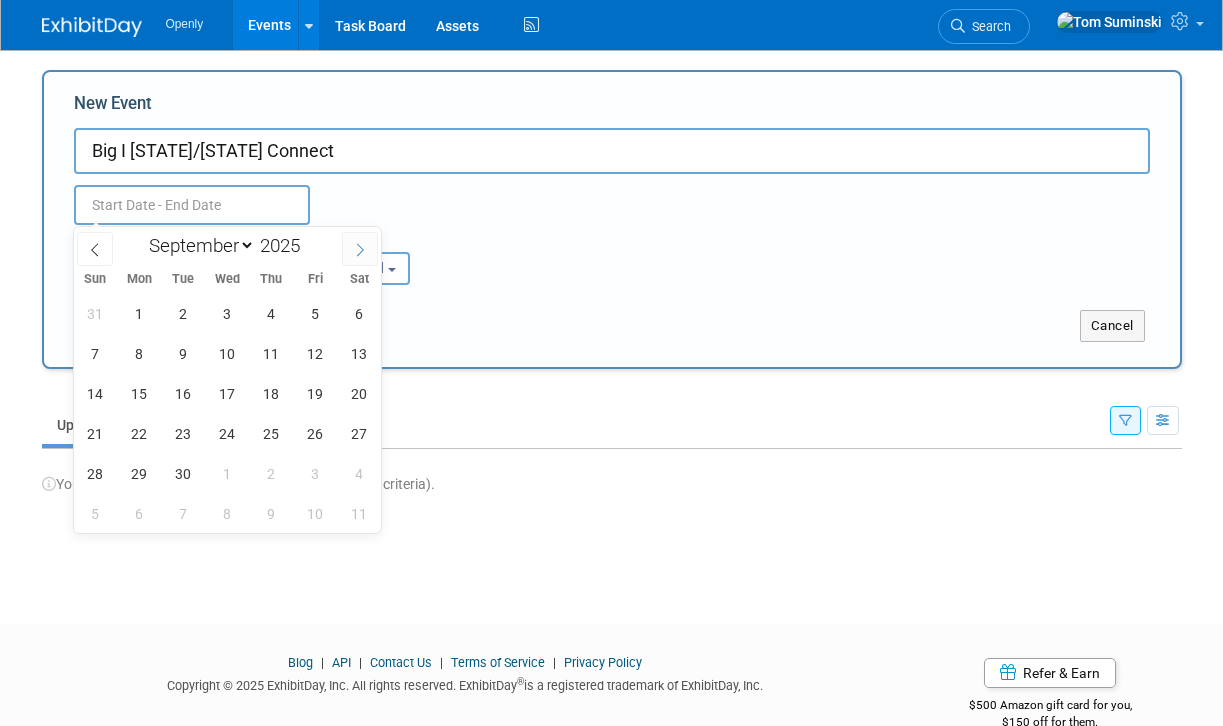 click 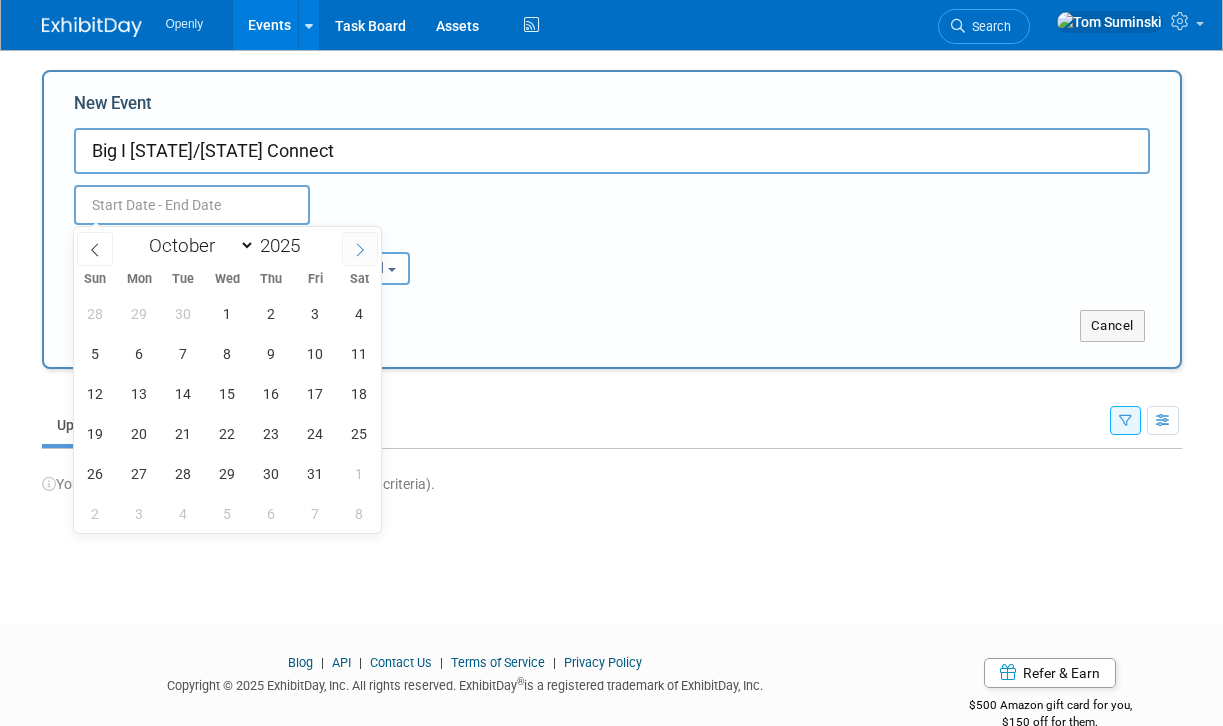 click 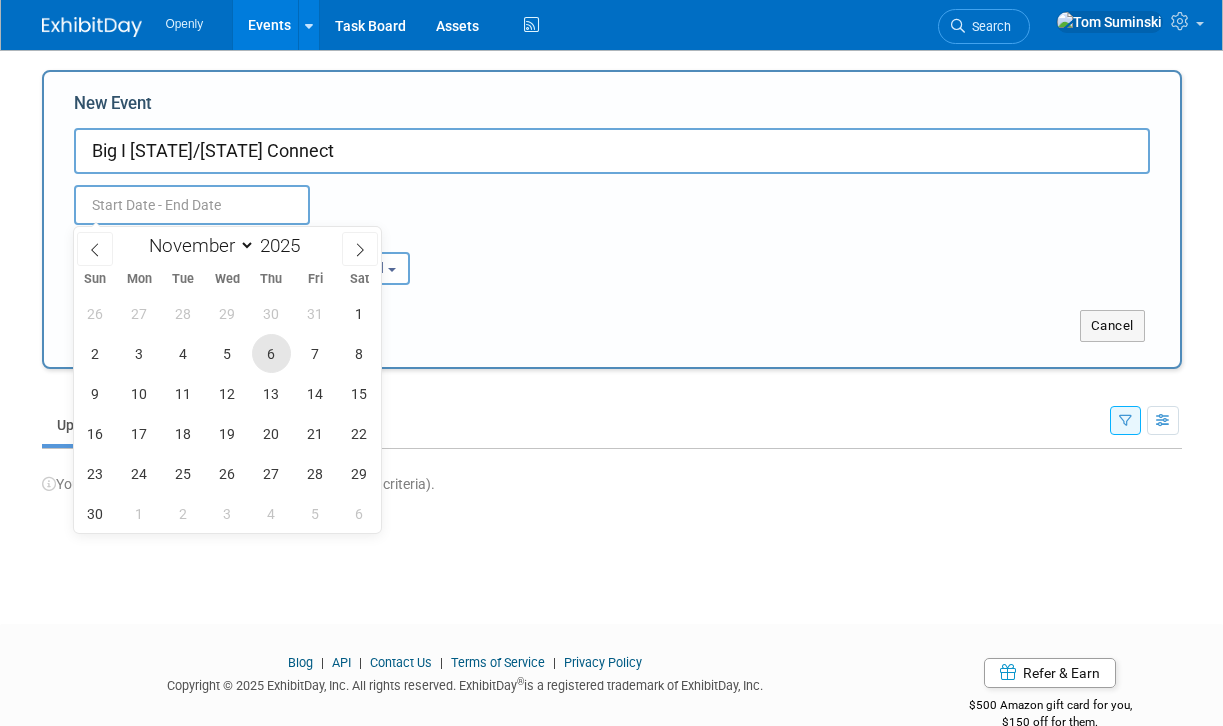 click on "6" at bounding box center (271, 353) 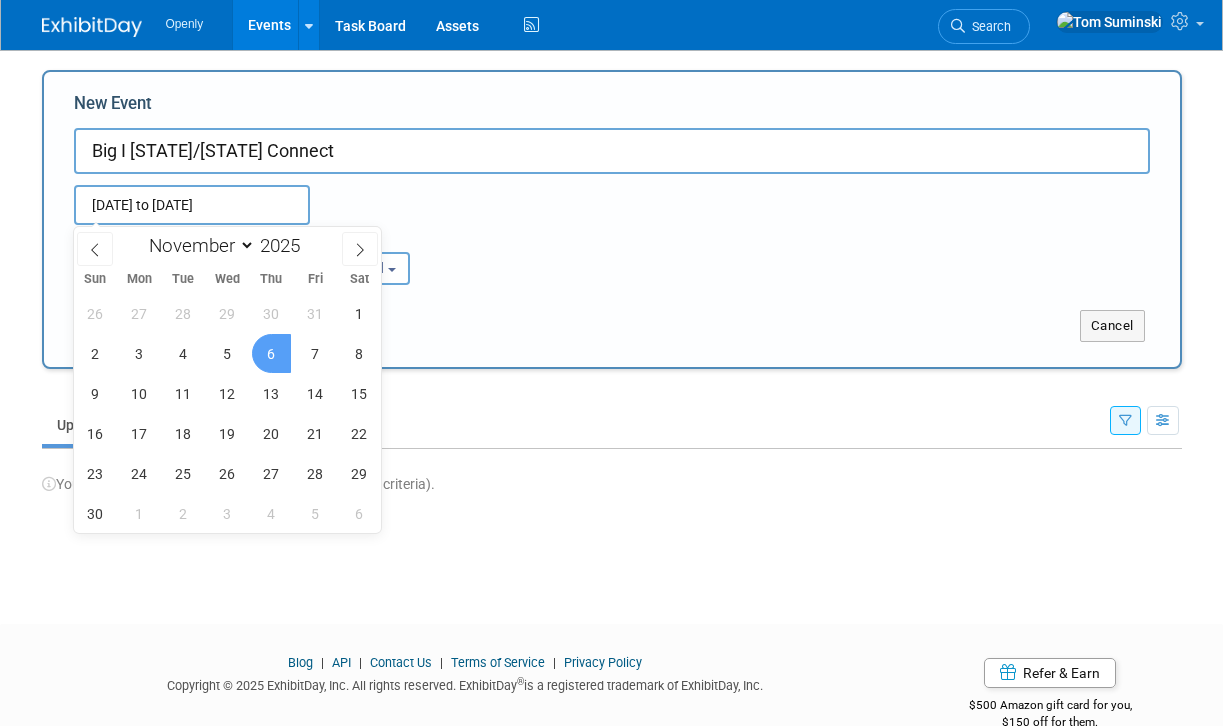 click on "6" at bounding box center [271, 353] 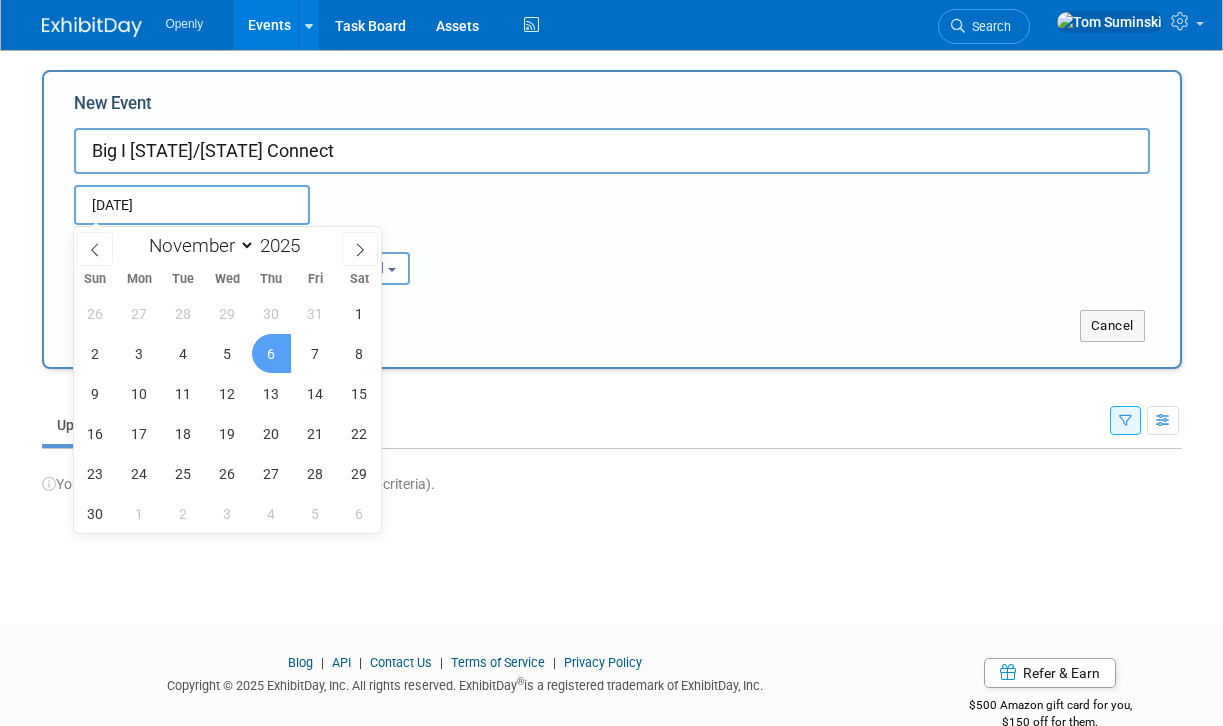 type on "[DATE] to [DATE]" 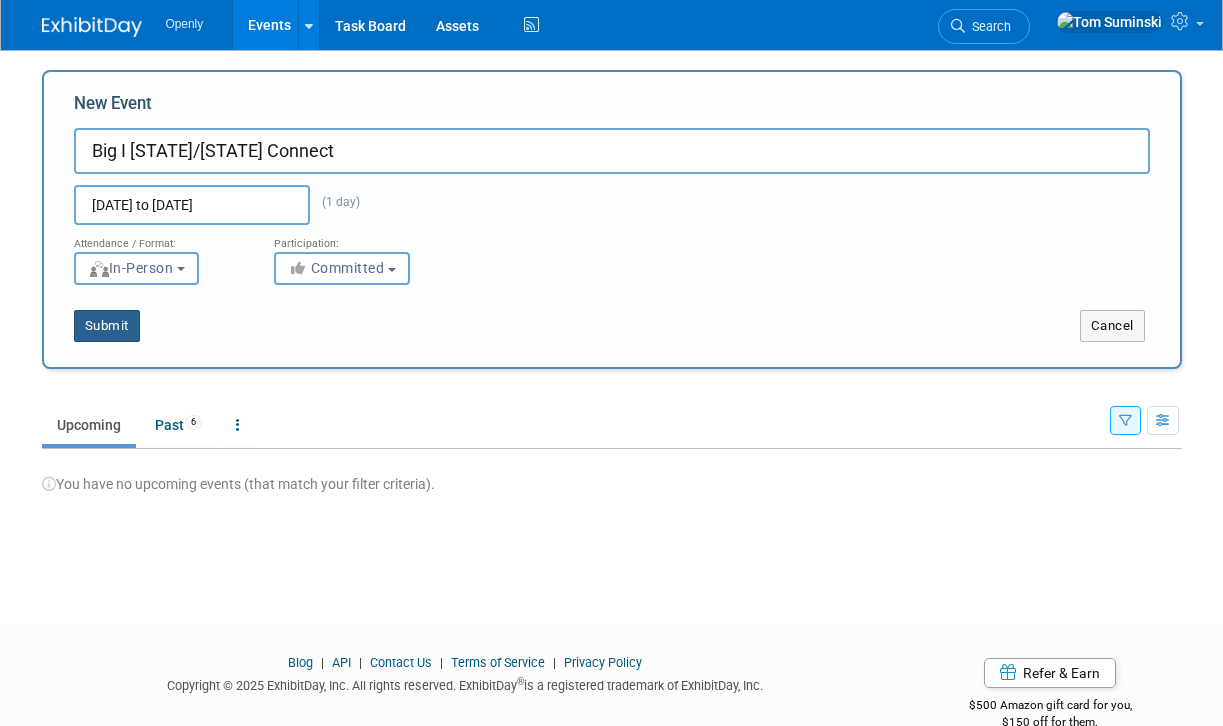 click on "Submit" at bounding box center [107, 326] 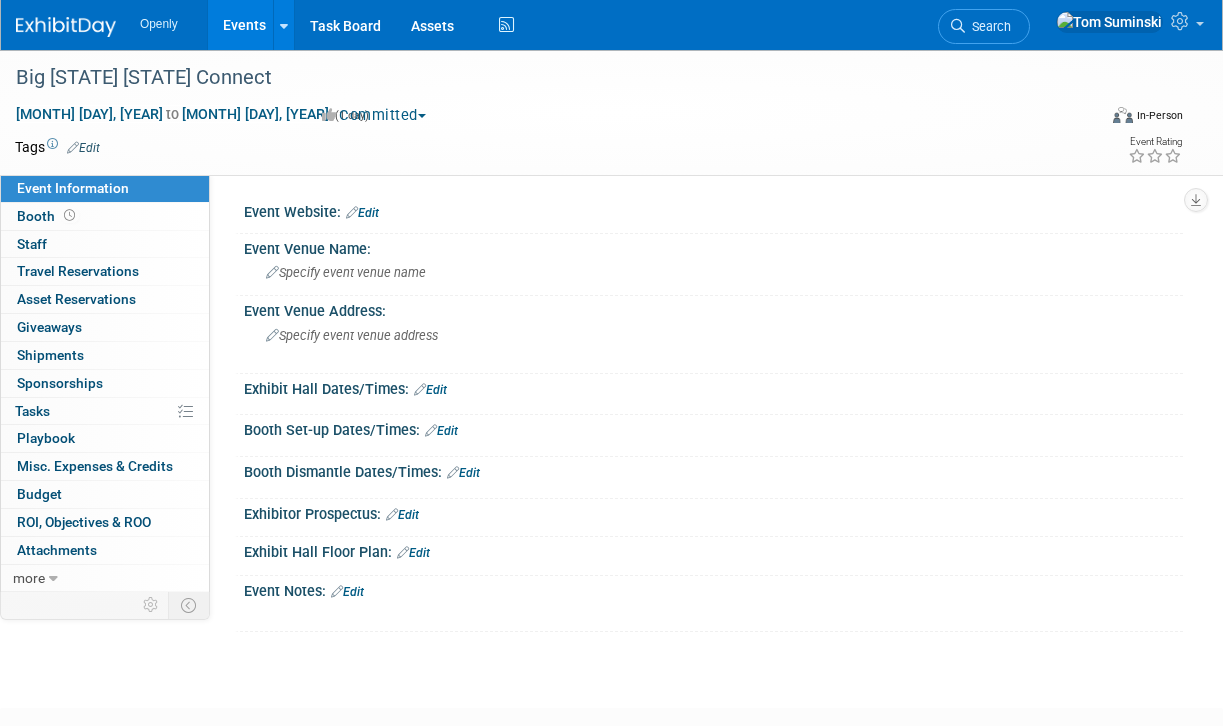 scroll, scrollTop: 0, scrollLeft: 0, axis: both 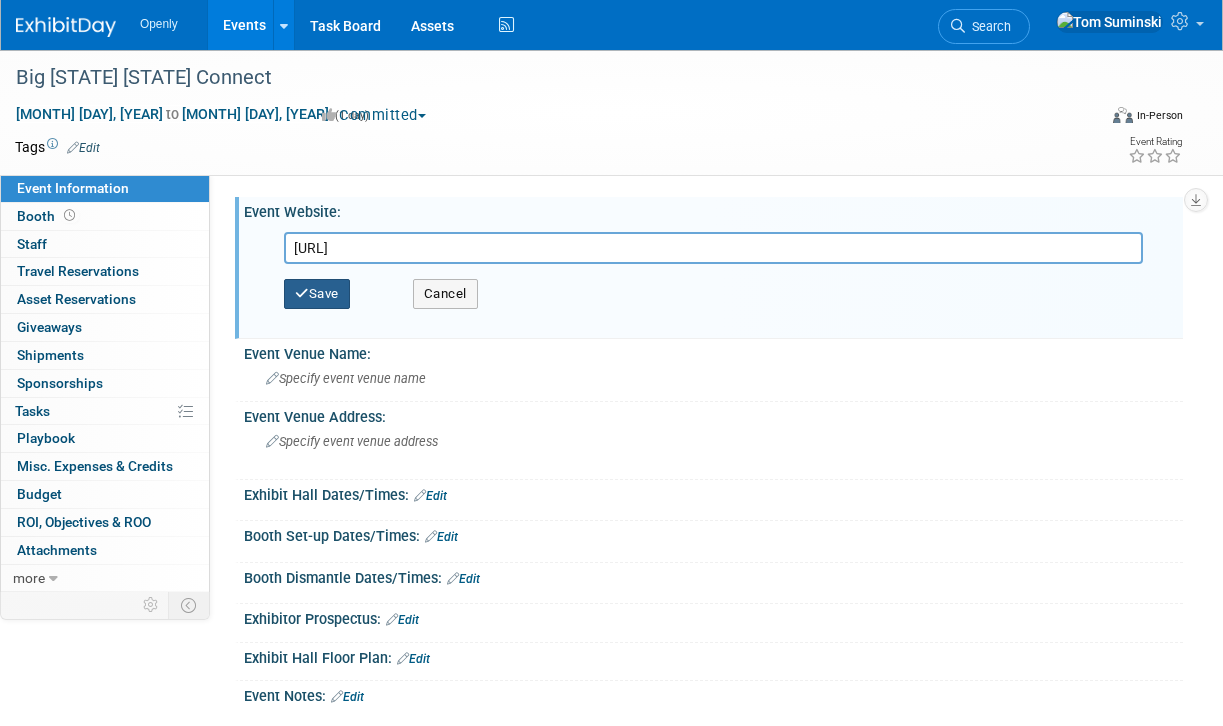 type on "[URL]" 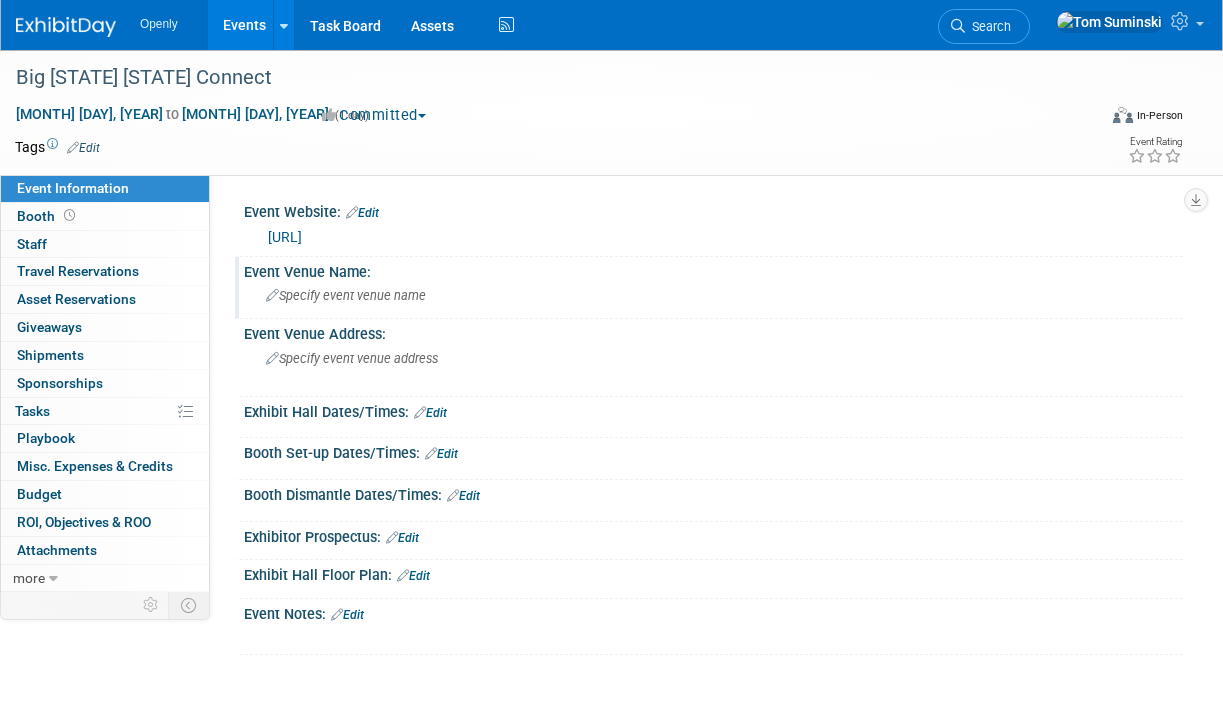 click on "Specify event venue name" at bounding box center (346, 295) 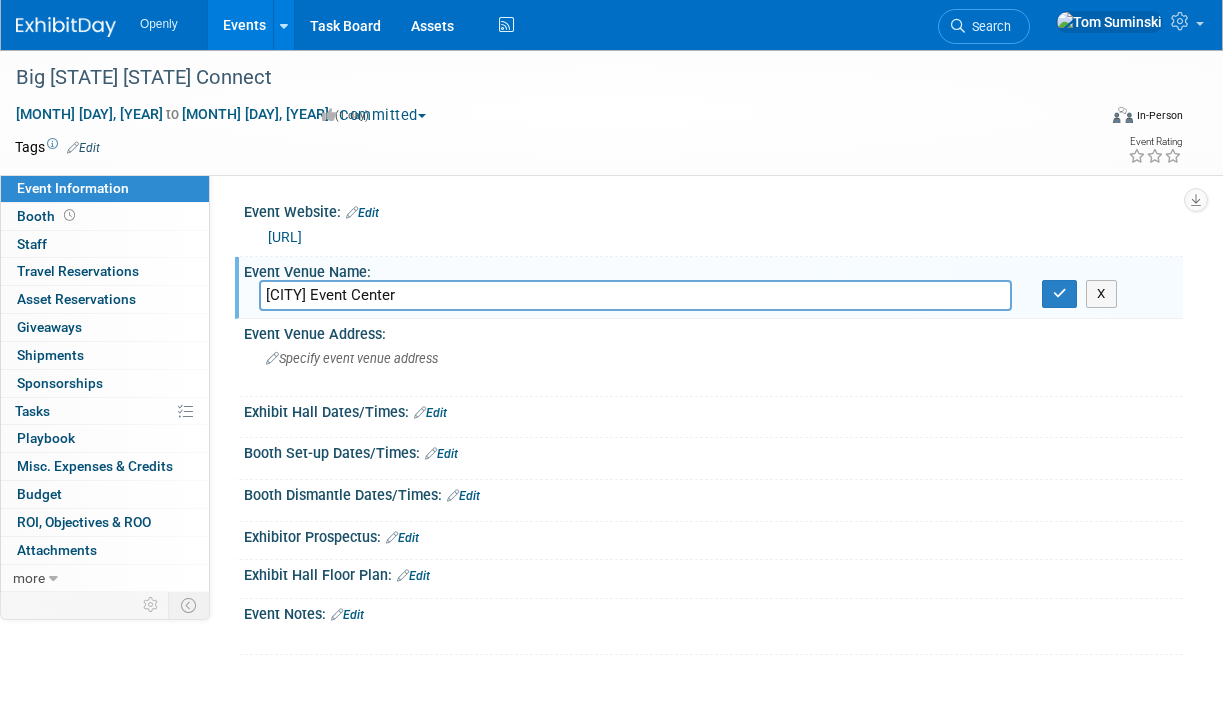 type on "[CITY] Event Center" 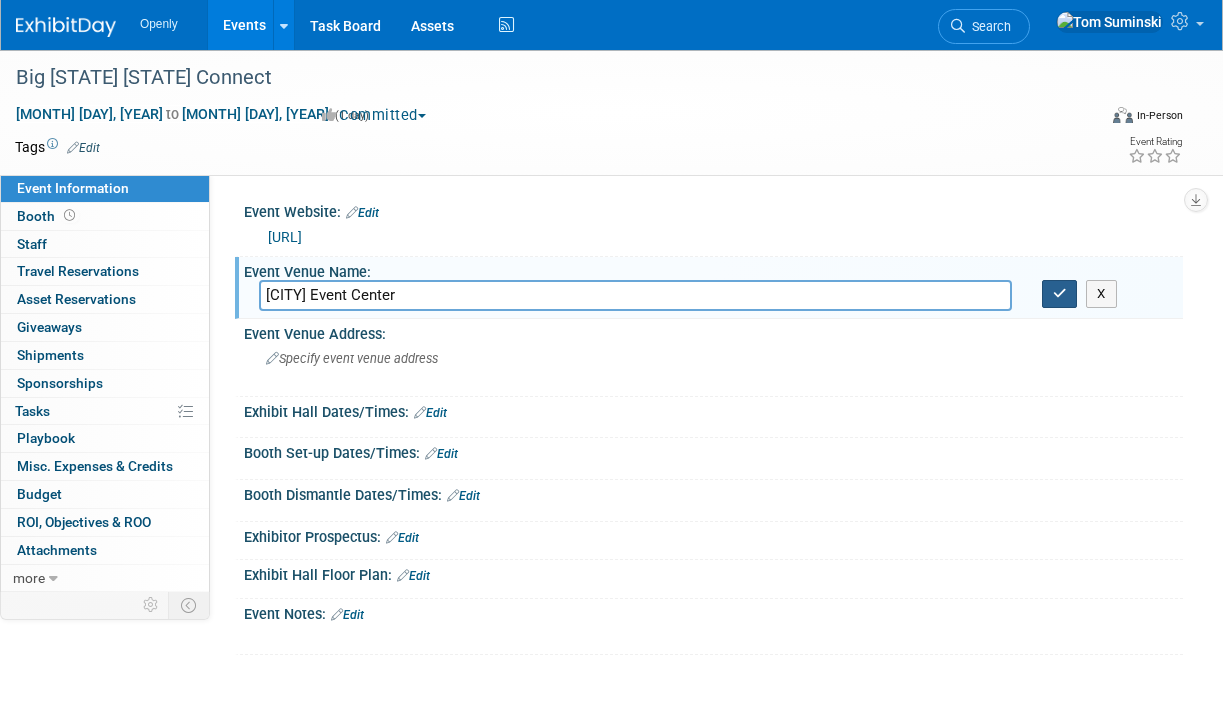 type 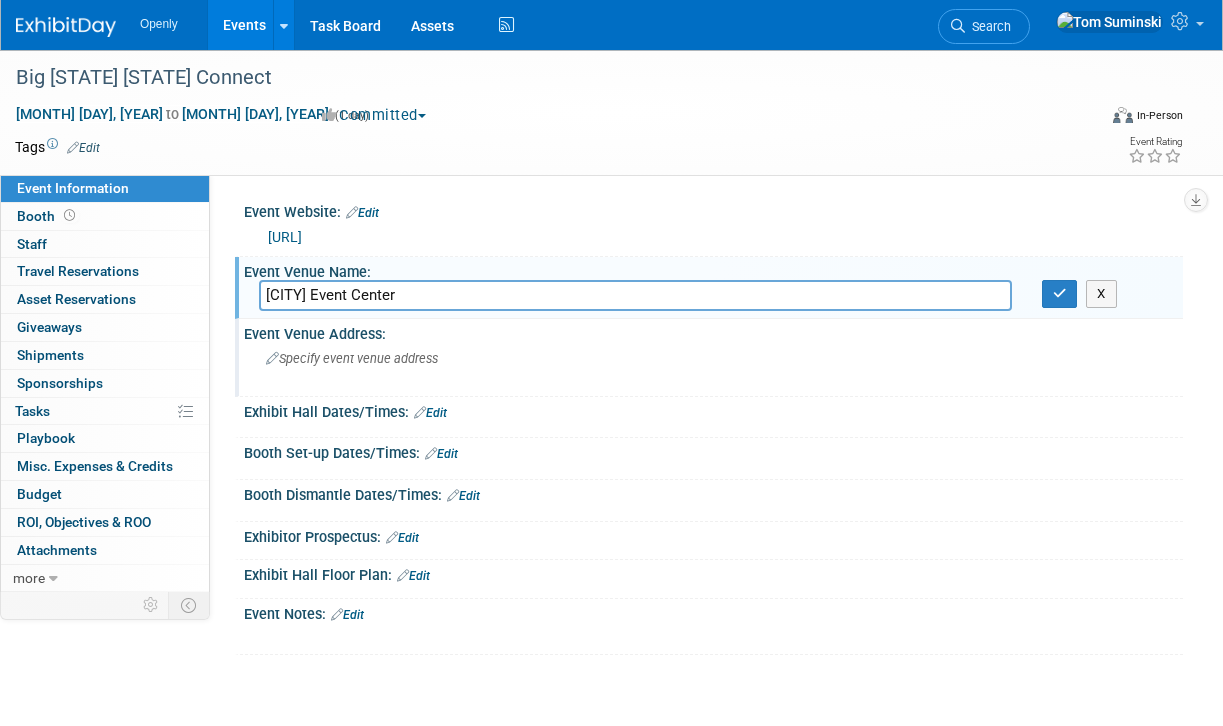 click on "Specify event venue address" at bounding box center [352, 358] 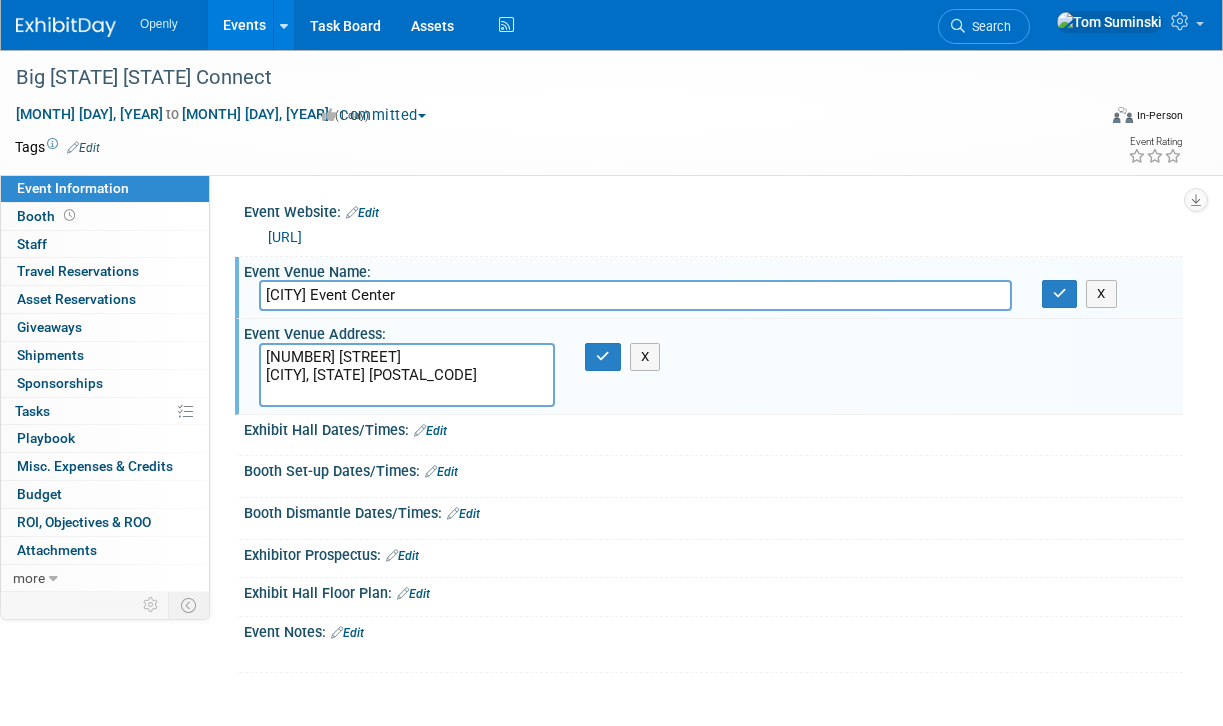 click on "[NUMBER] [STREET]
[CITY], [STATE] [POSTAL_CODE]" at bounding box center [407, 375] 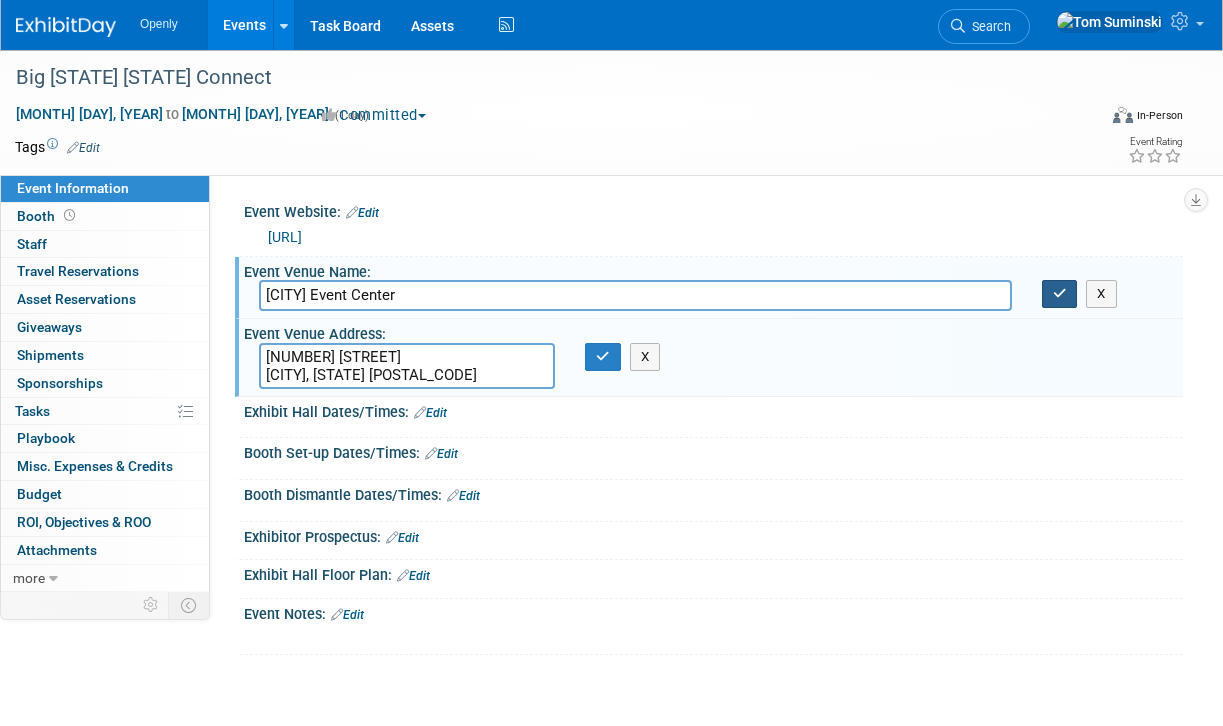 type on "[NUMBER] [STREET]
[CITY], [STATE] [POSTAL_CODE]" 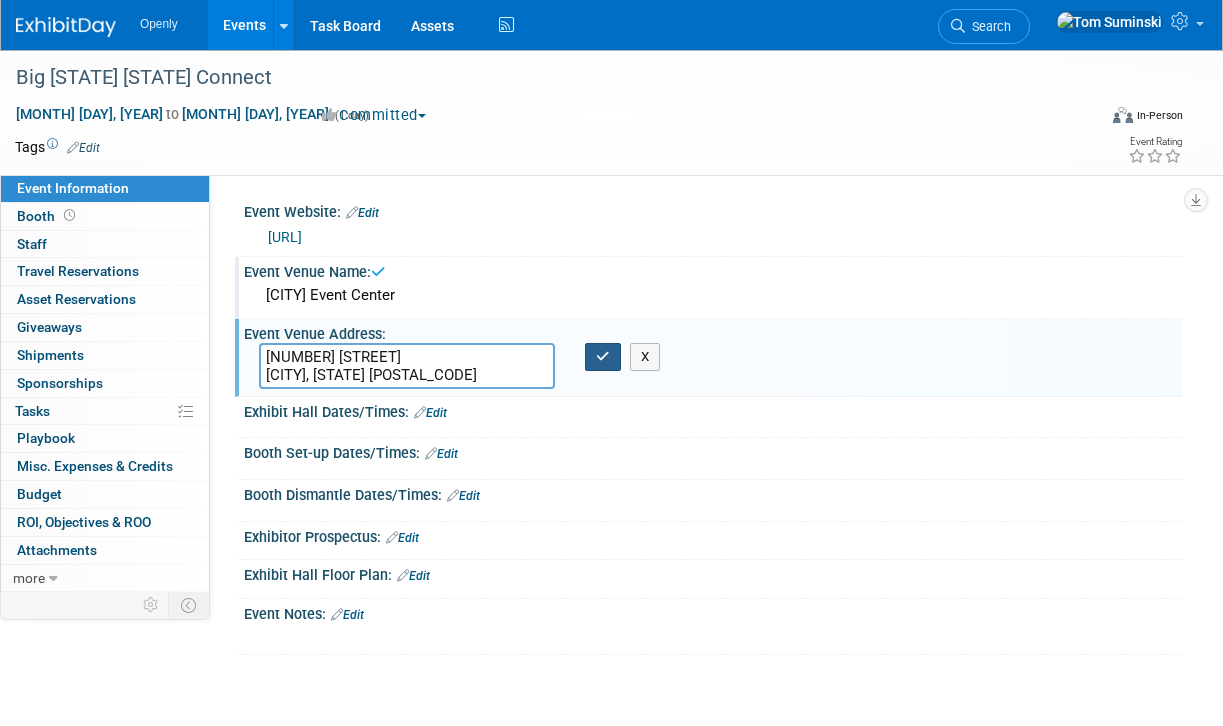 click at bounding box center [603, 357] 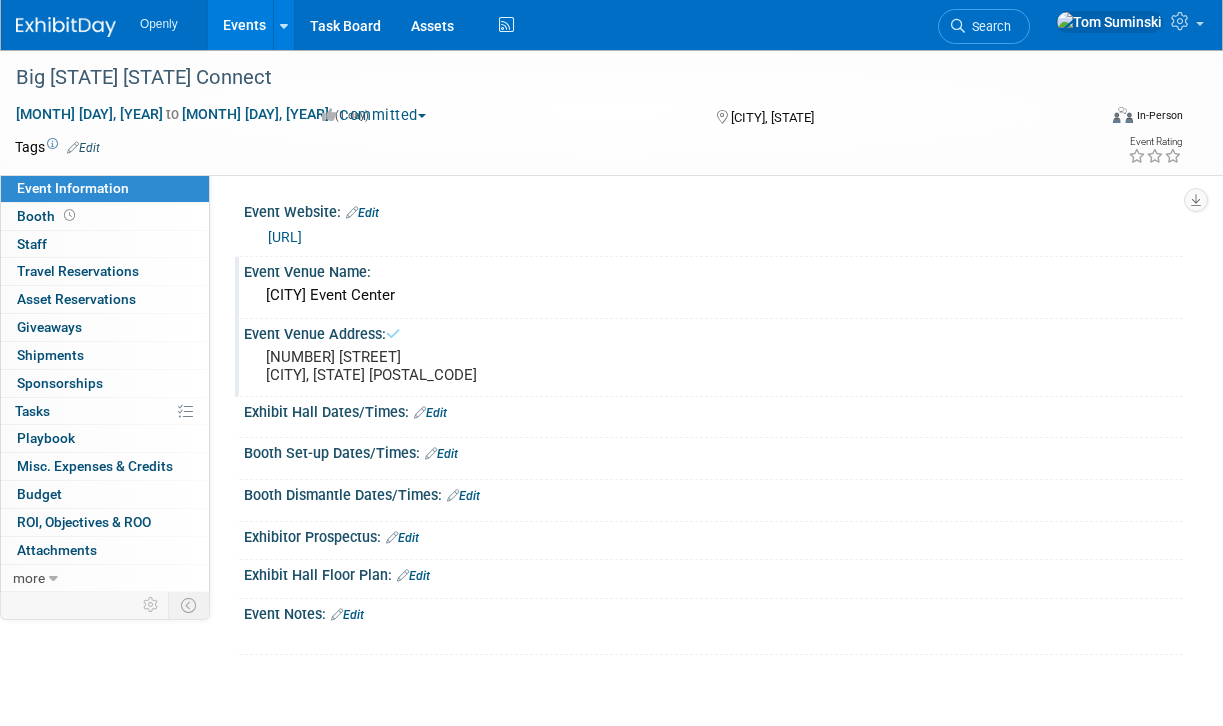 click on "Edit" at bounding box center (430, 413) 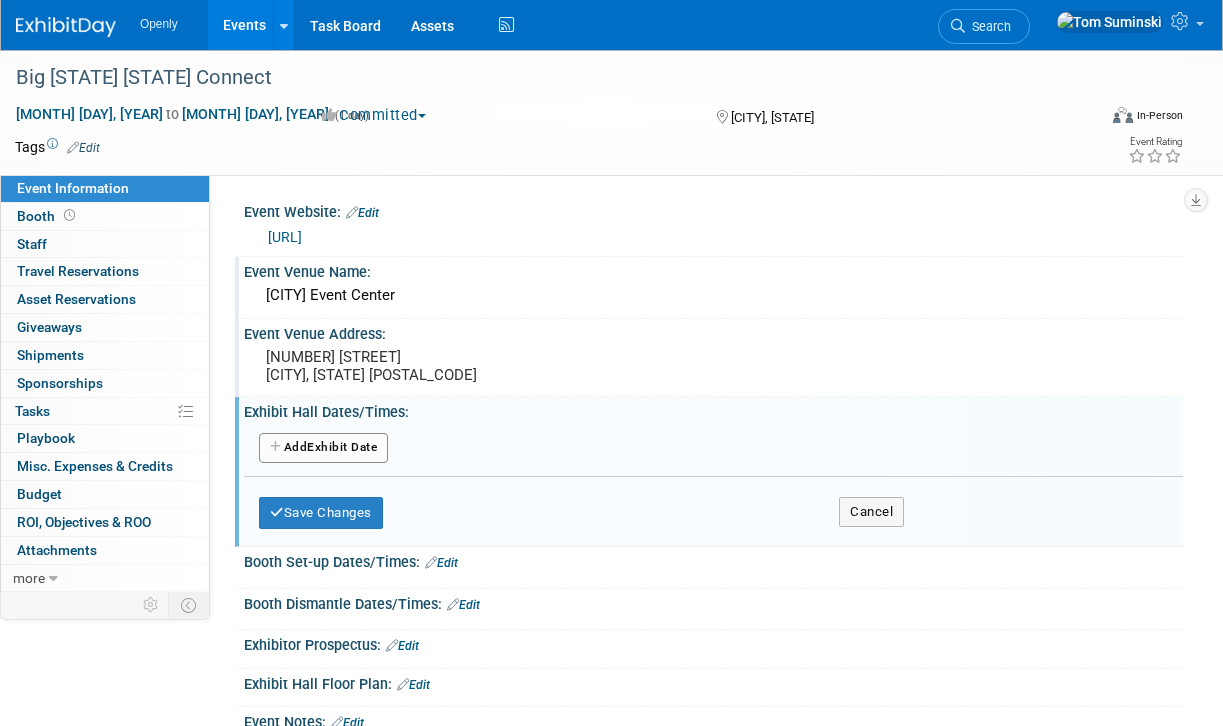 click on "Add  Another  Exhibit Date" at bounding box center [323, 448] 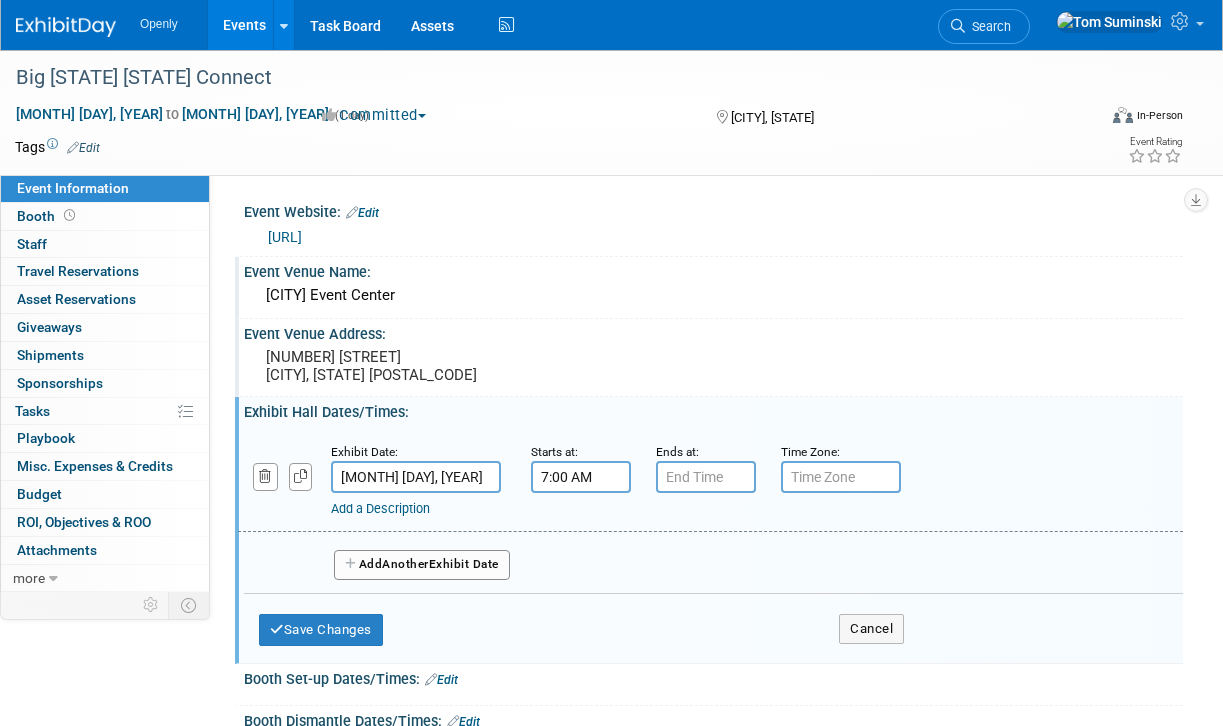 click on "7:00 AM" at bounding box center [581, 477] 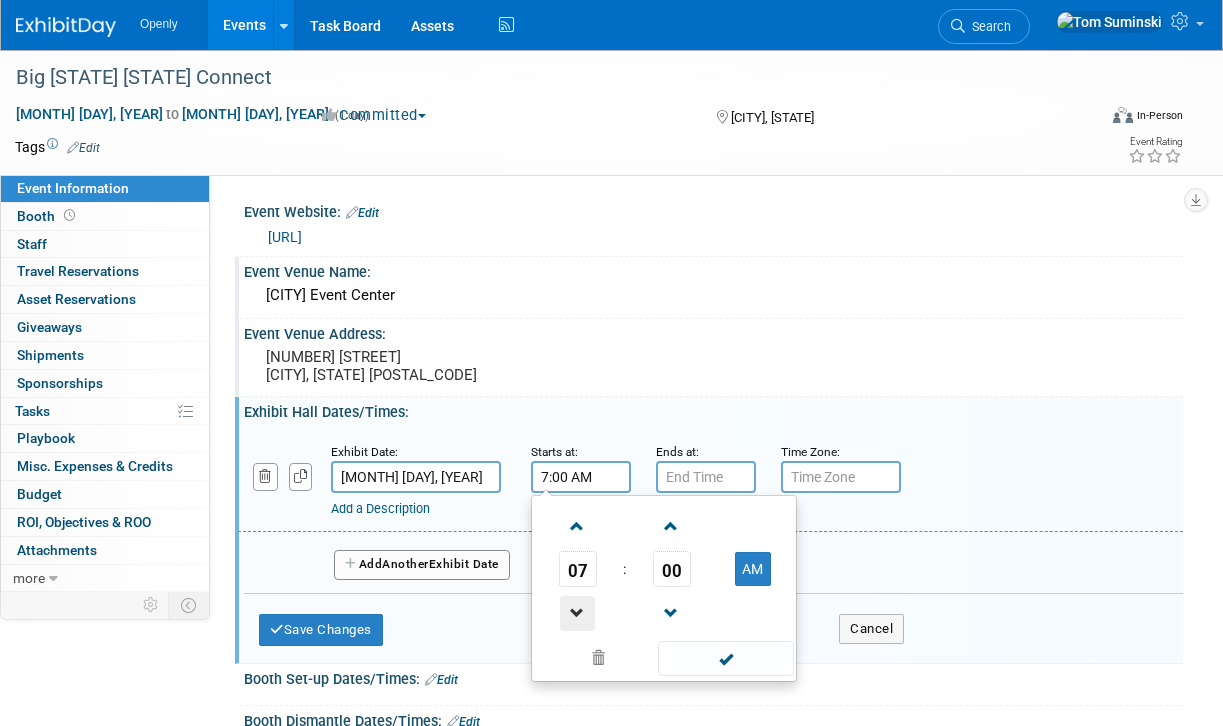 click at bounding box center (577, 613) 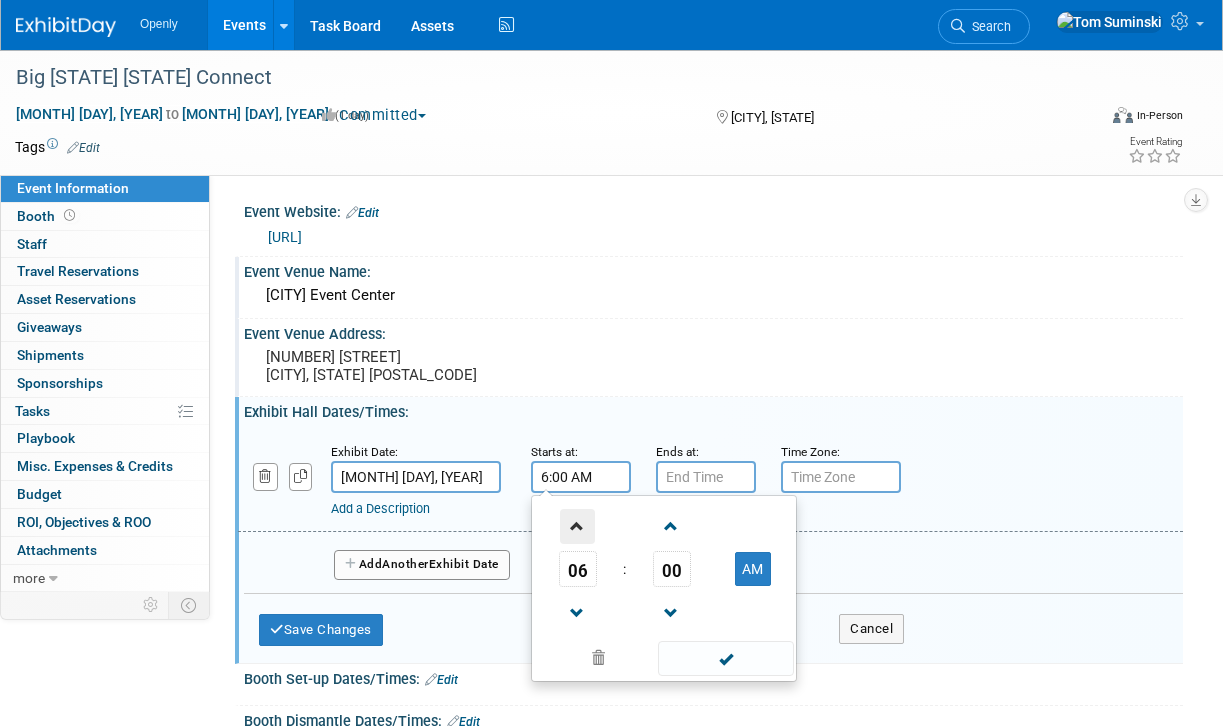 click at bounding box center [577, 526] 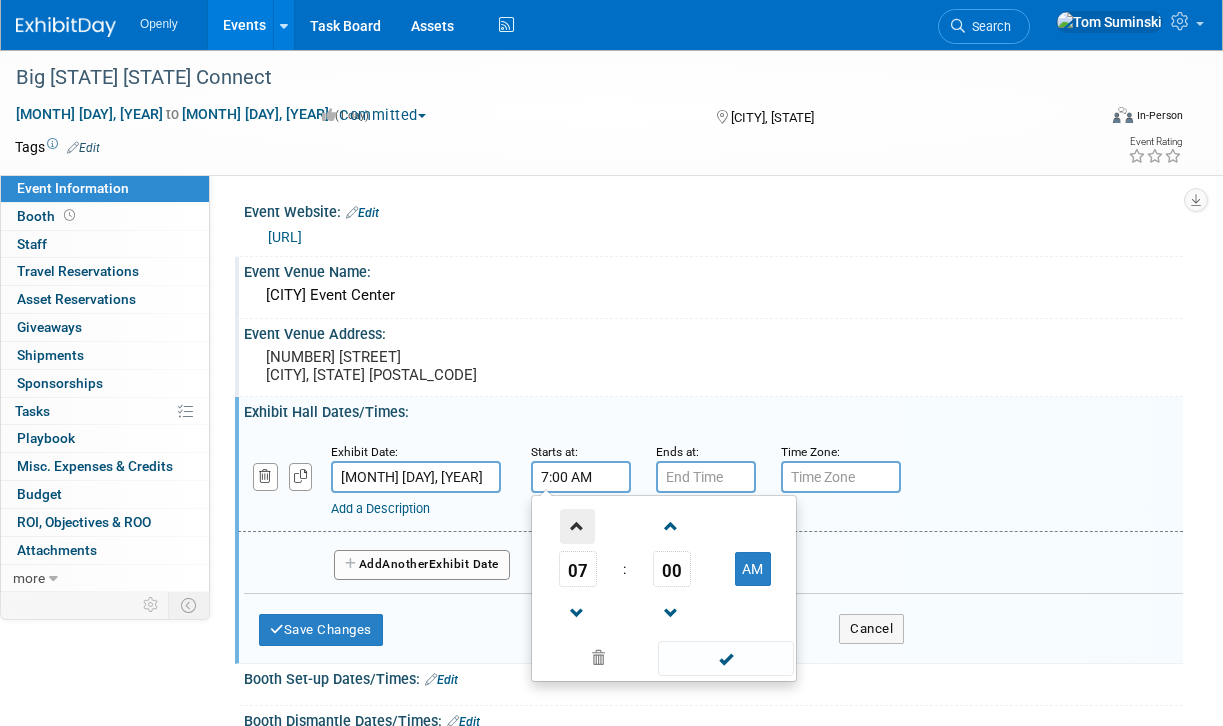 click at bounding box center (577, 526) 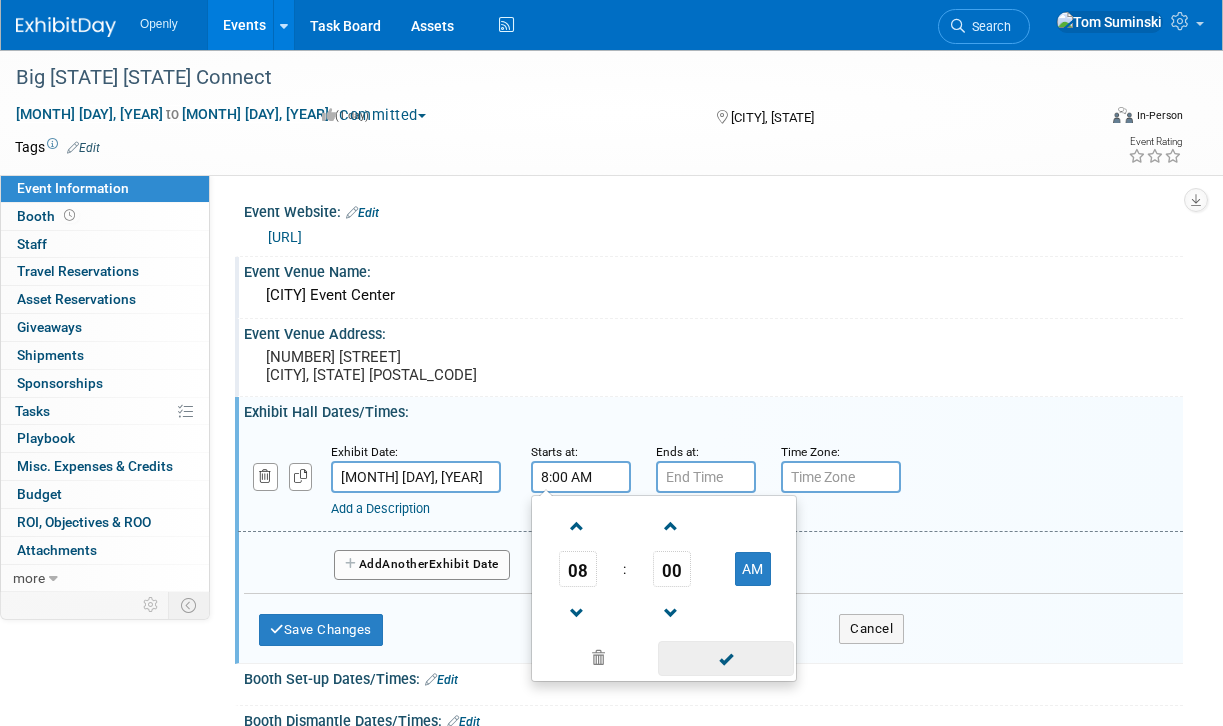 click at bounding box center (725, 658) 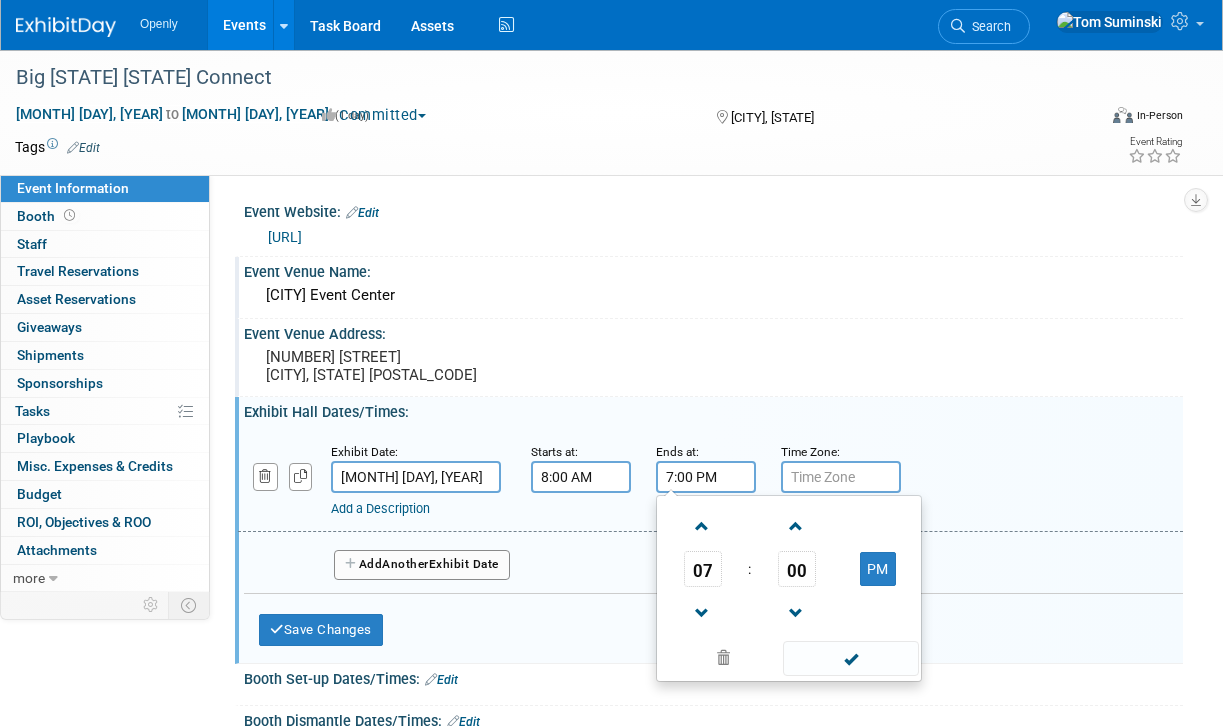 click on "7:00 PM" at bounding box center [706, 477] 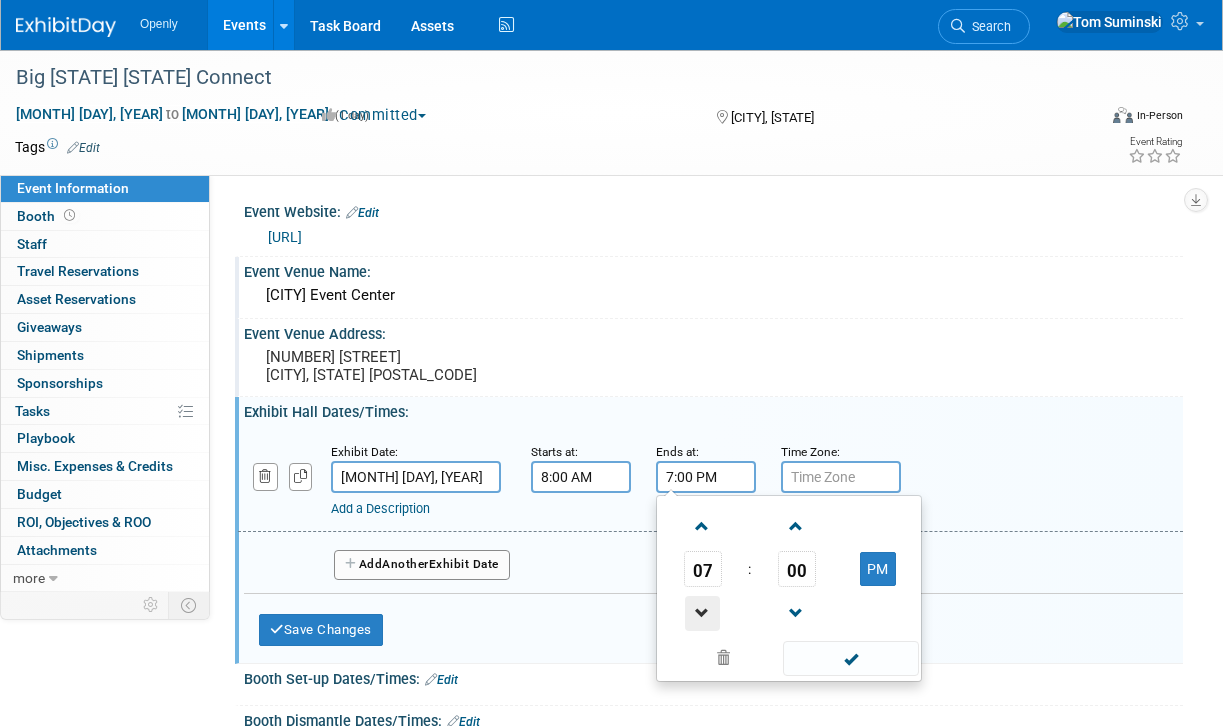 click at bounding box center [702, 613] 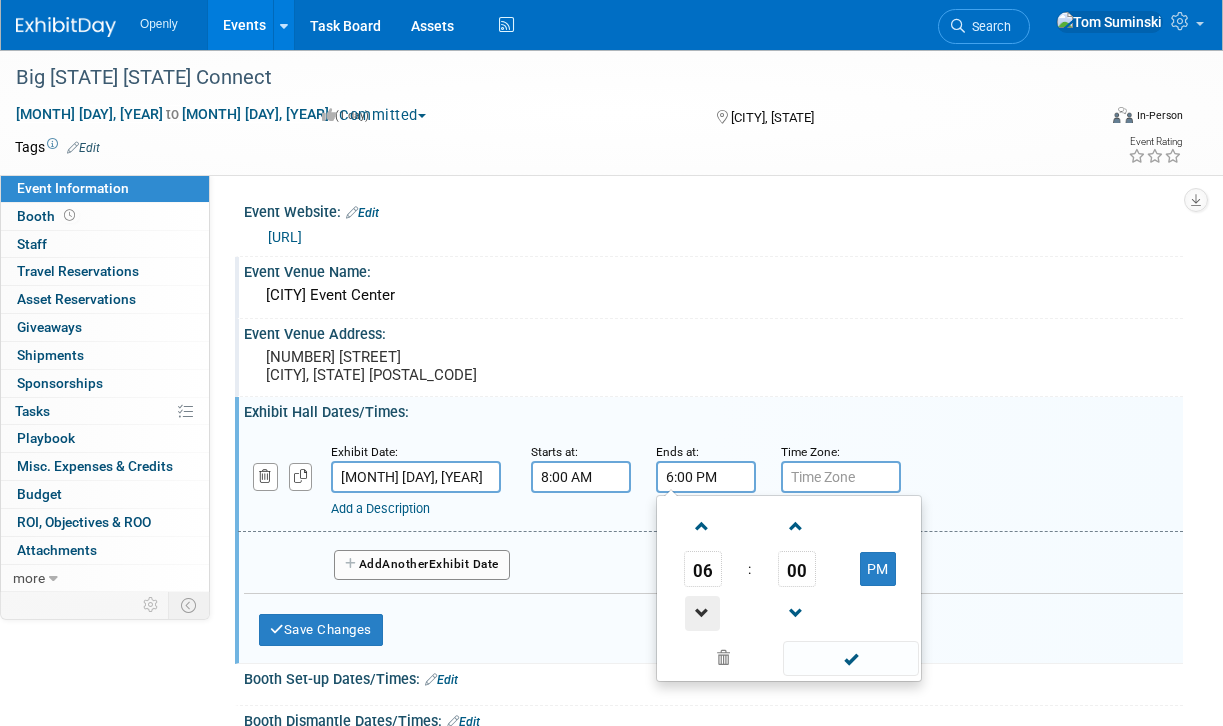 click at bounding box center (702, 613) 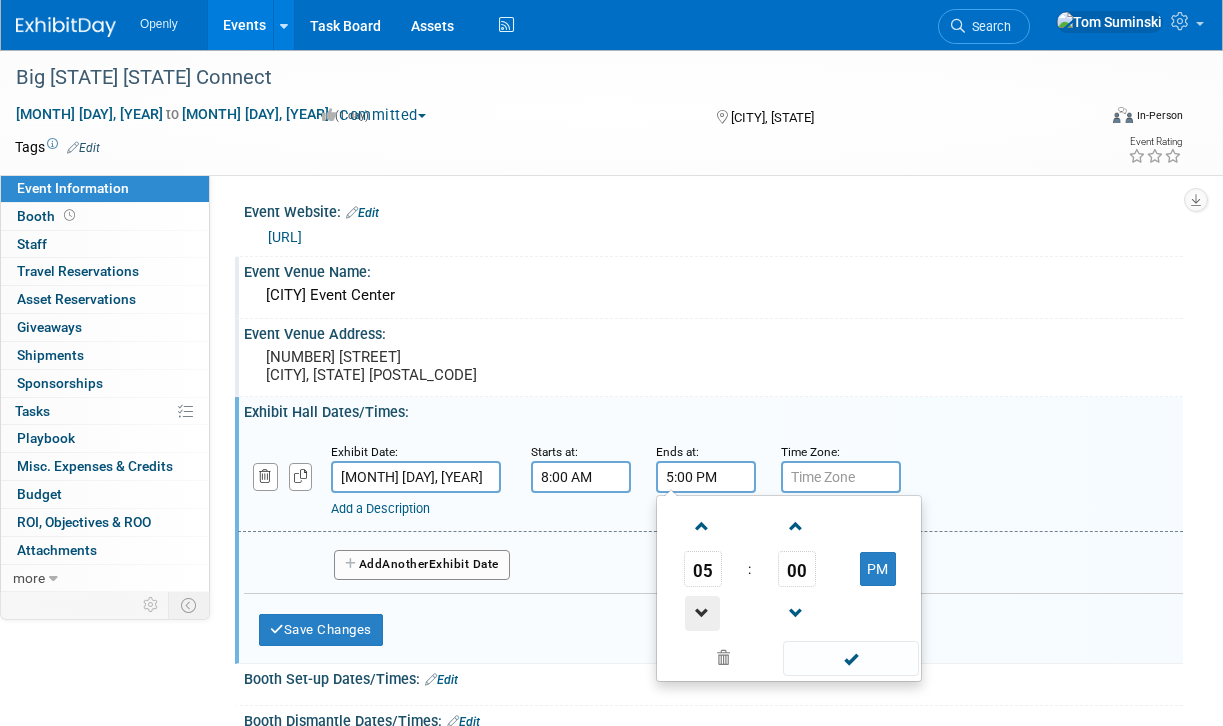 click at bounding box center [702, 613] 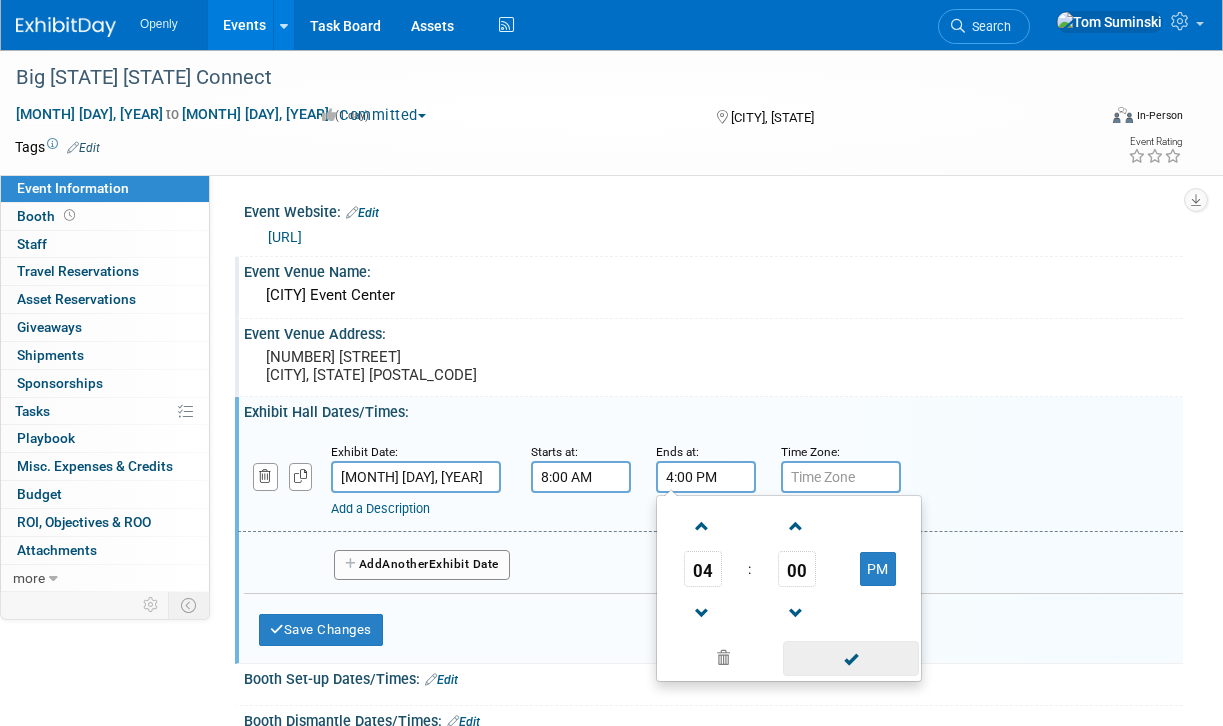 click at bounding box center (850, 658) 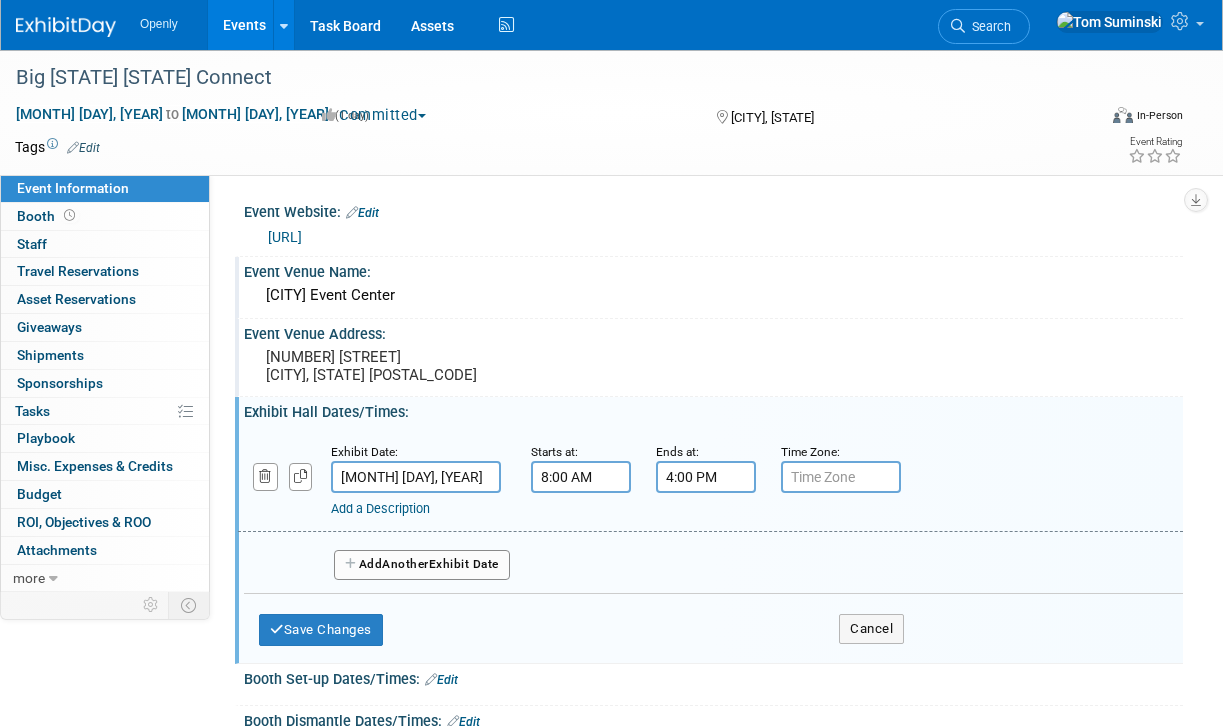 click at bounding box center [841, 477] 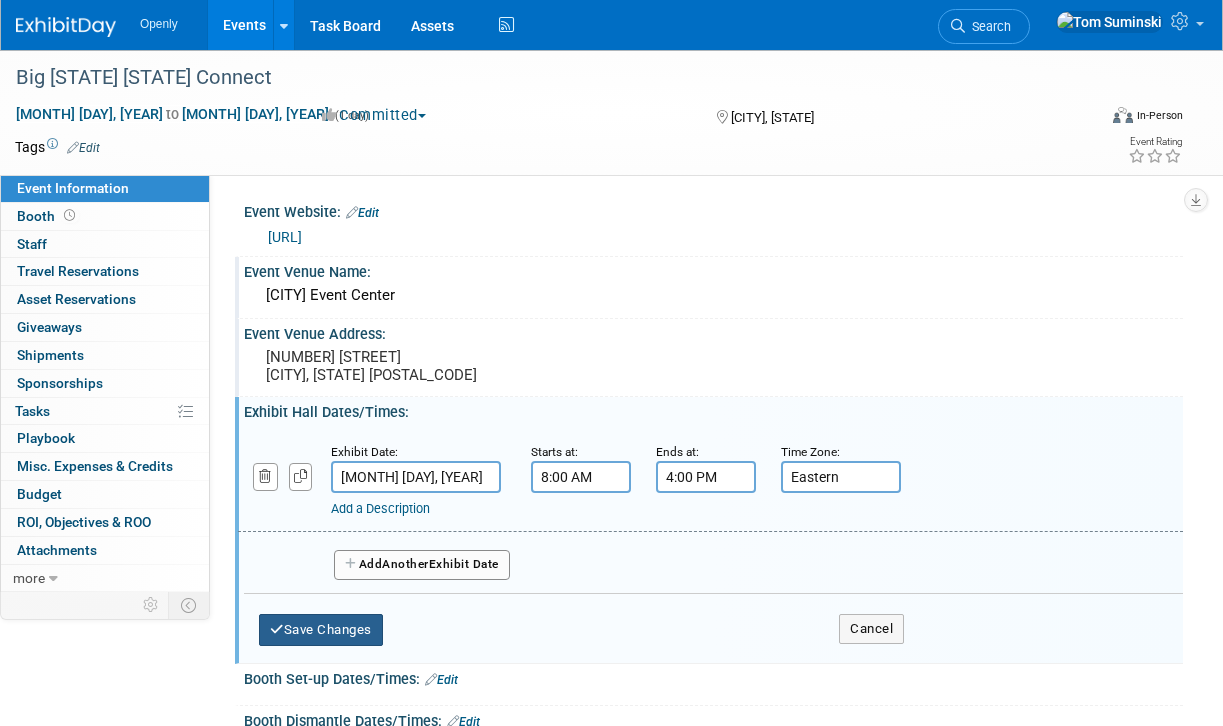 type on "Eastern" 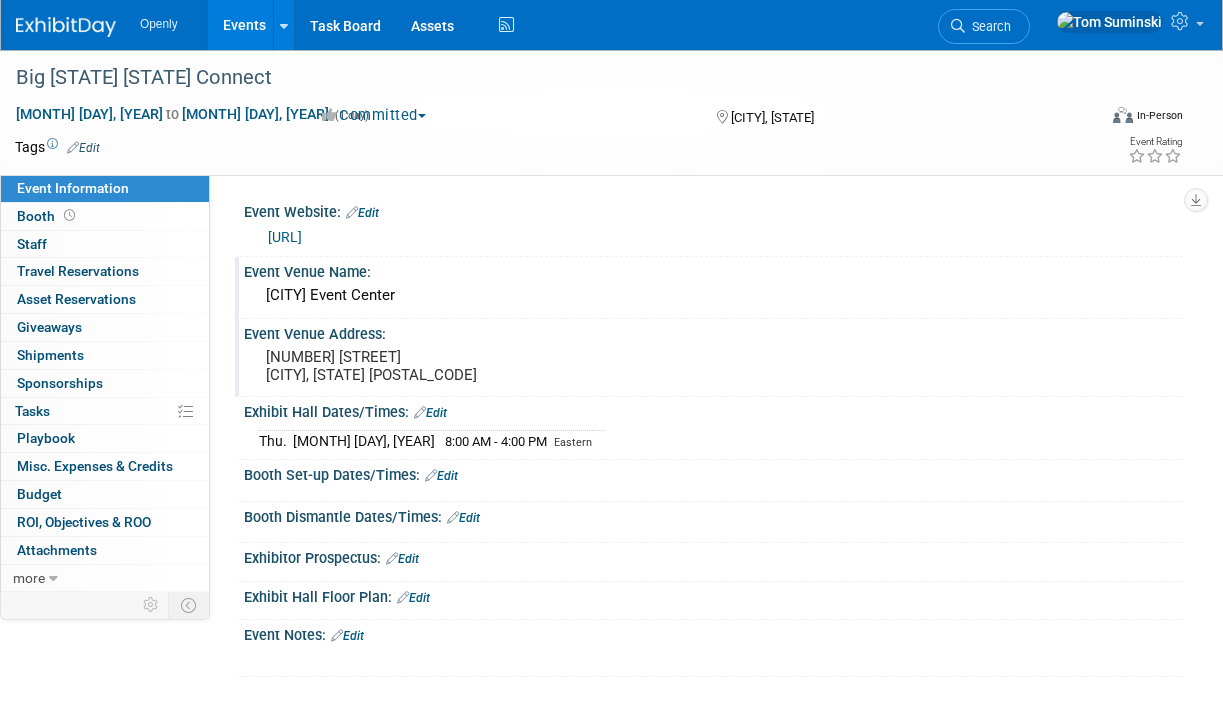 click on "Edit" at bounding box center (441, 476) 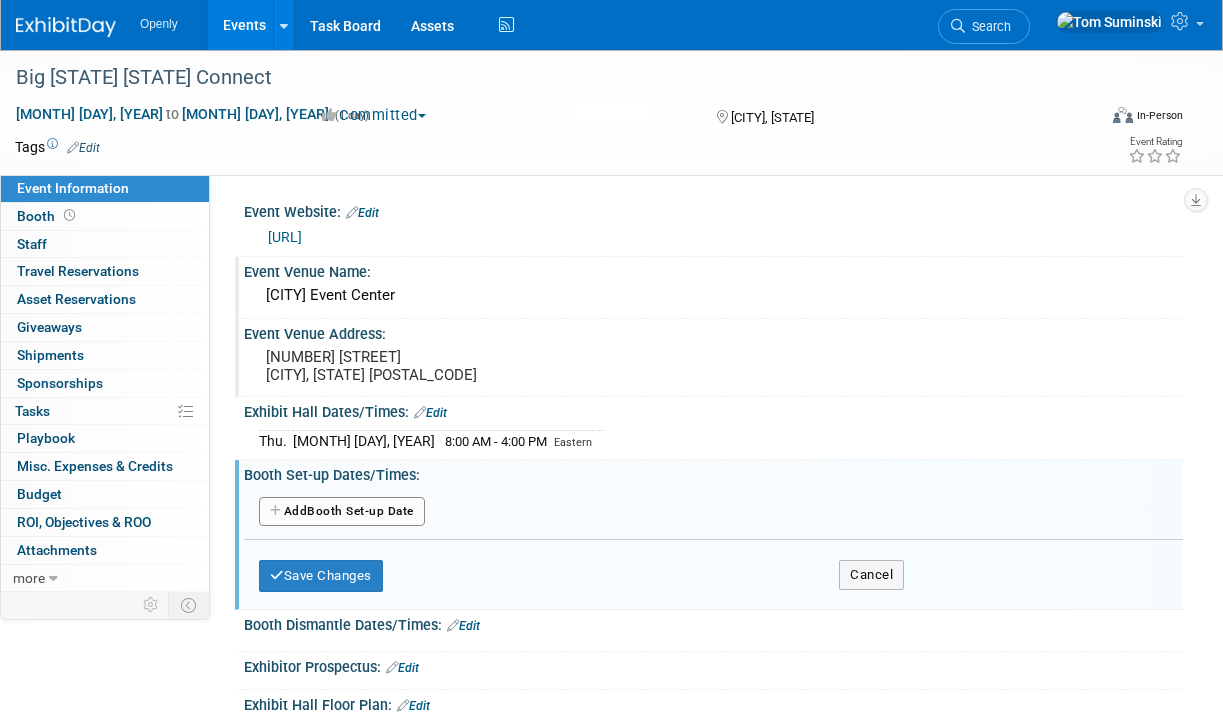 click on "Add  Another  Booth Set-up Date" at bounding box center [342, 512] 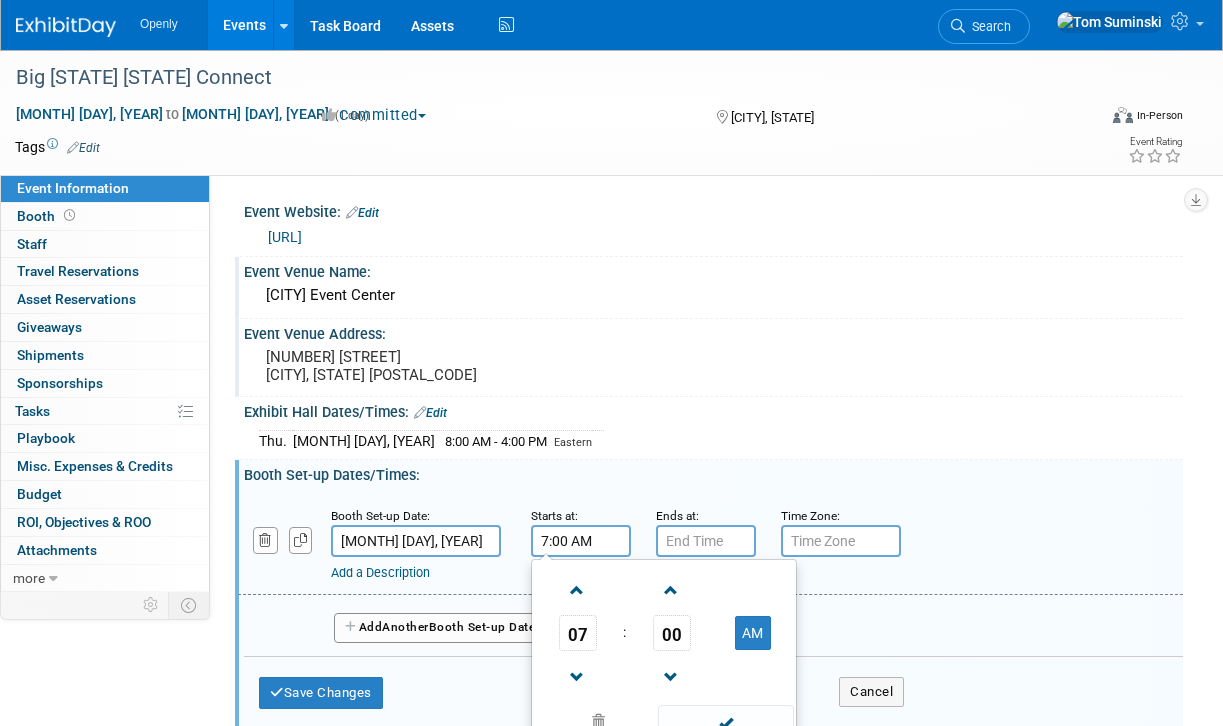 click on "7:00 AM" at bounding box center [581, 541] 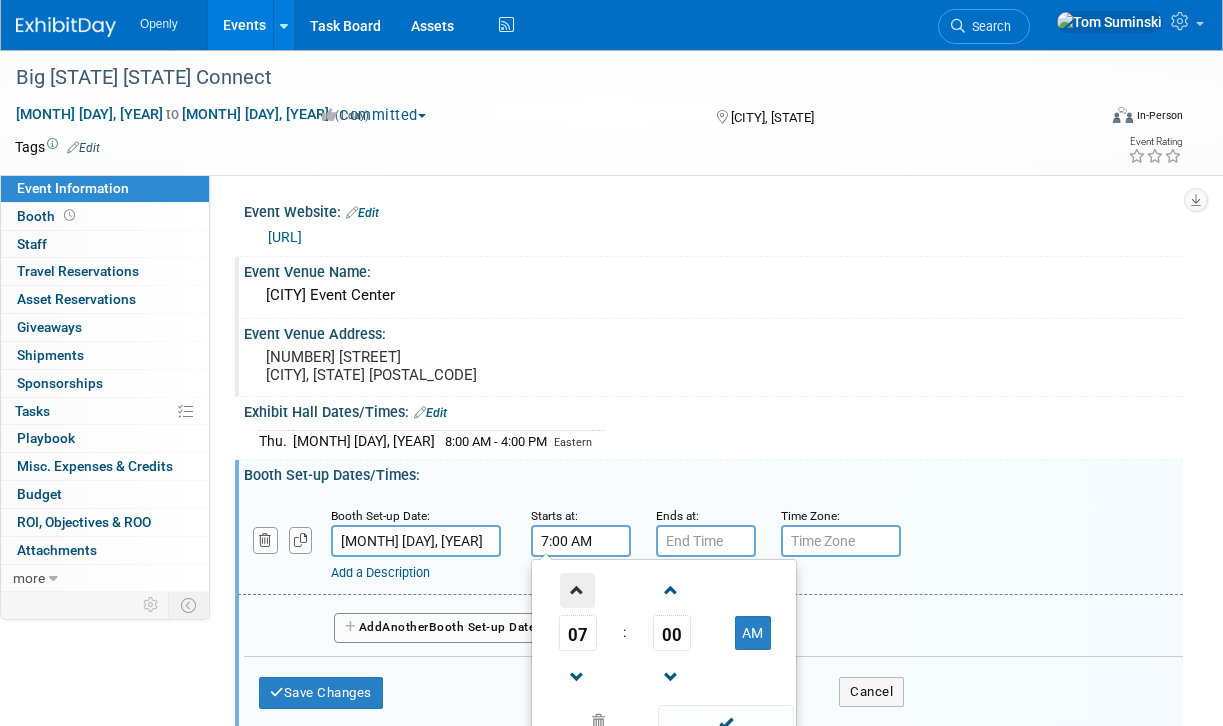 click at bounding box center [577, 590] 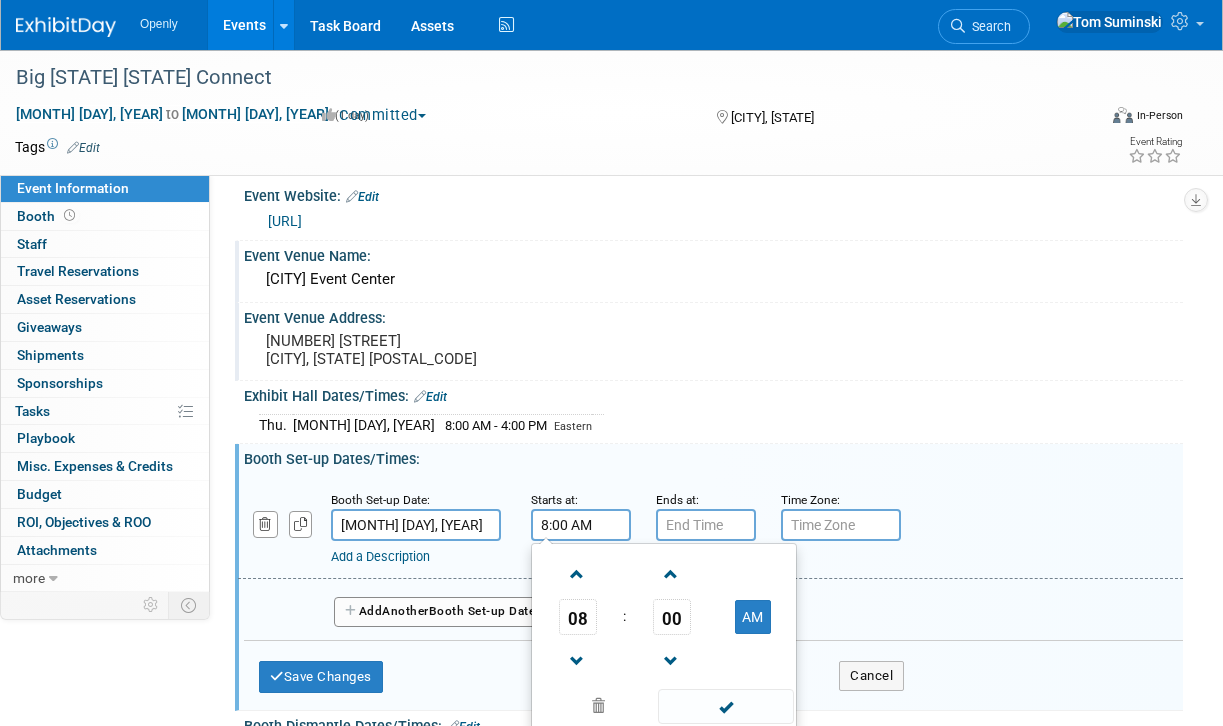 scroll, scrollTop: 23, scrollLeft: 0, axis: vertical 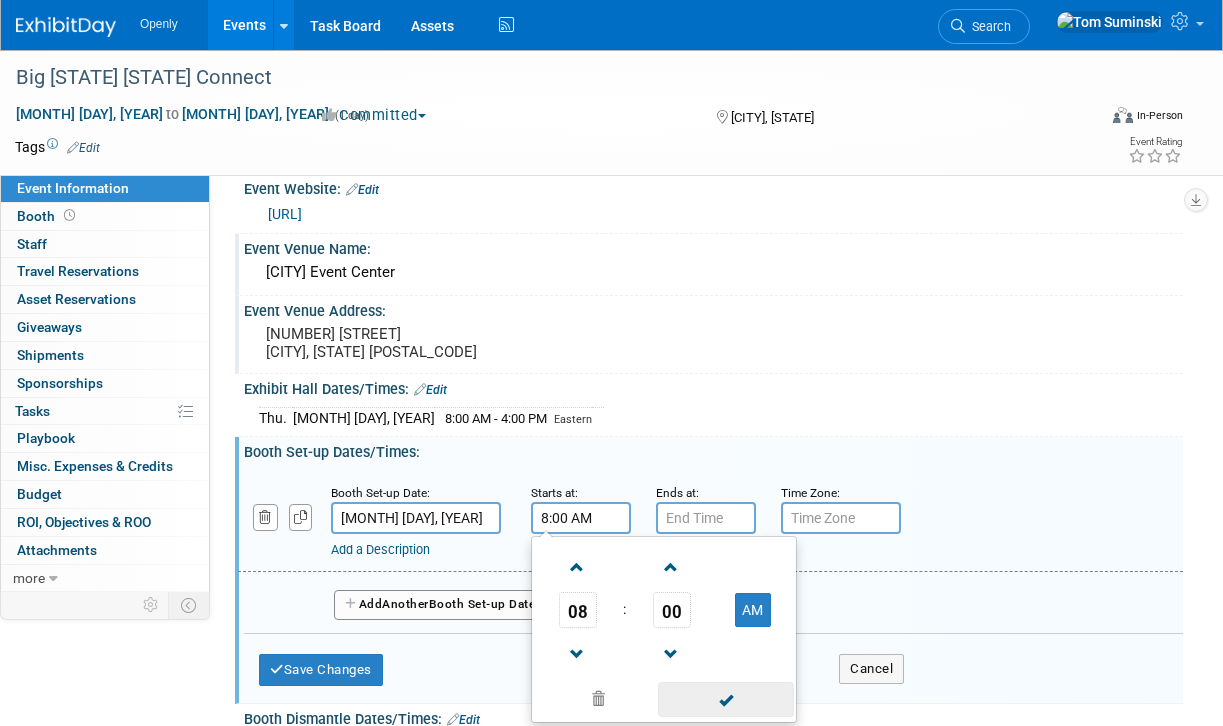 click at bounding box center [725, 699] 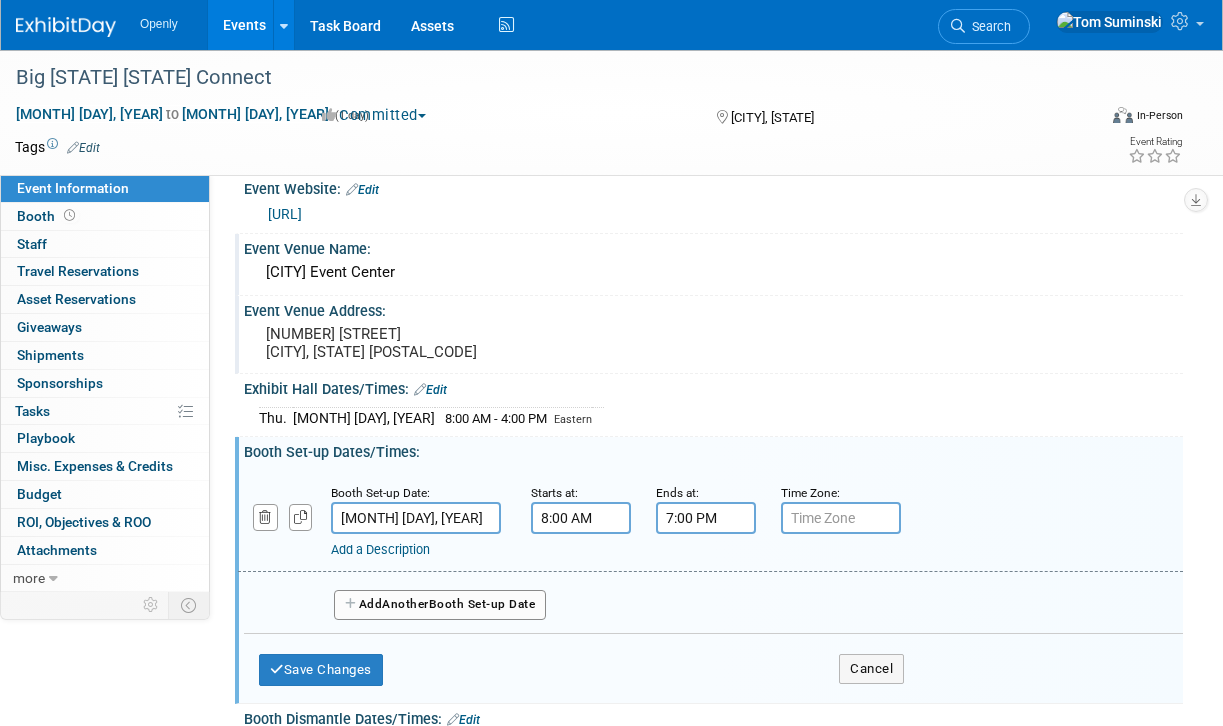 click on "7:00 PM" at bounding box center [706, 518] 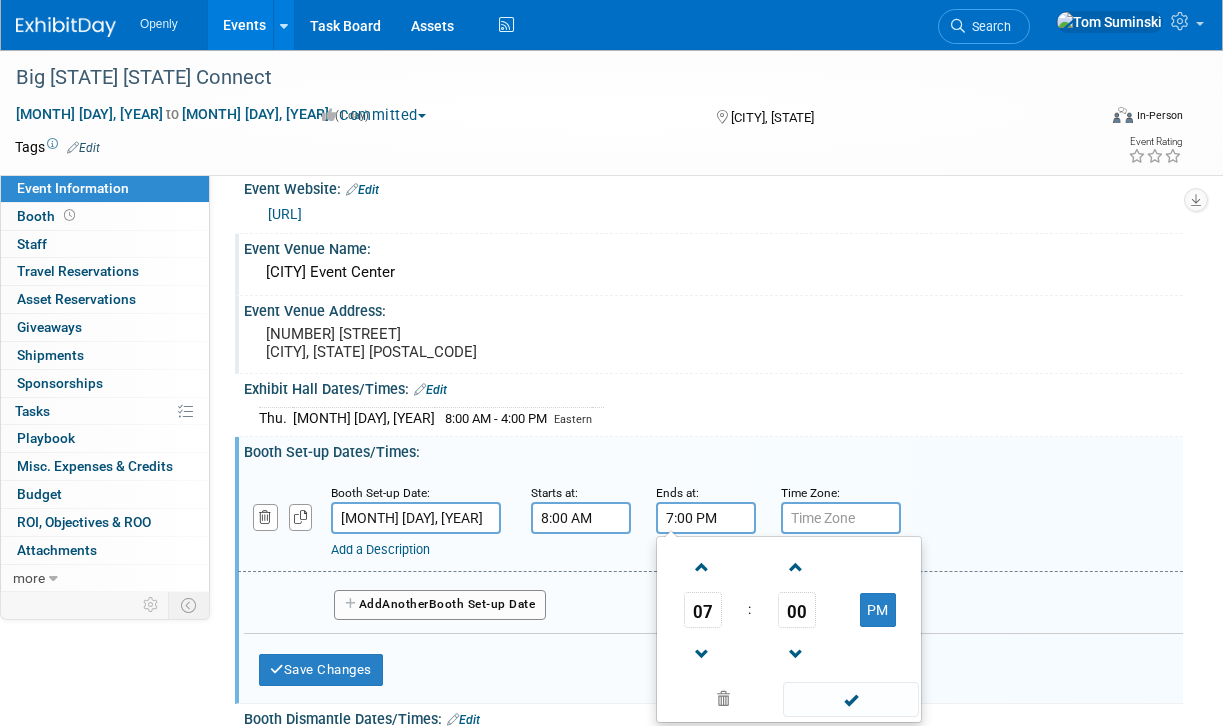 drag, startPoint x: 705, startPoint y: 560, endPoint x: 723, endPoint y: 566, distance: 18.973665 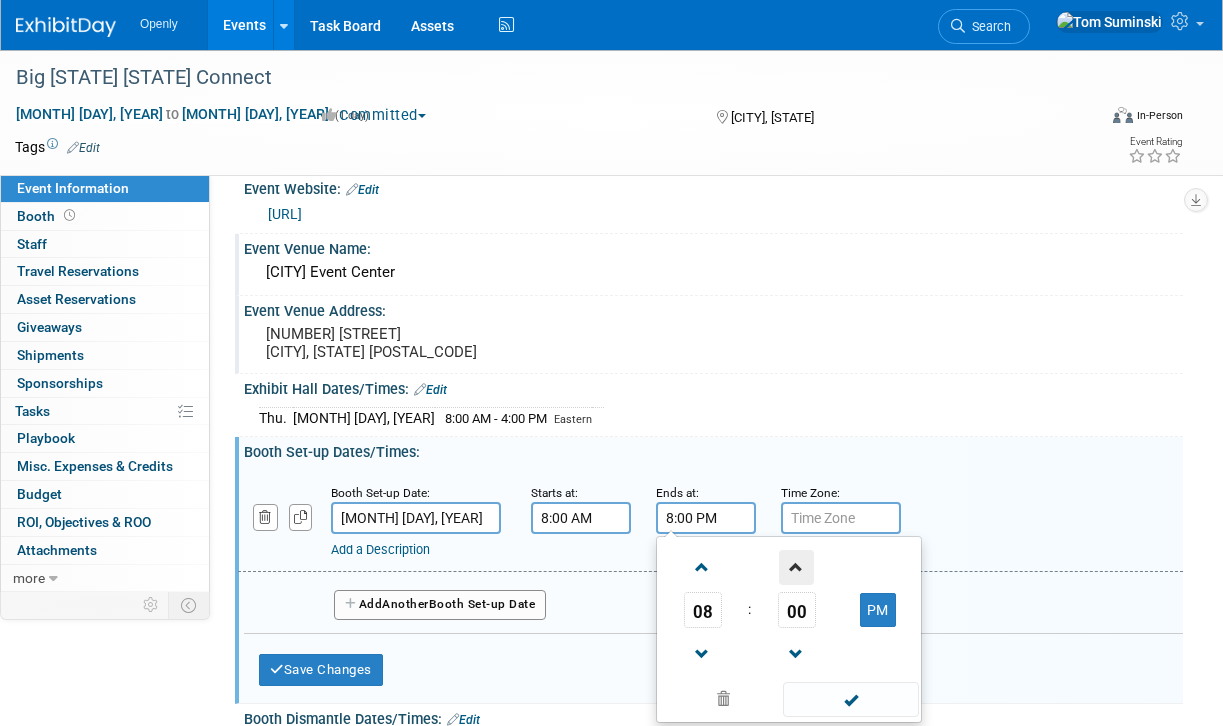 click at bounding box center (796, 567) 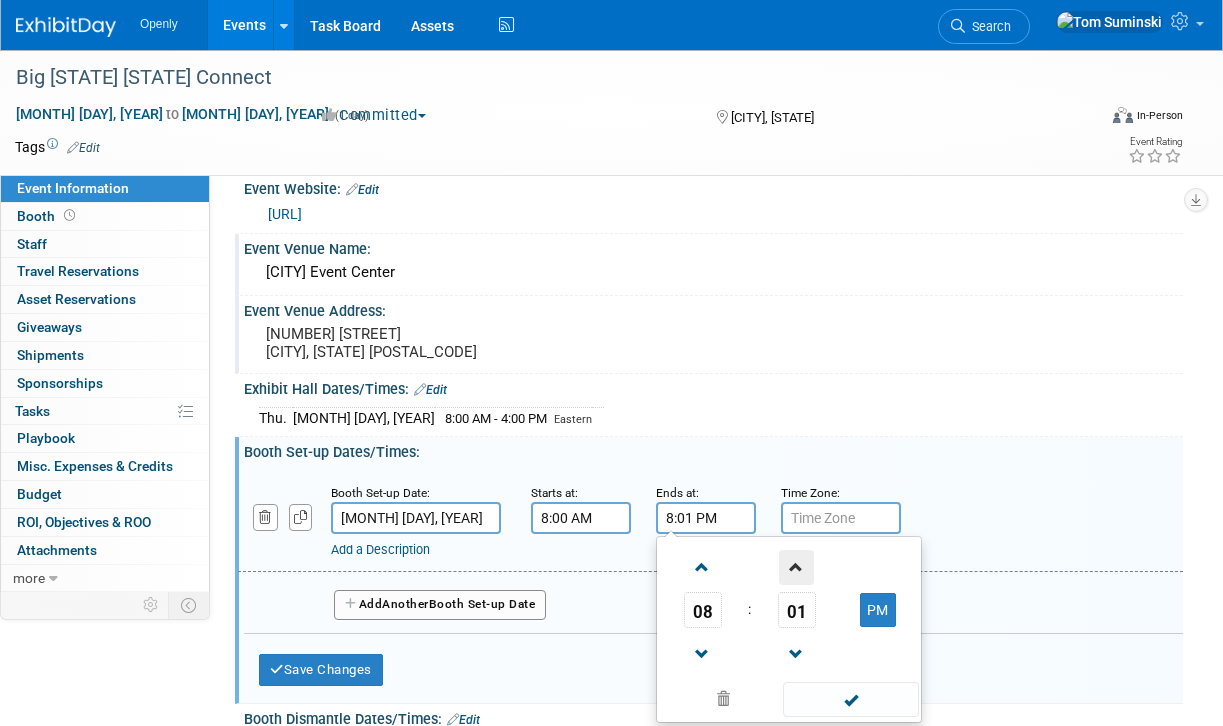 click at bounding box center [796, 567] 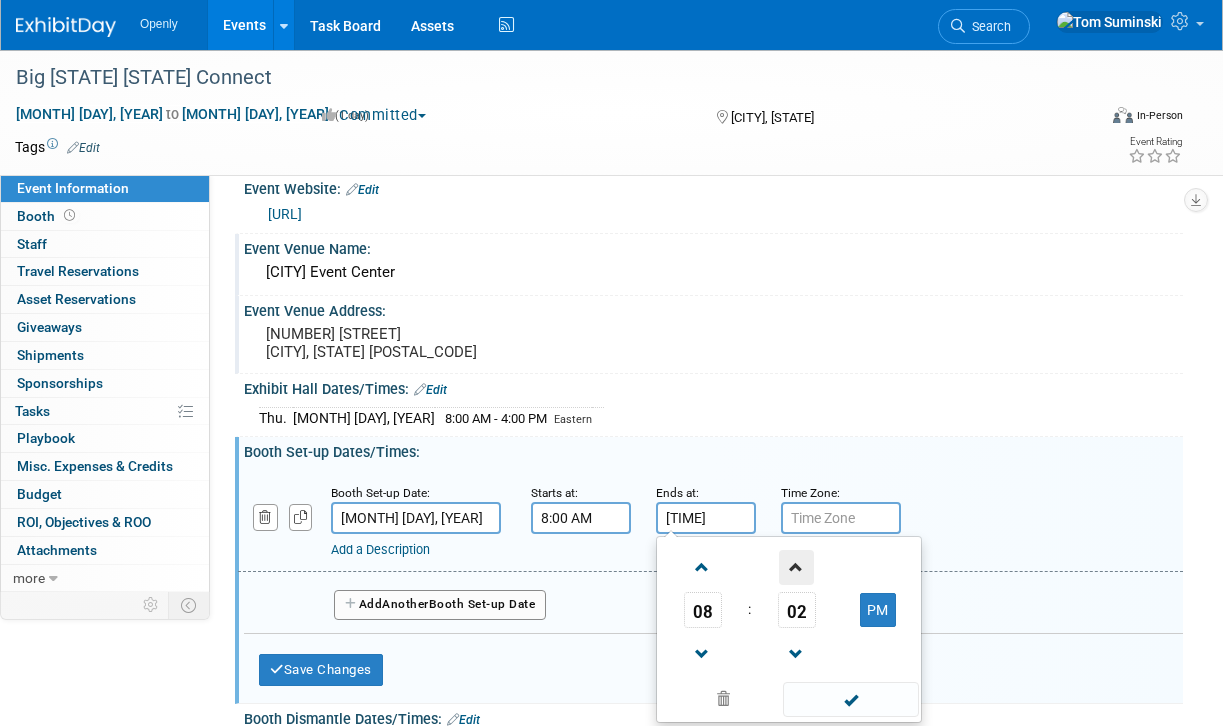 click at bounding box center (796, 567) 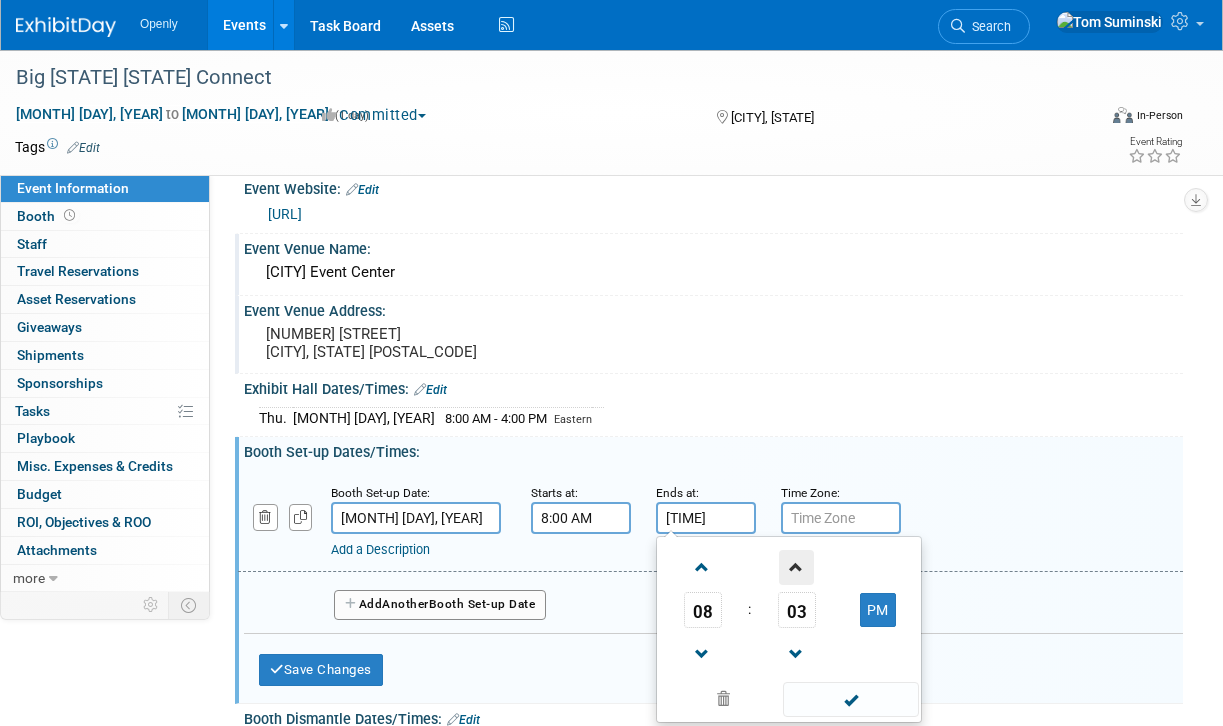 click at bounding box center [796, 567] 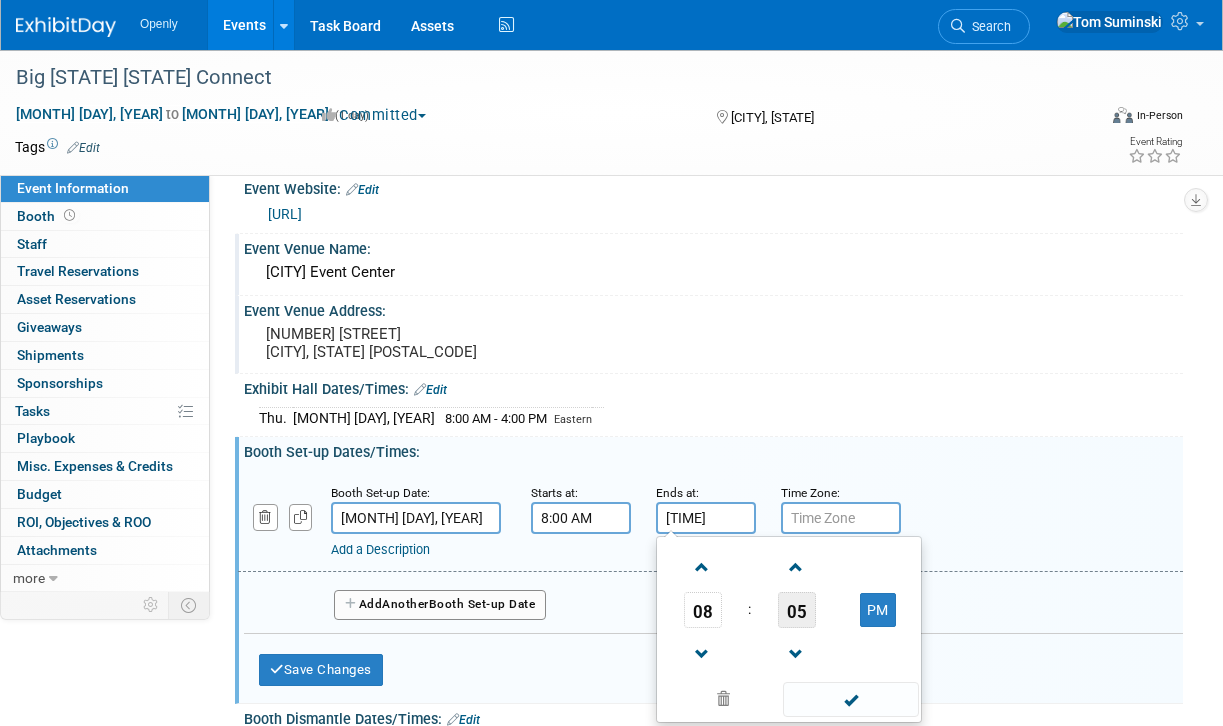 click on "05" at bounding box center (797, 610) 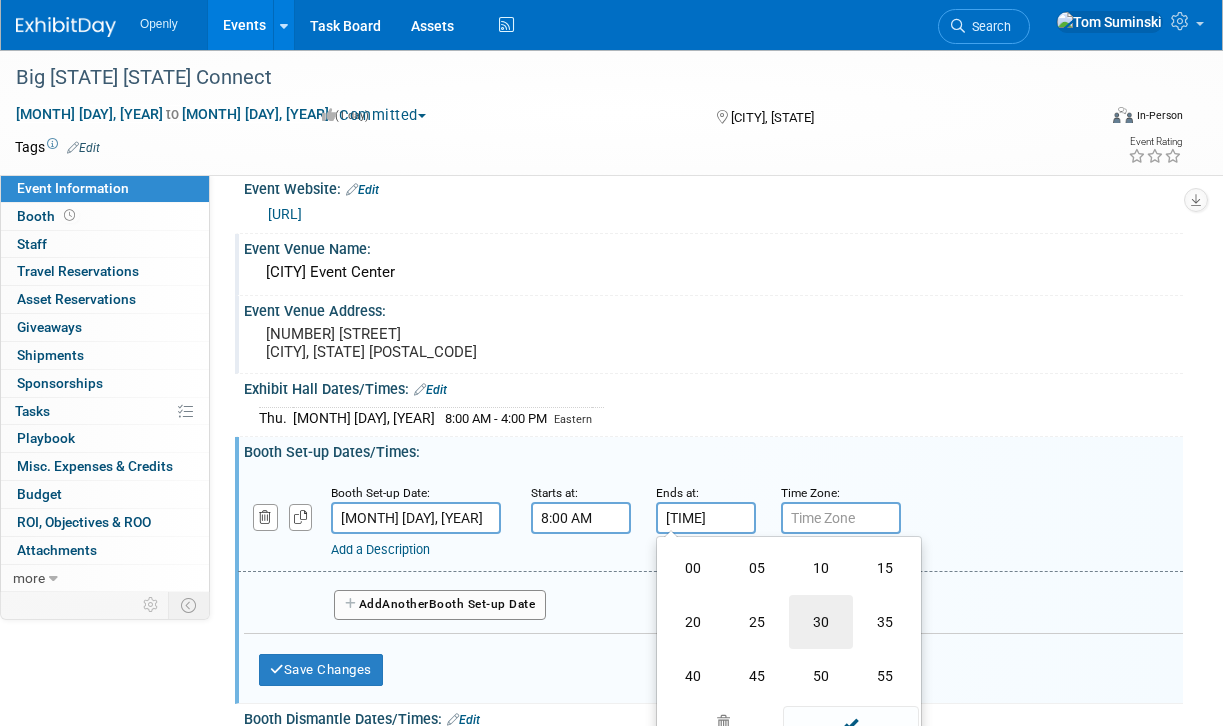 click on "30" at bounding box center [821, 622] 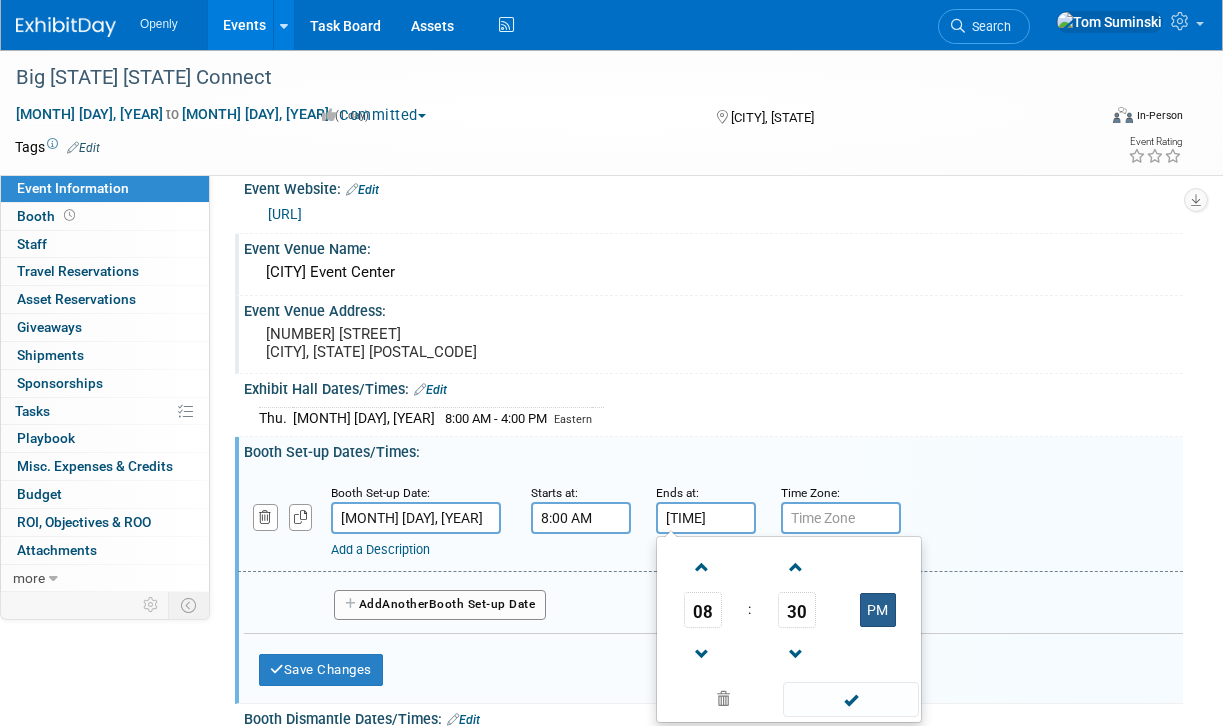 click on "PM" at bounding box center [878, 610] 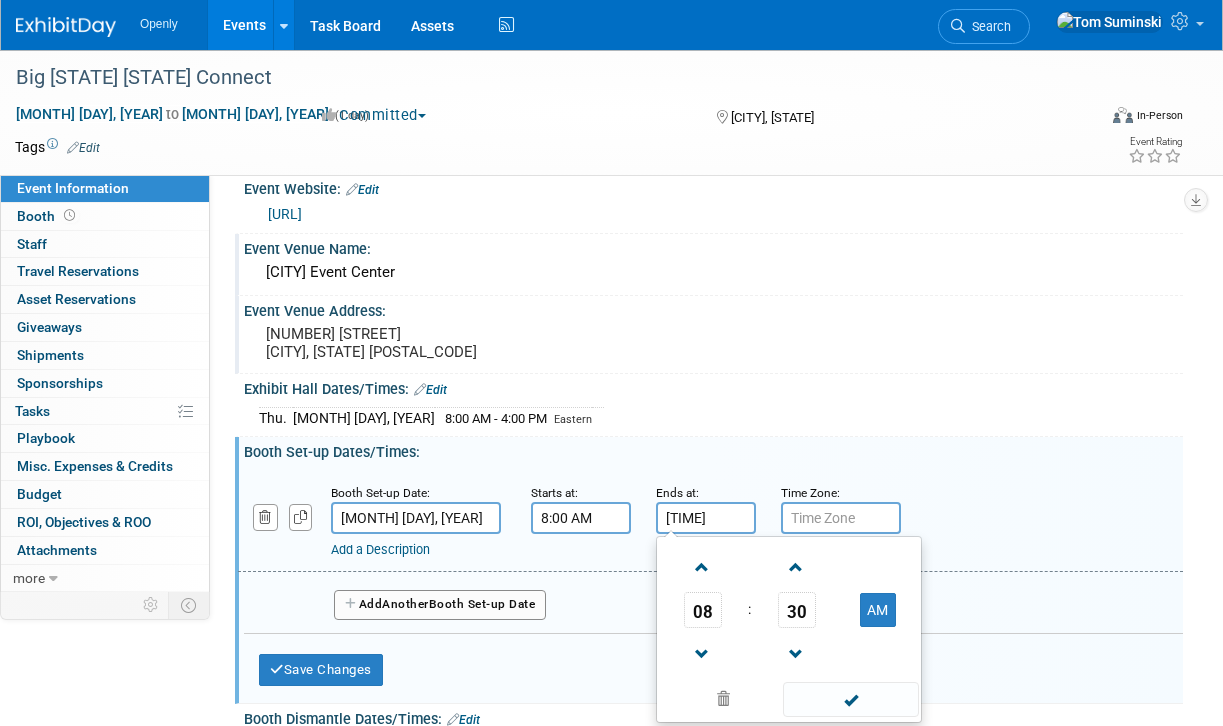 click on "Add a Description
Description:" at bounding box center [710, 520] 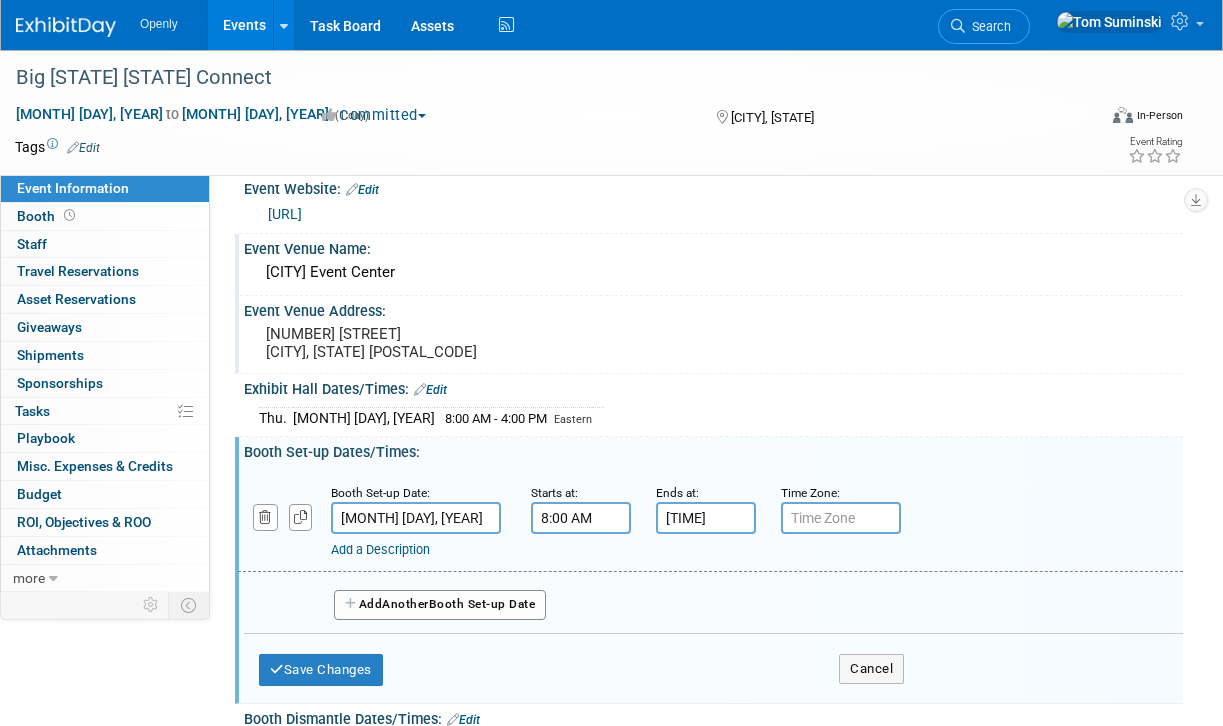 click at bounding box center [841, 518] 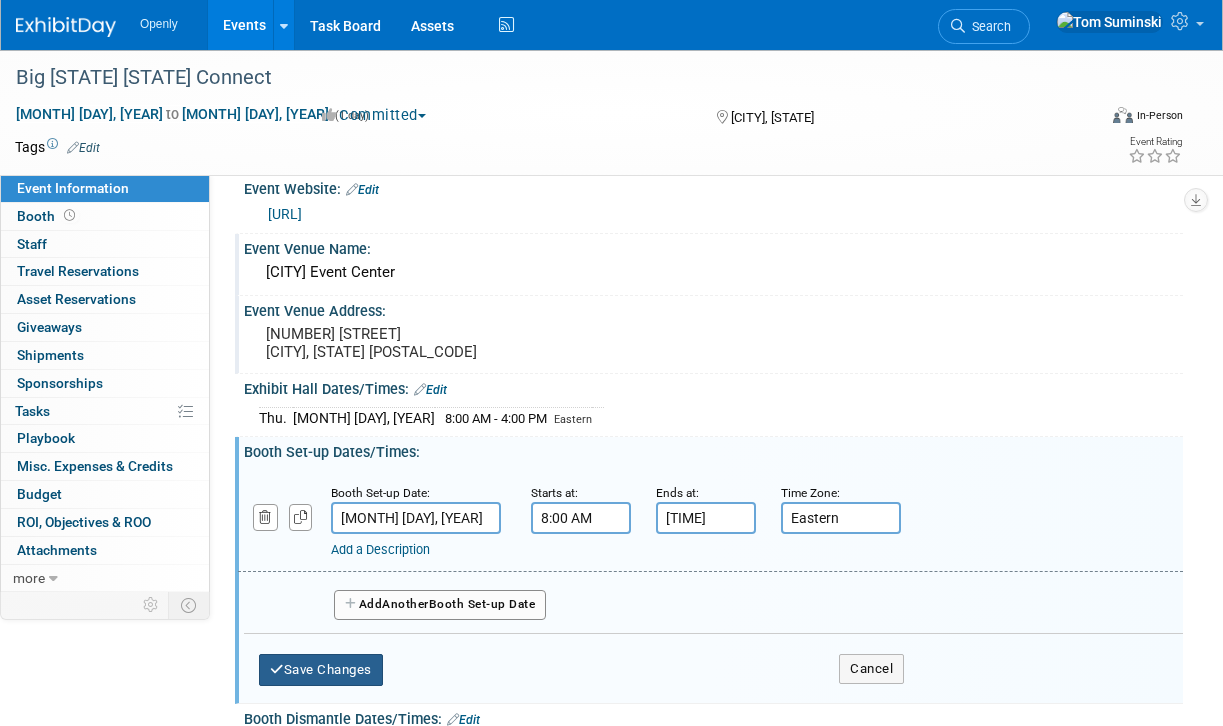 type on "Eastern" 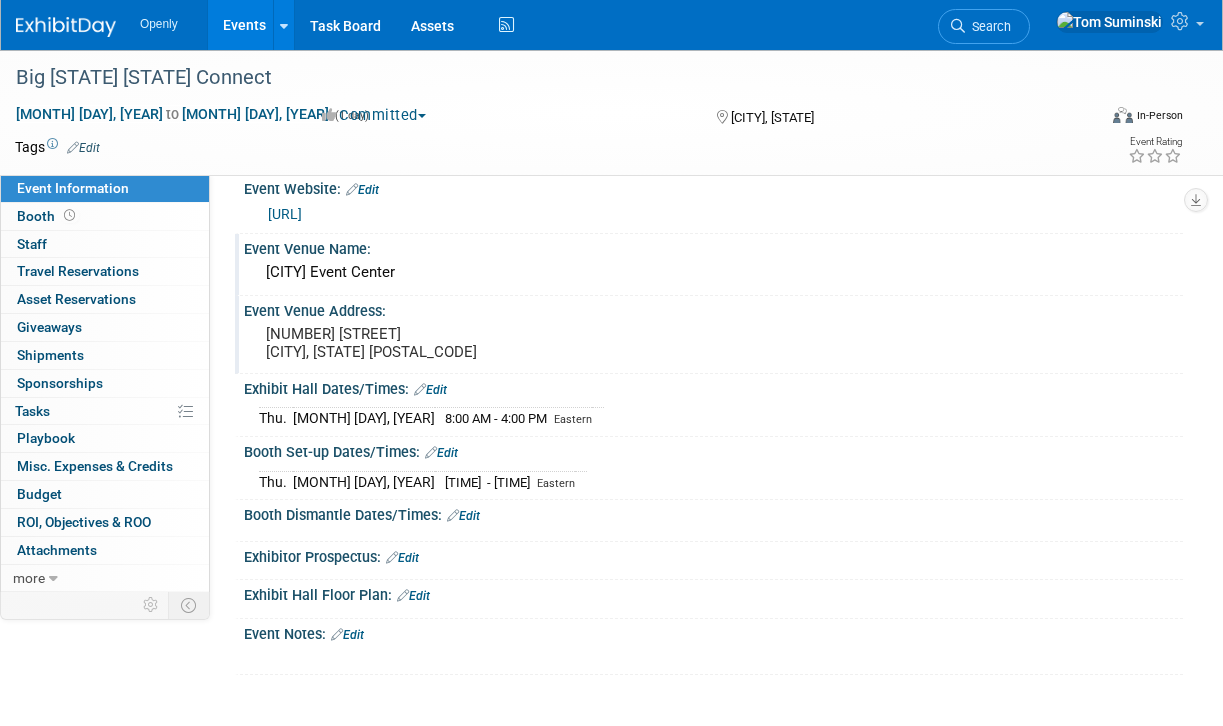 click on "Edit" at bounding box center [463, 516] 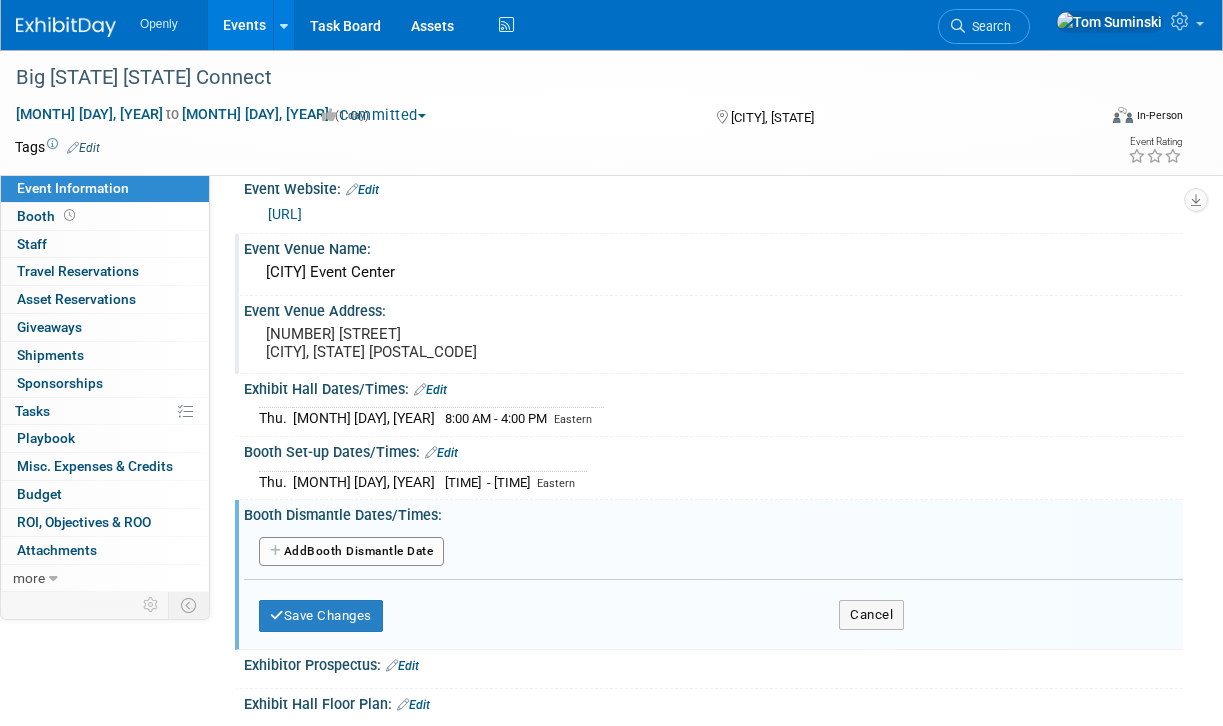 click on "Add  Another  Booth Dismantle Date" at bounding box center [351, 552] 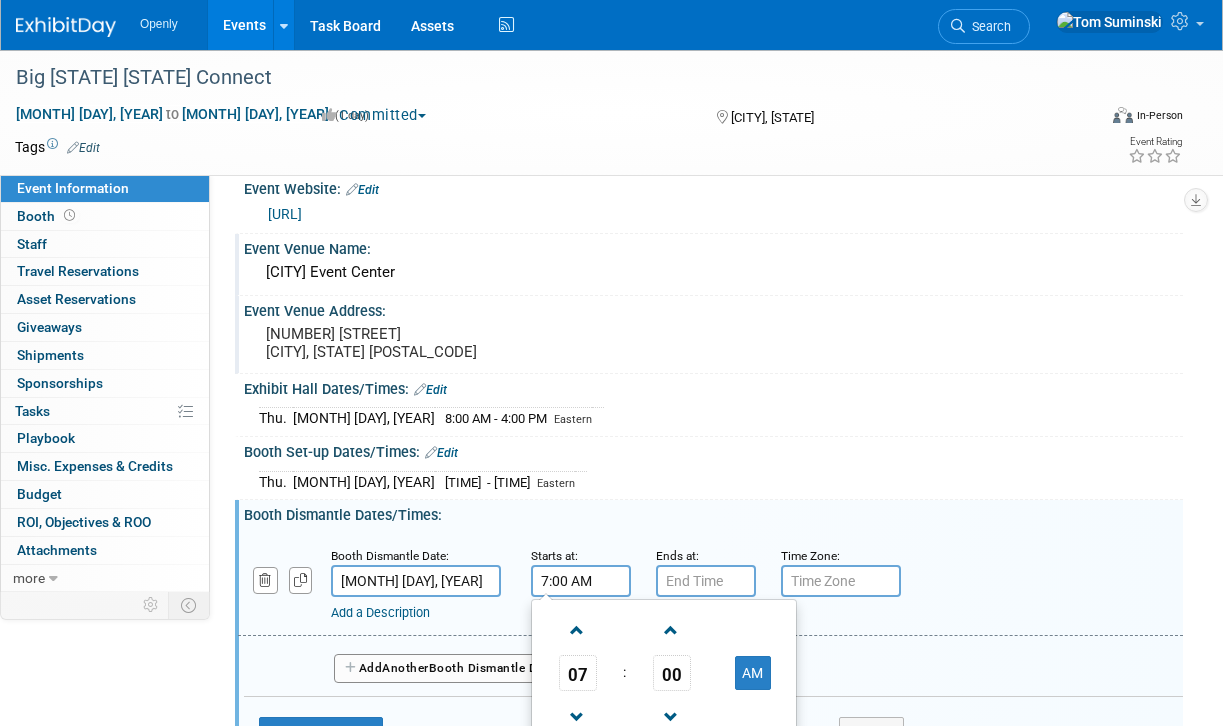 click on "7:00 AM" at bounding box center (581, 581) 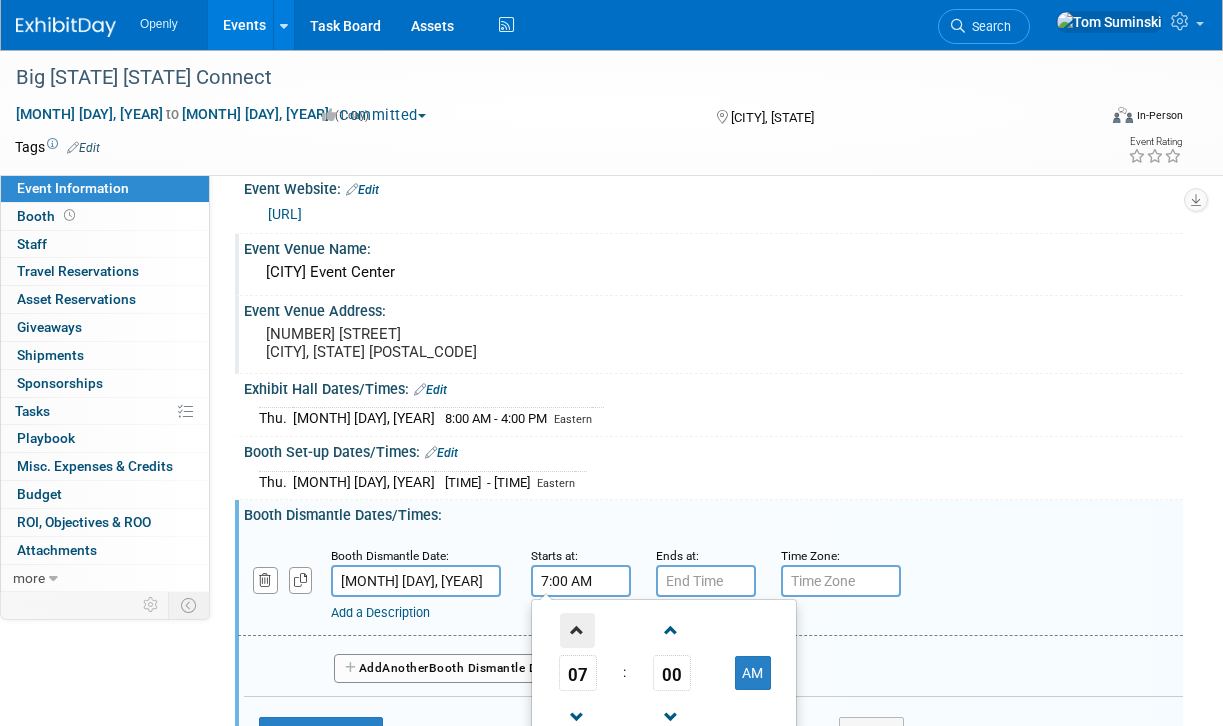 click at bounding box center (577, 630) 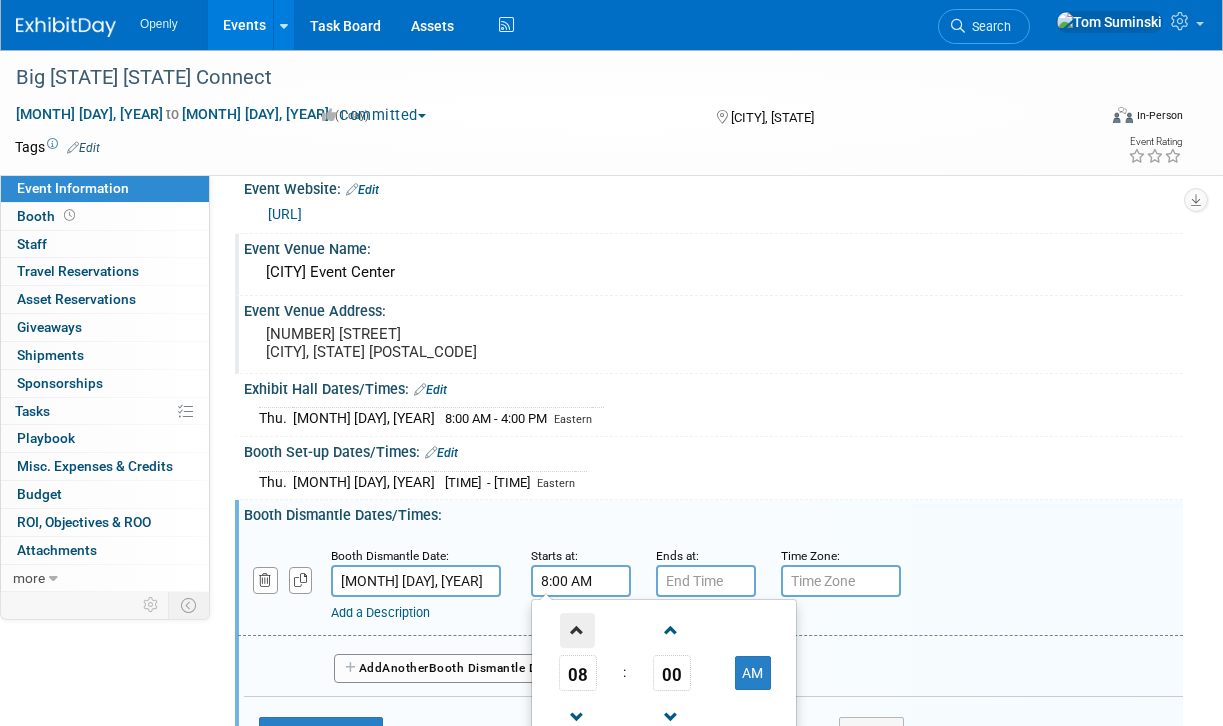 click at bounding box center [577, 630] 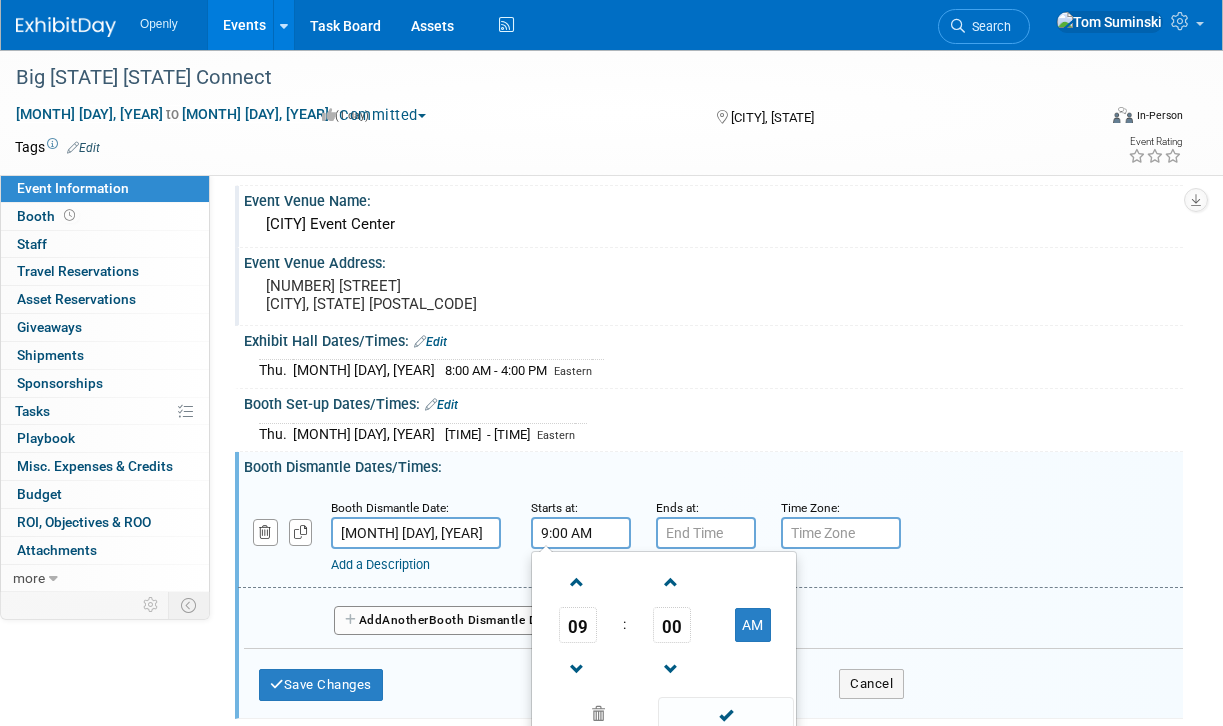 scroll, scrollTop: 86, scrollLeft: 0, axis: vertical 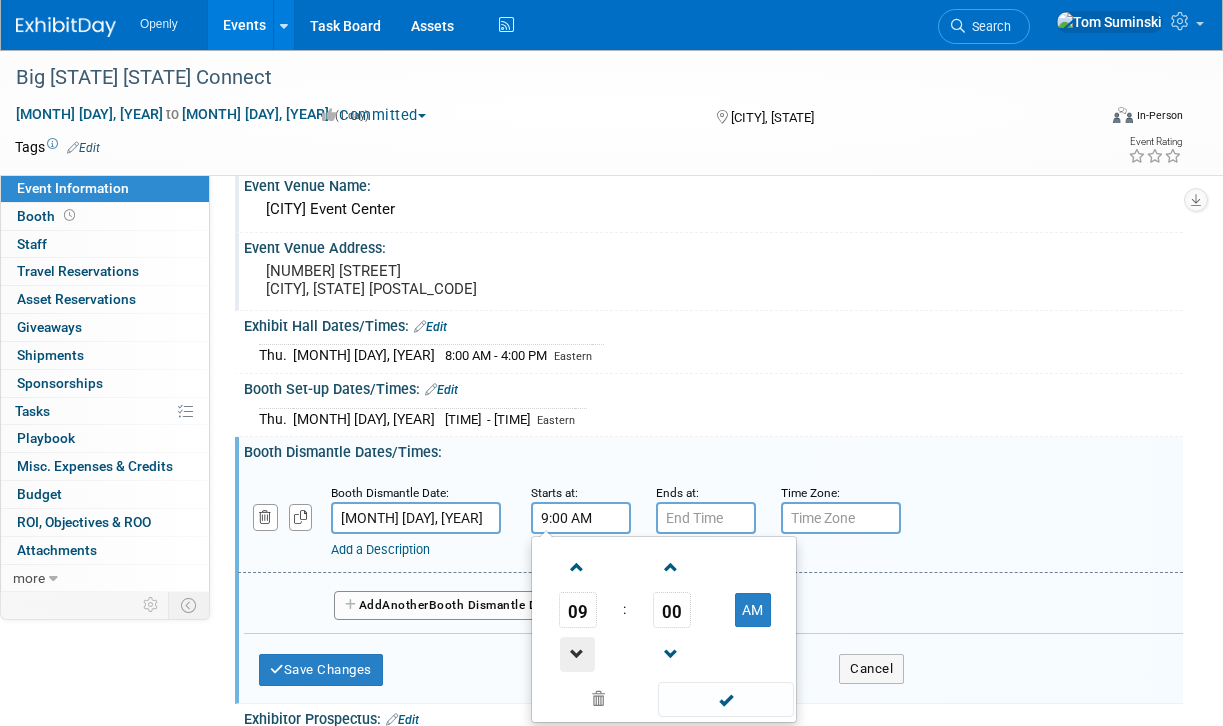 click at bounding box center (577, 654) 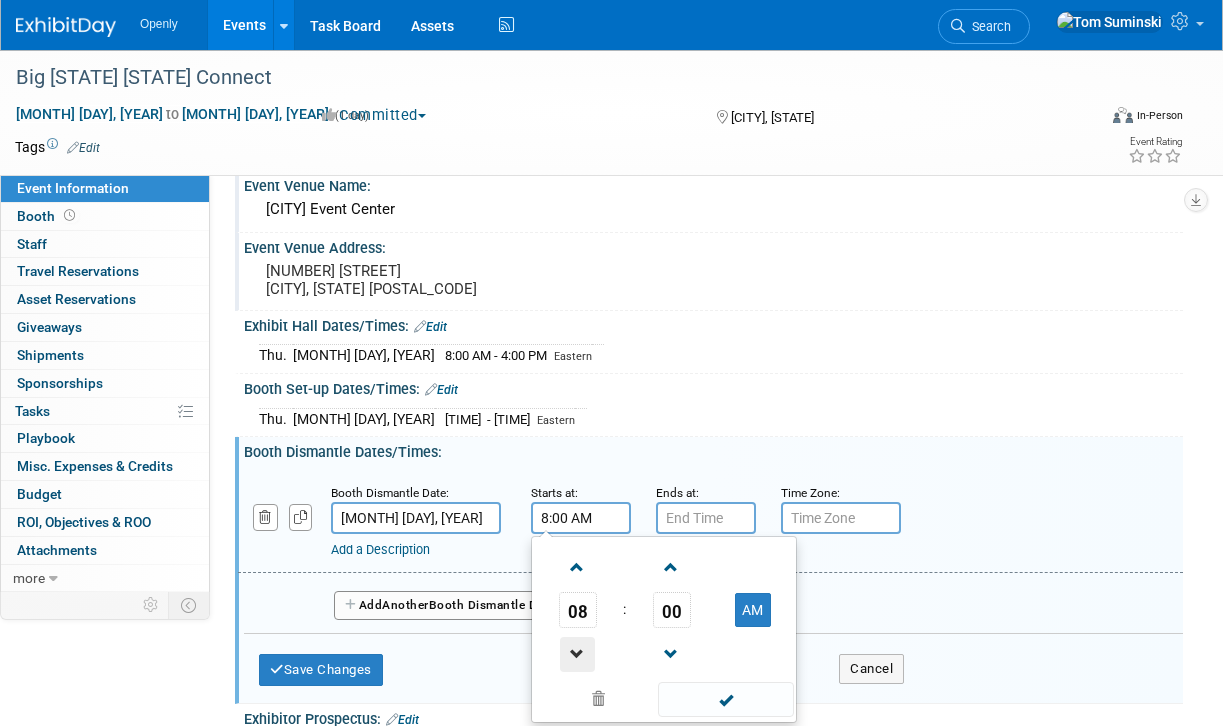 click at bounding box center (577, 654) 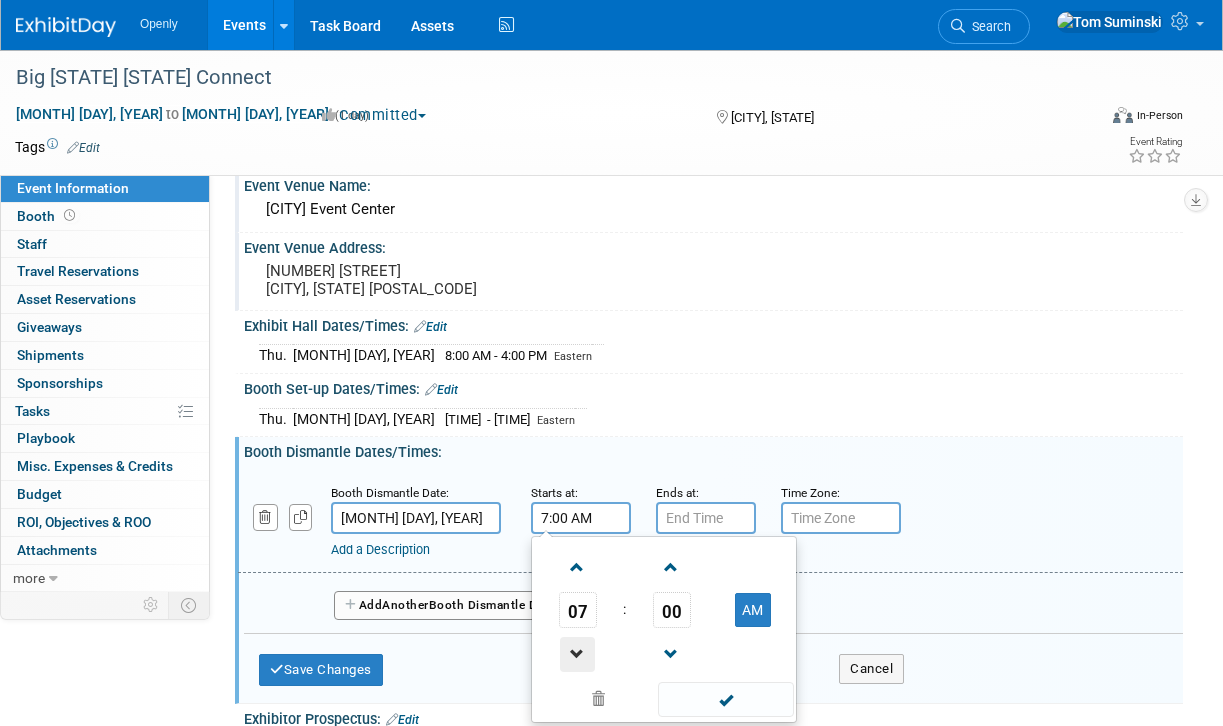click at bounding box center [577, 654] 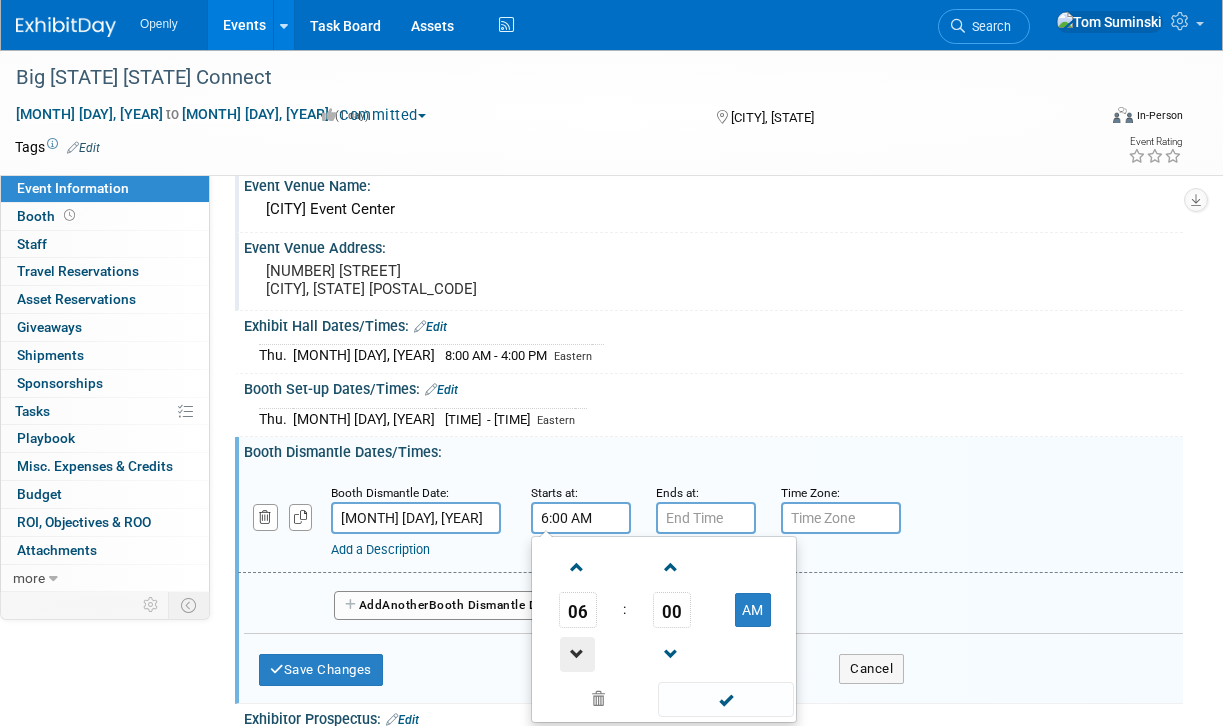 click at bounding box center [577, 654] 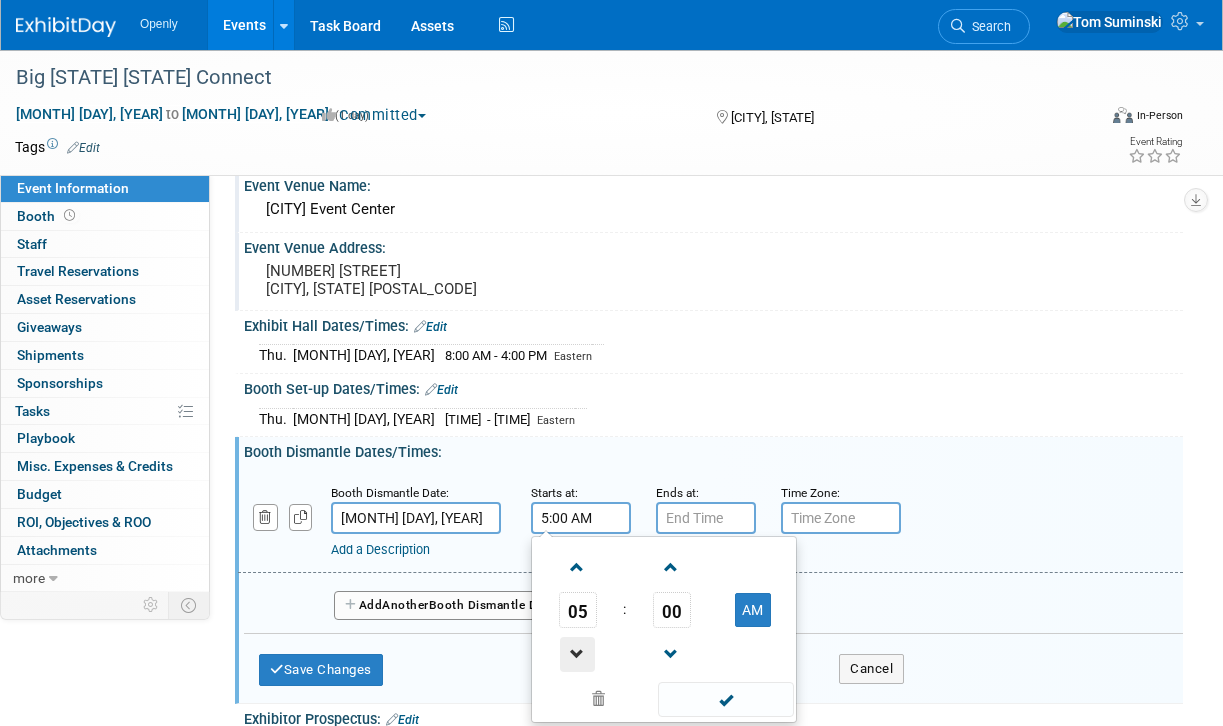 click at bounding box center [577, 654] 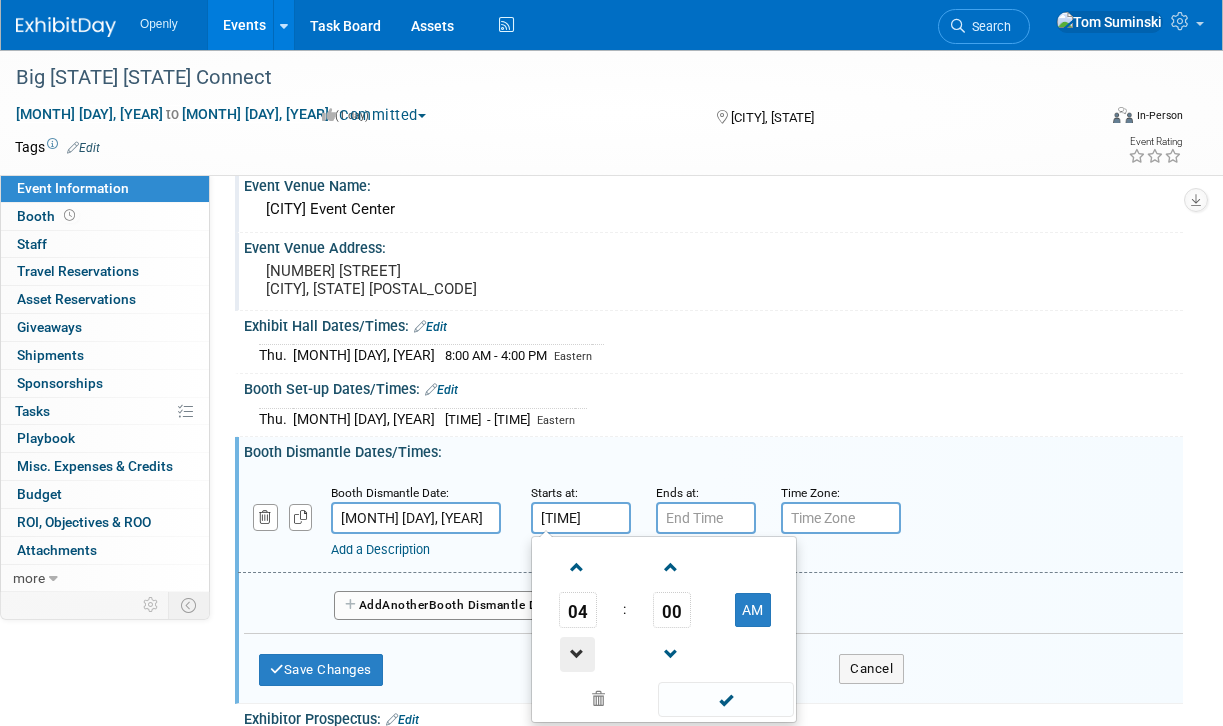 click at bounding box center [577, 654] 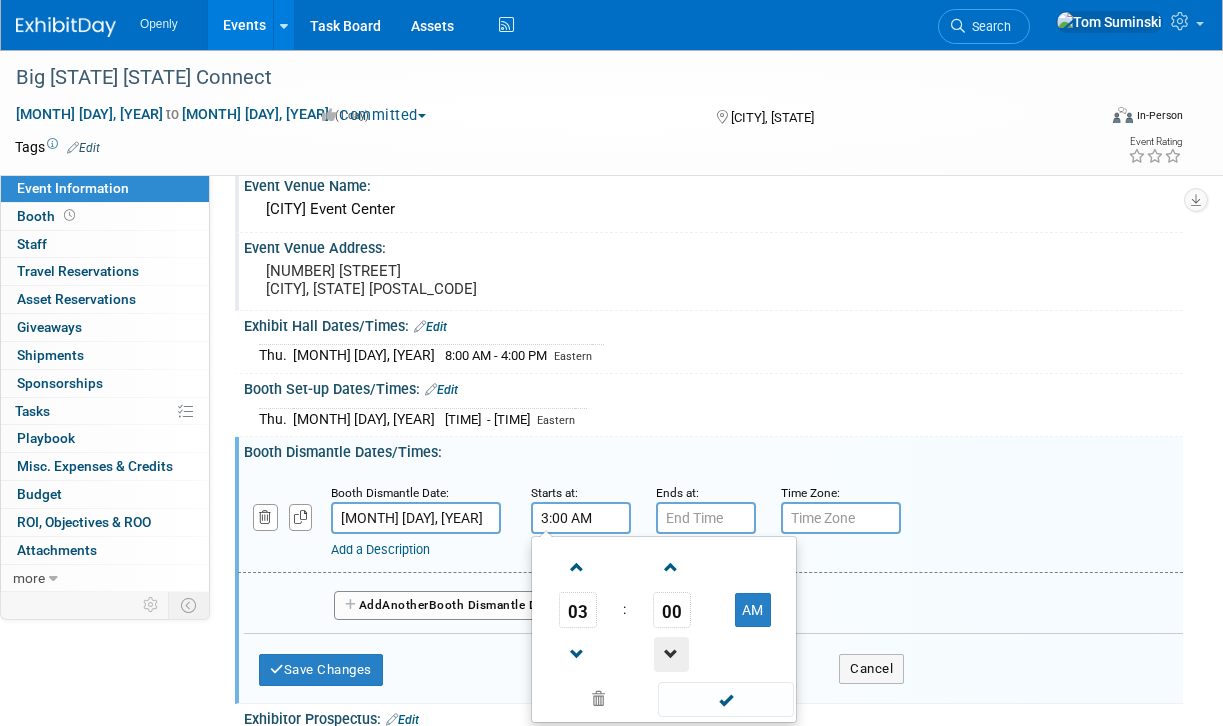 click at bounding box center (671, 654) 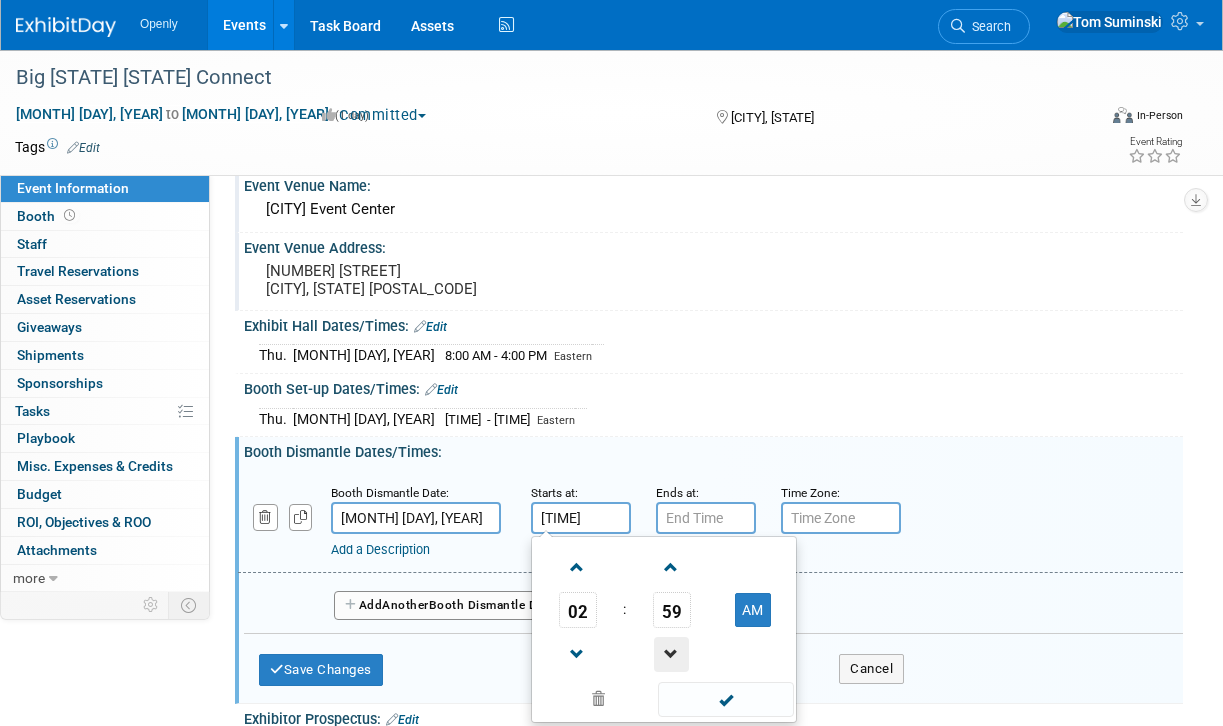click at bounding box center [671, 654] 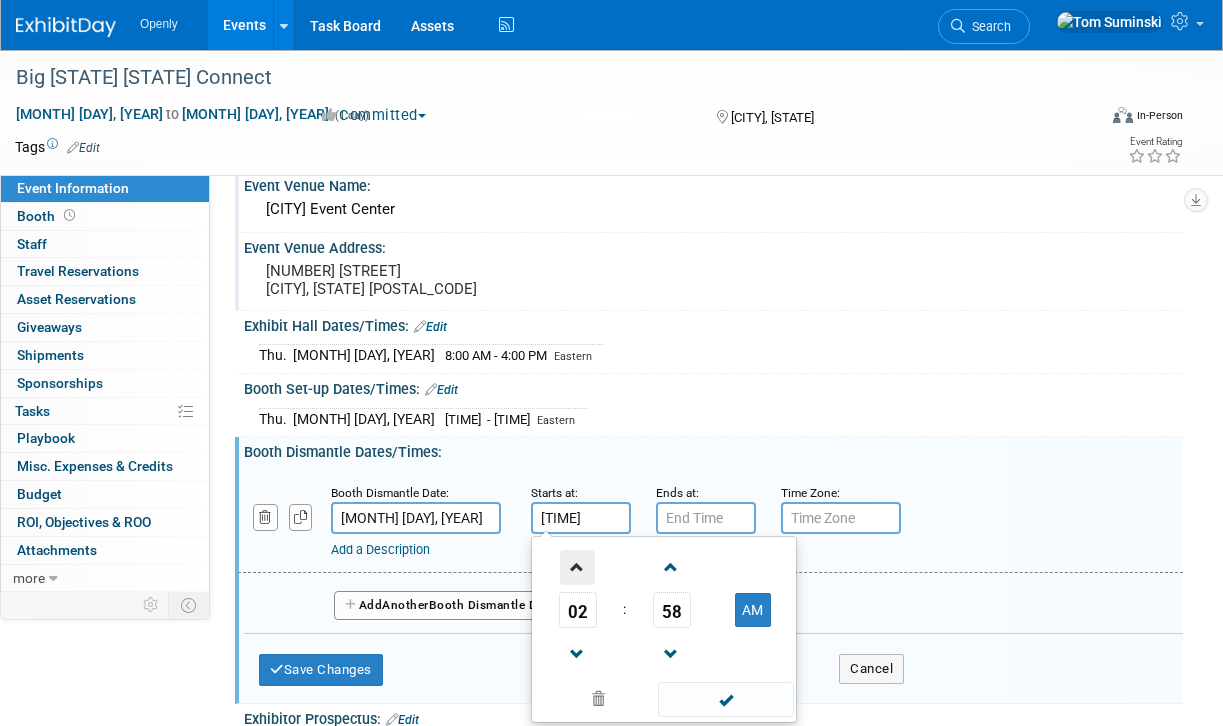click at bounding box center (577, 567) 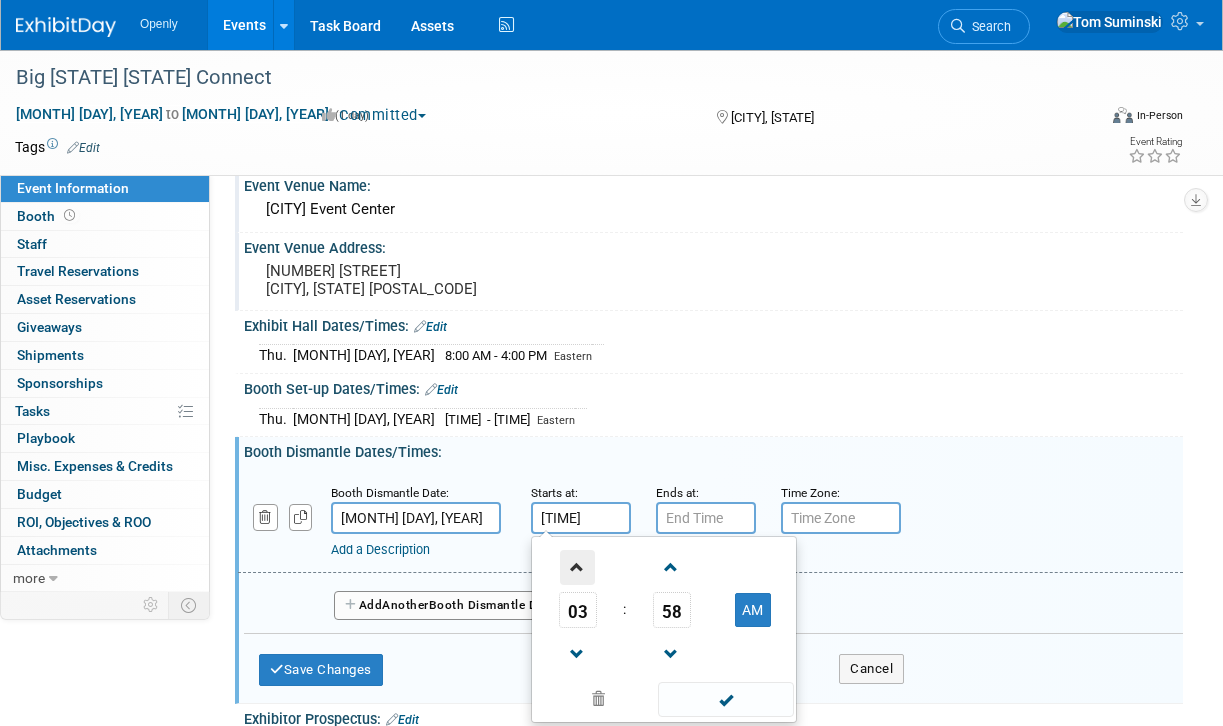 click at bounding box center [577, 567] 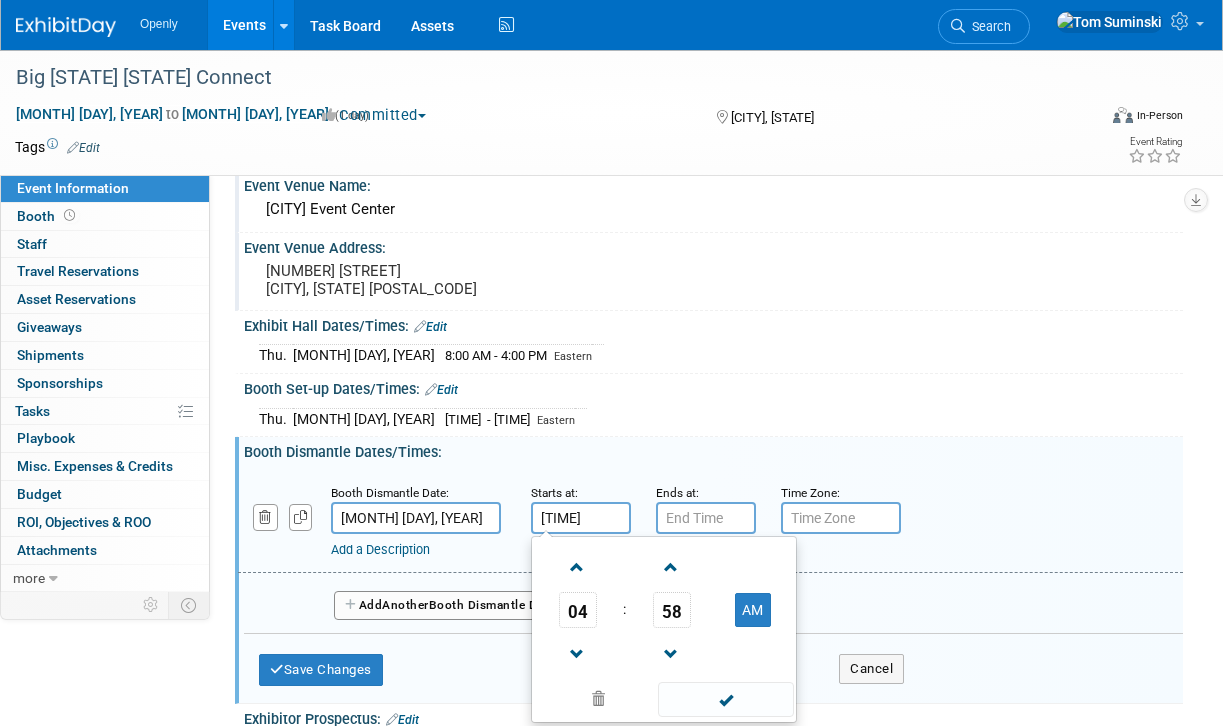 drag, startPoint x: 563, startPoint y: 644, endPoint x: 616, endPoint y: 644, distance: 53 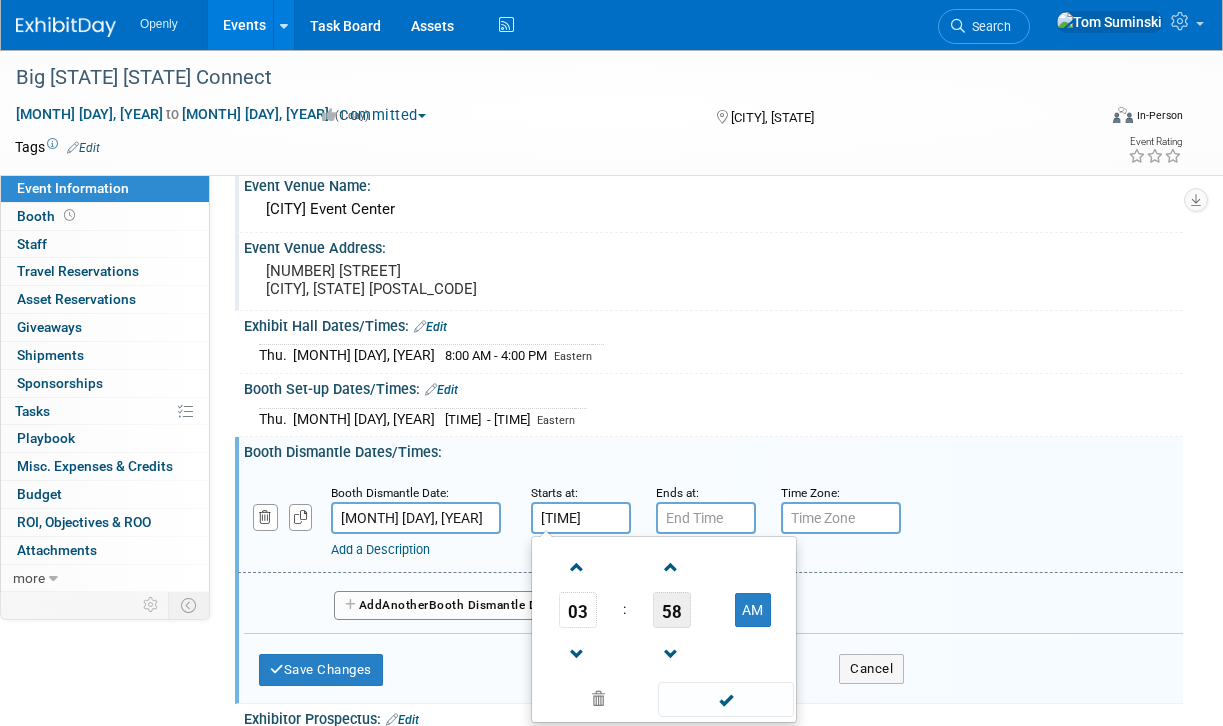 click on "58" at bounding box center (672, 610) 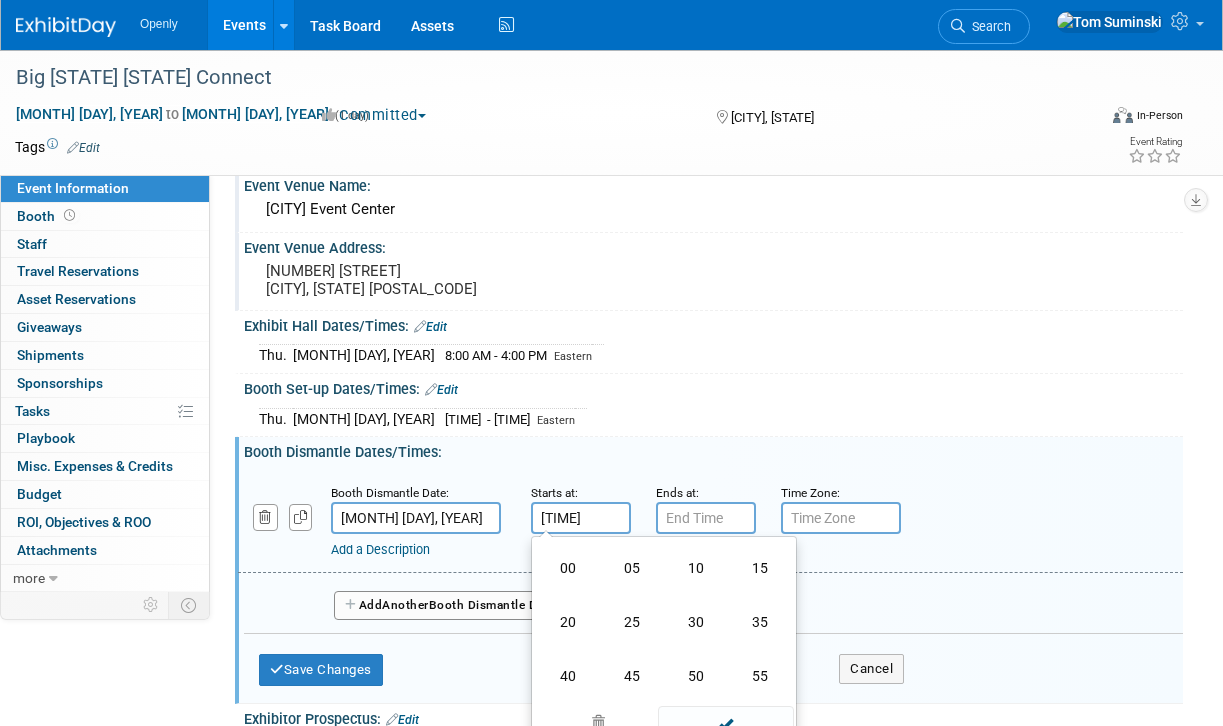 click on "45" at bounding box center (632, 676) 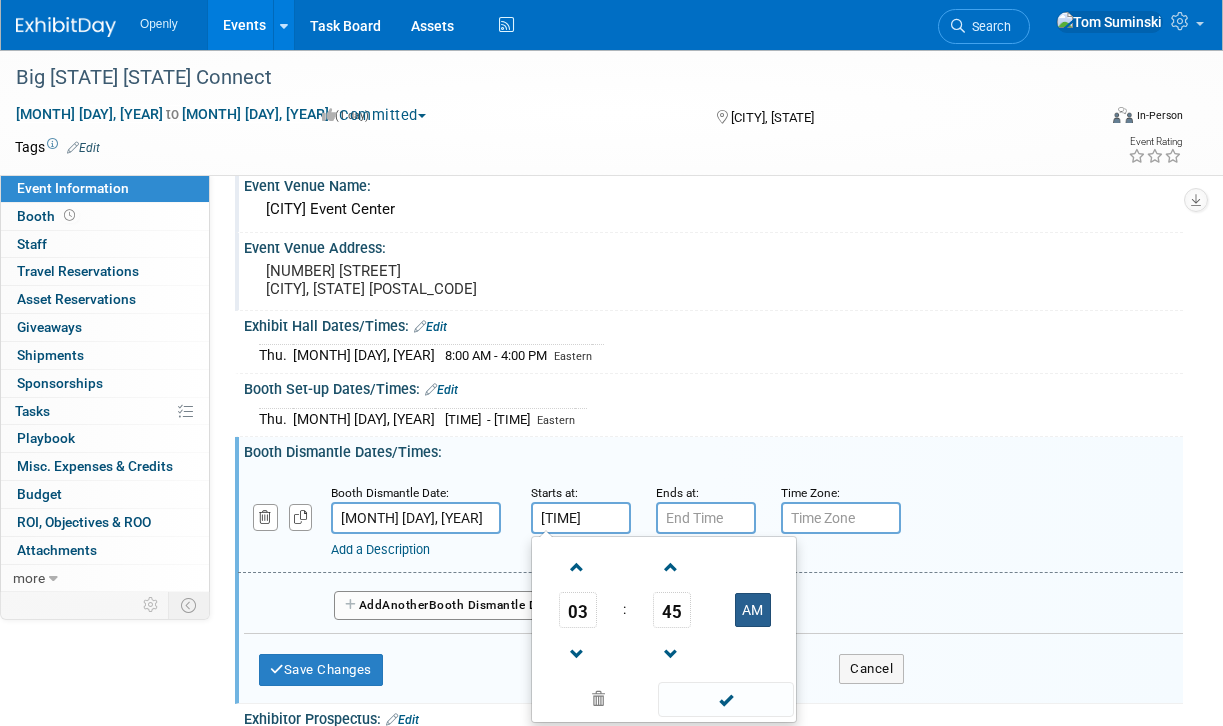 click on "AM" at bounding box center [753, 610] 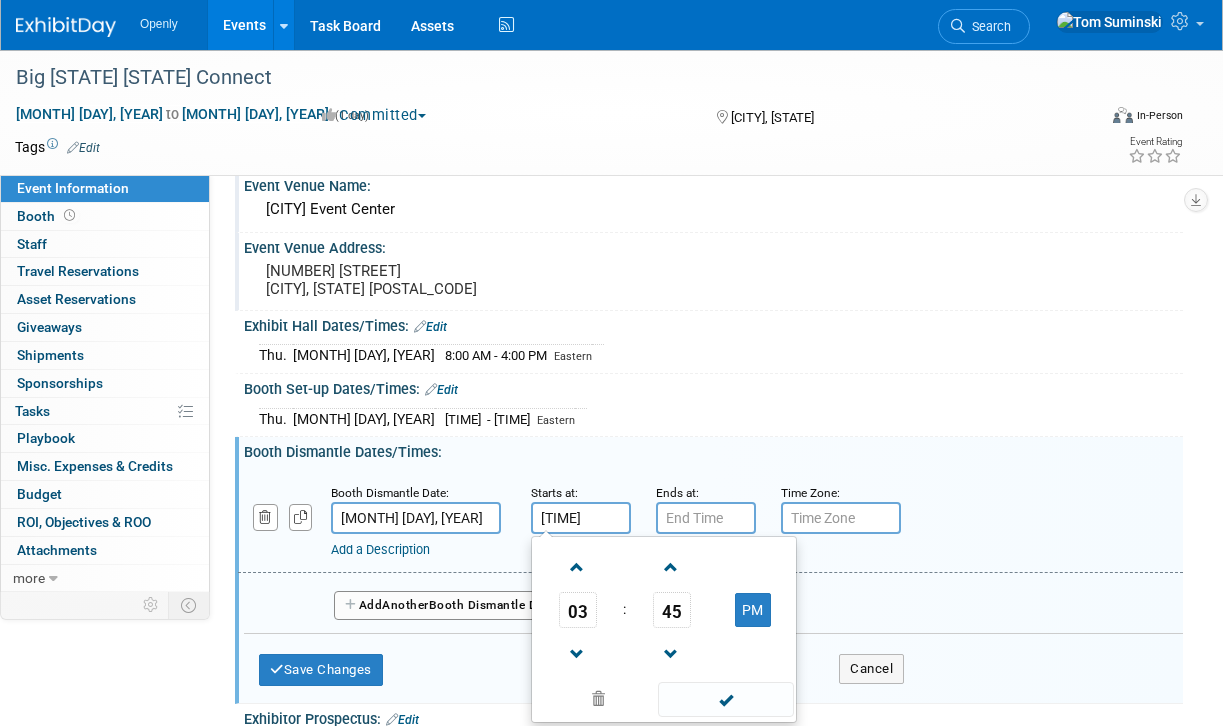 click on "[DAY].
[MONTH] [NUMBER], [YEAR]
[TIME]                                -
[TIME]
[TIMEZONE]
Save Changes
Cancel" at bounding box center (713, 415) 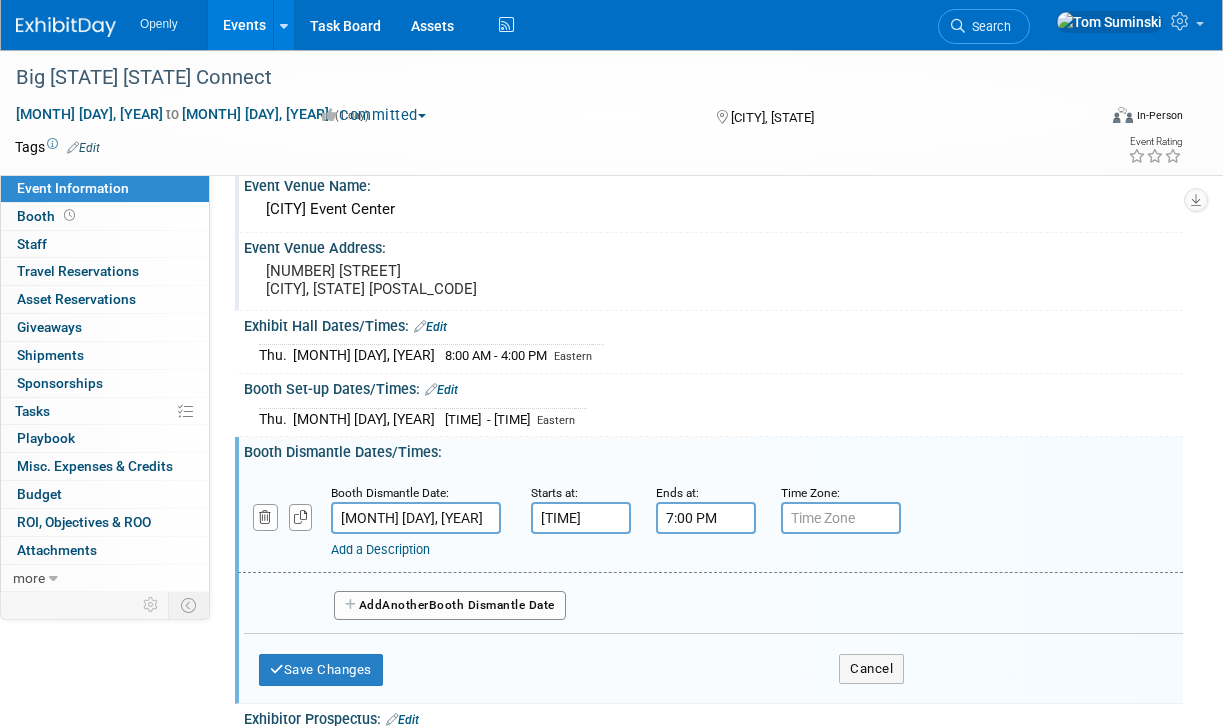 click on "7:00 PM" at bounding box center [706, 518] 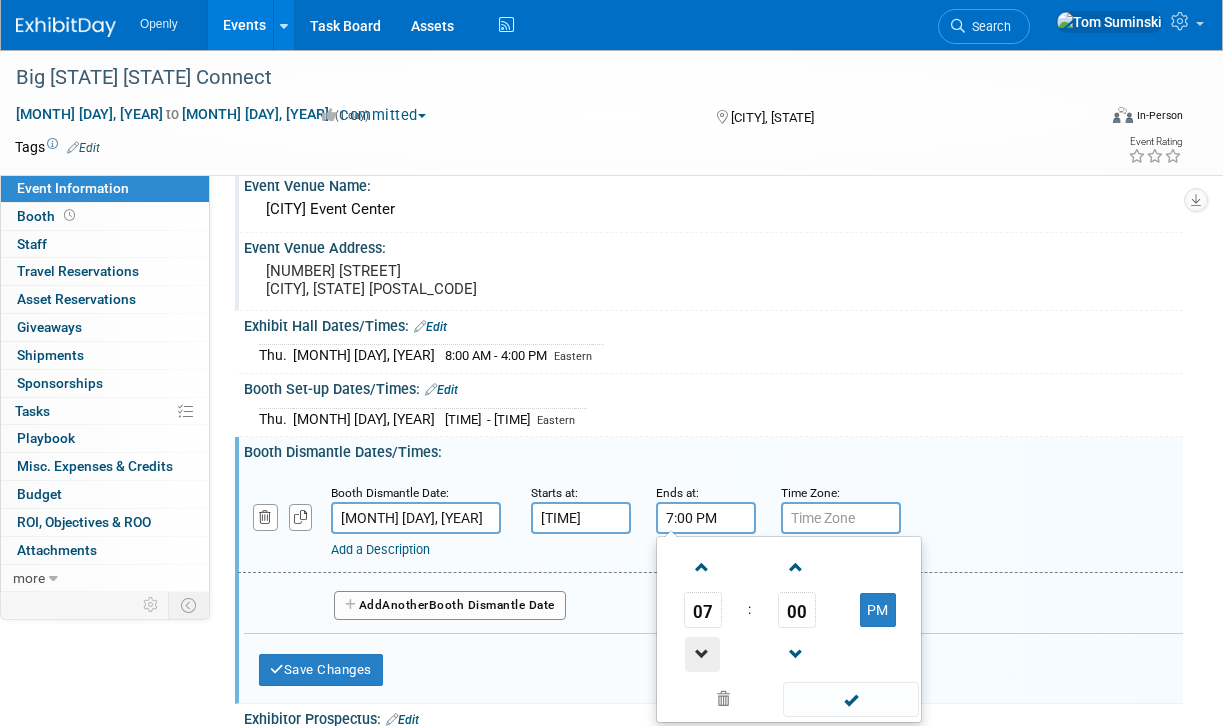 click at bounding box center [702, 654] 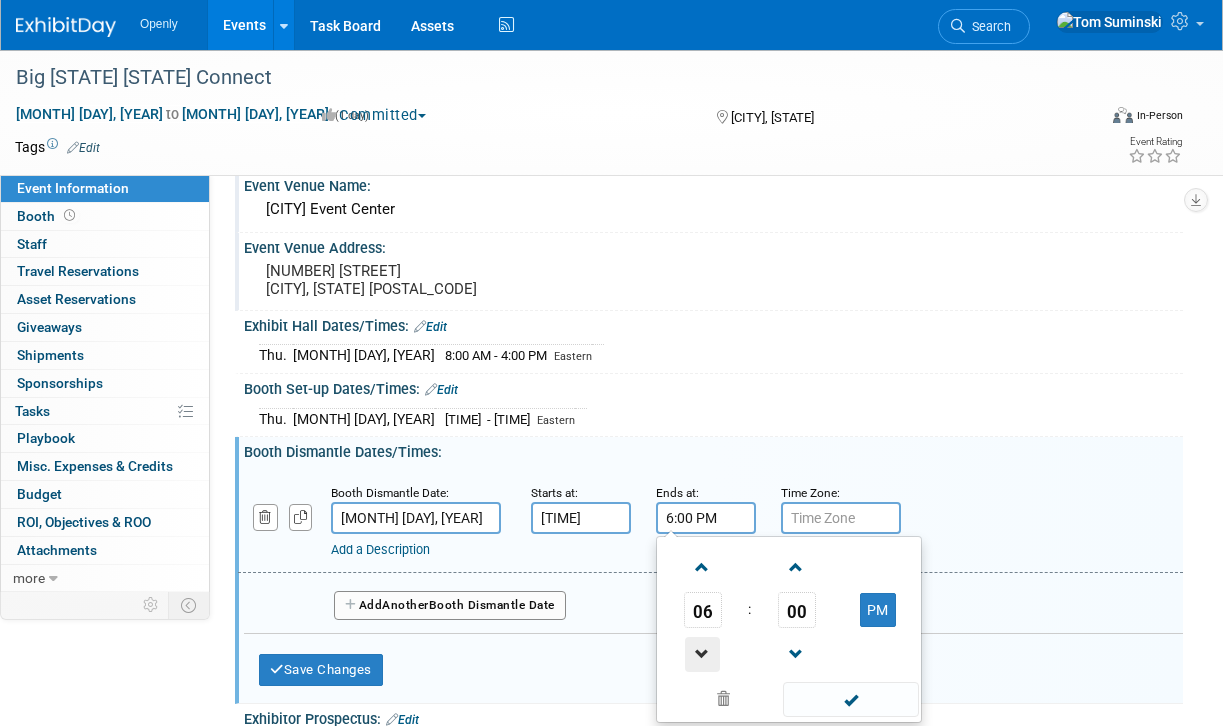 click at bounding box center [702, 654] 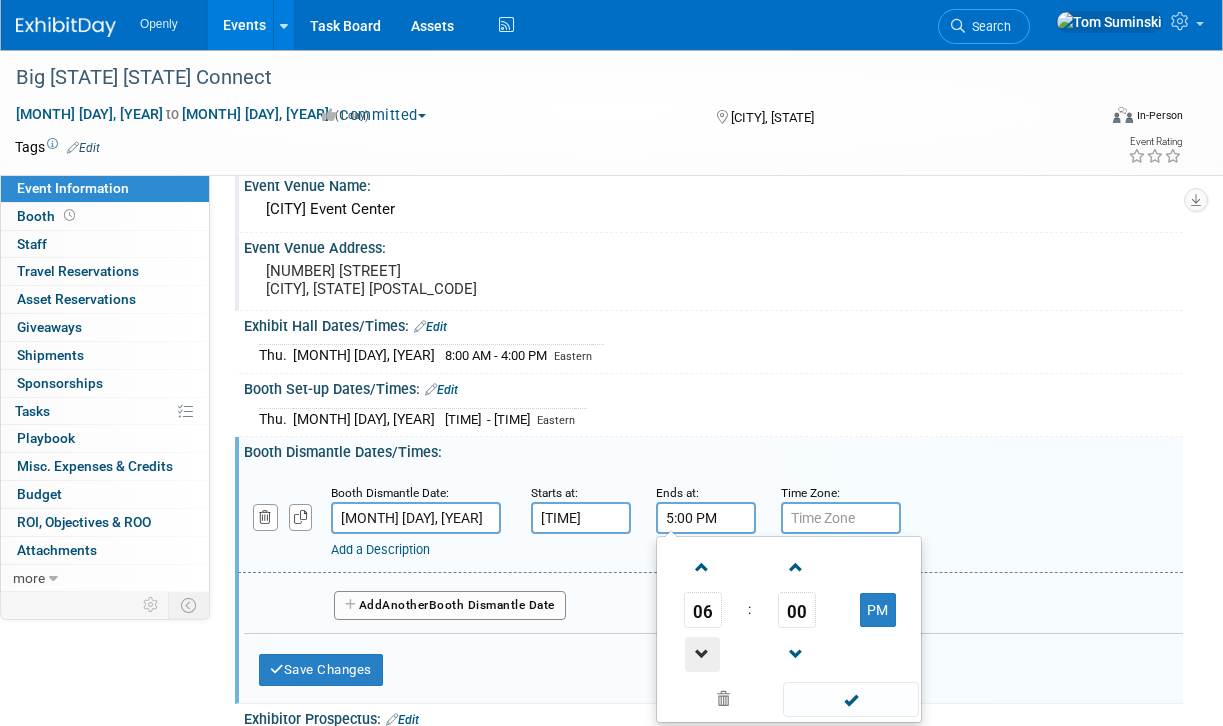 click at bounding box center (702, 654) 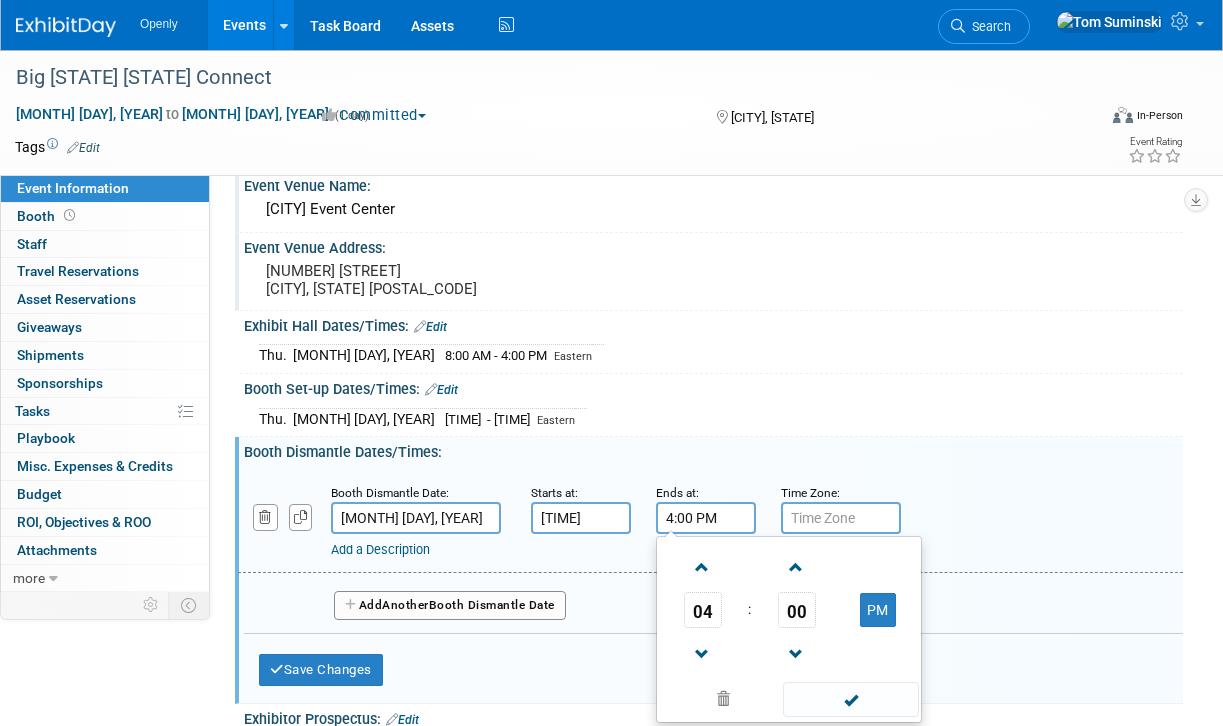 click at bounding box center [850, 699] 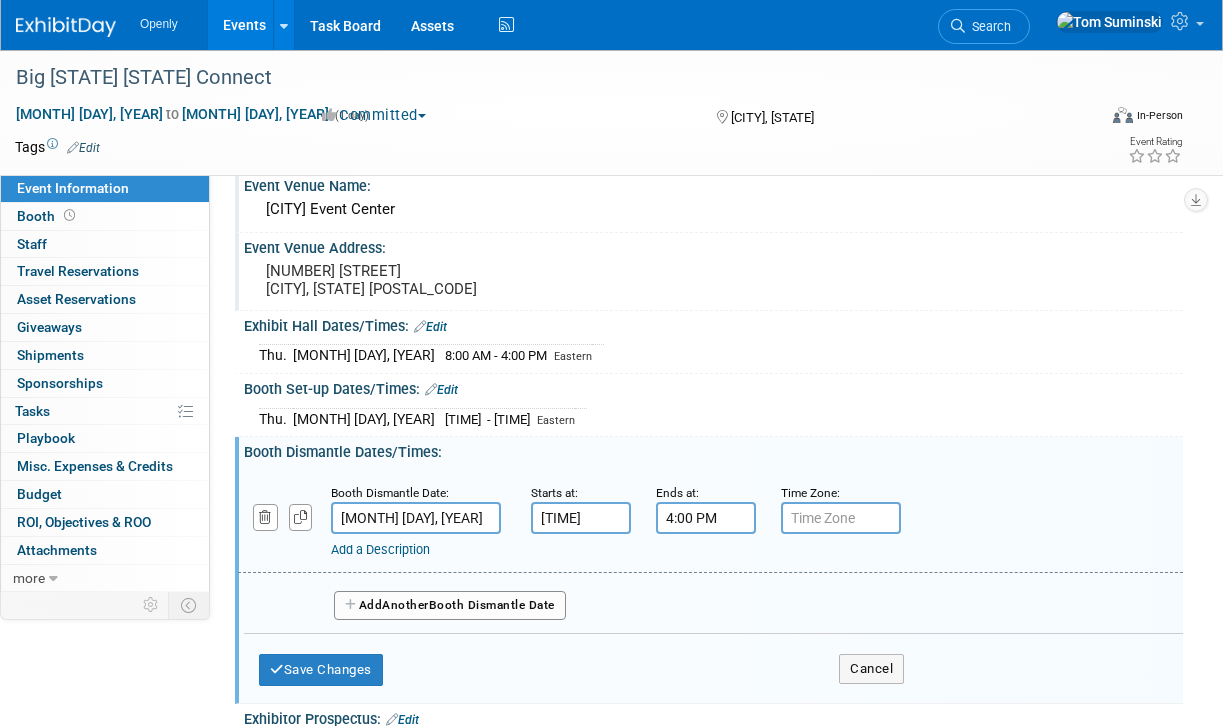click at bounding box center (841, 518) 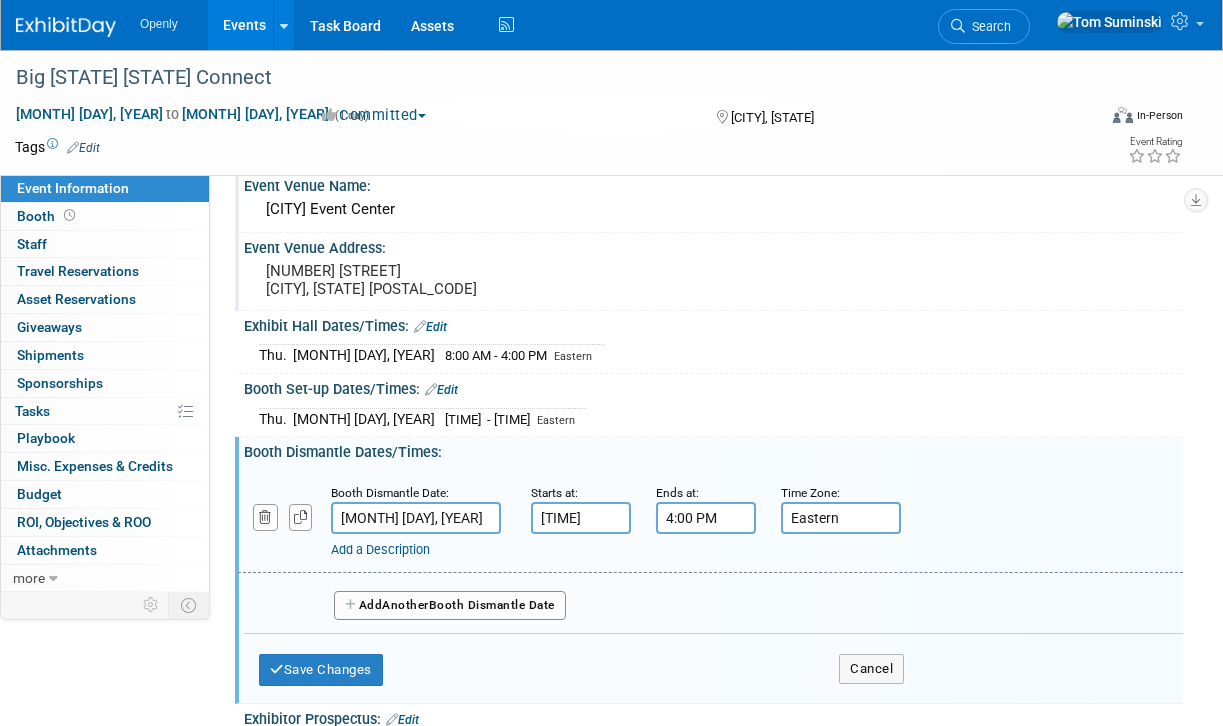 type on "Eastern" 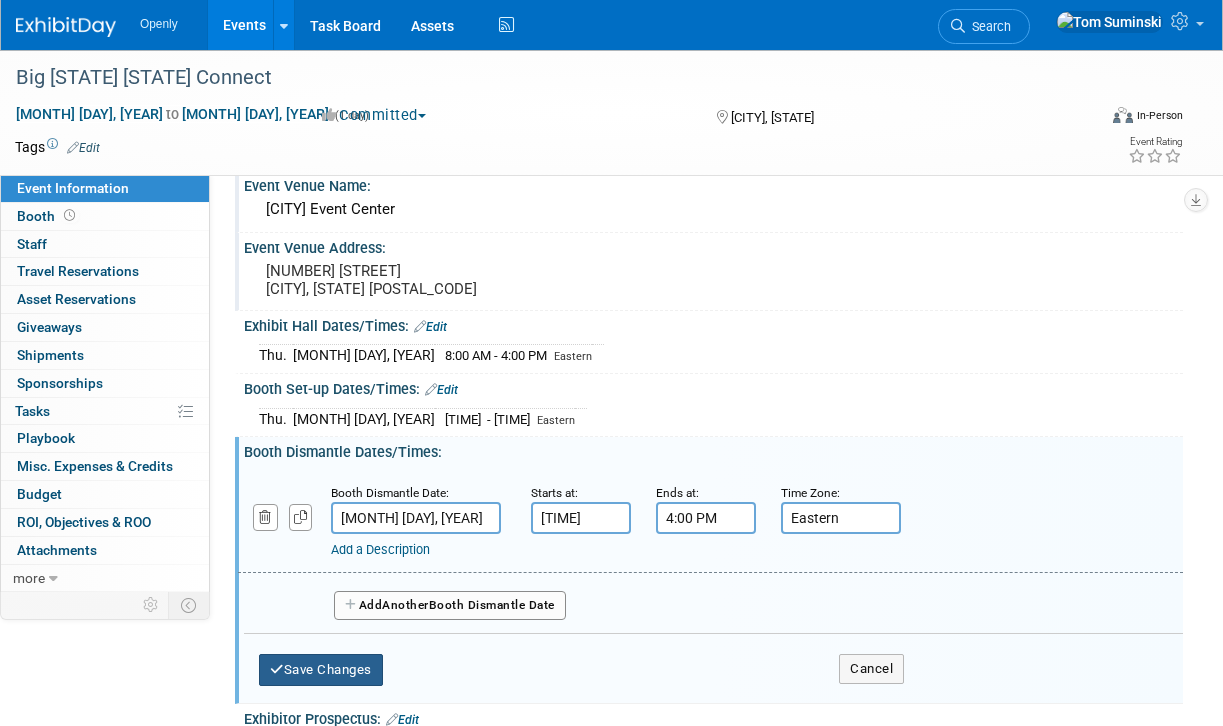 click on "Save Changes" at bounding box center [321, 670] 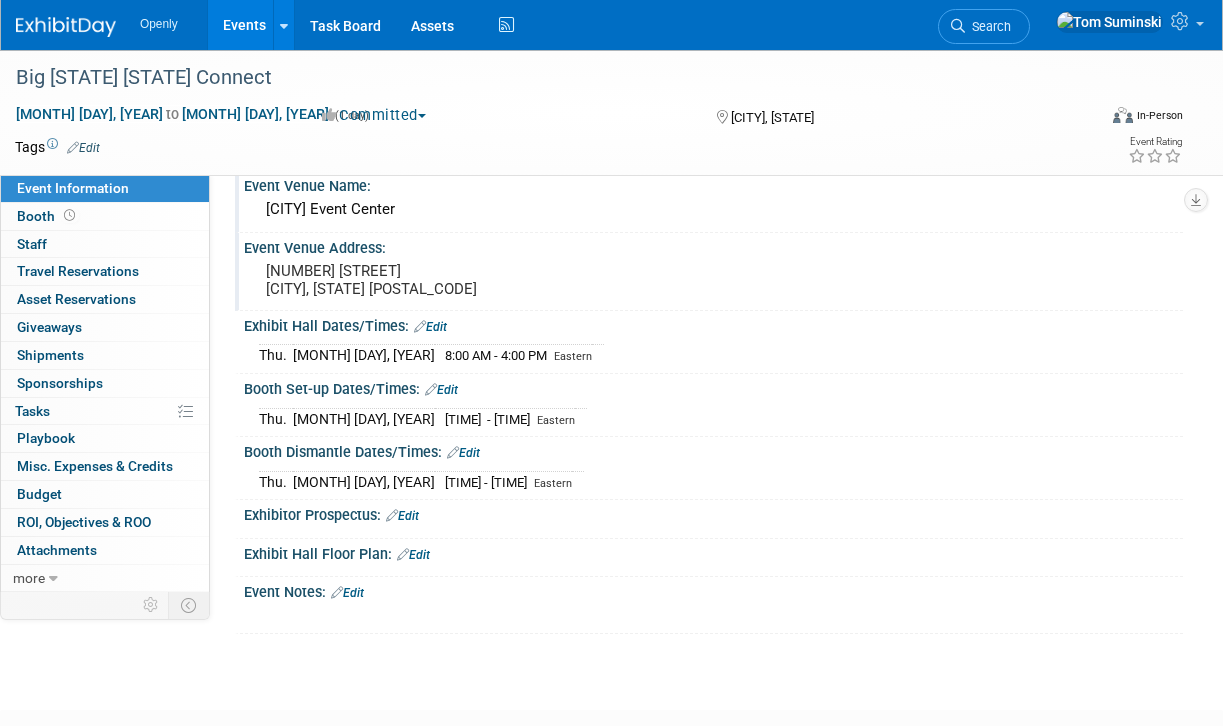 click on "Exhibitor Prospectus:
Edit" at bounding box center [713, 513] 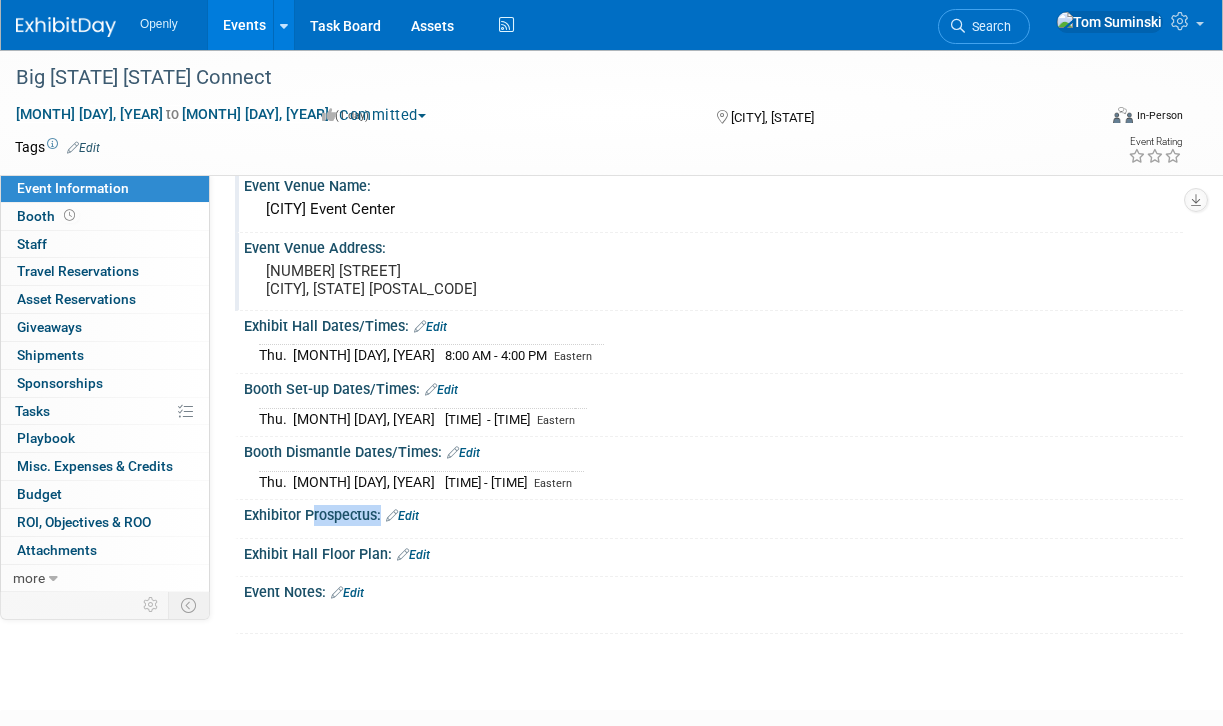 click on "Exhibitor Prospectus:
Edit" at bounding box center [713, 513] 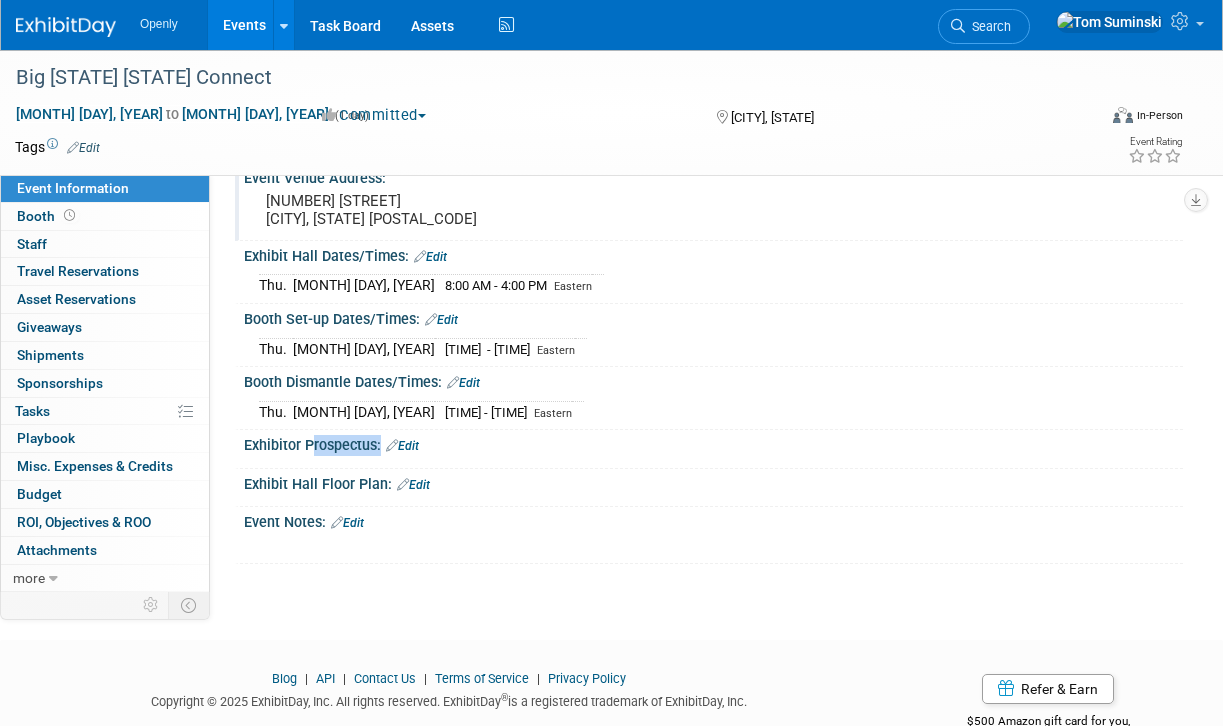 scroll, scrollTop: 157, scrollLeft: 0, axis: vertical 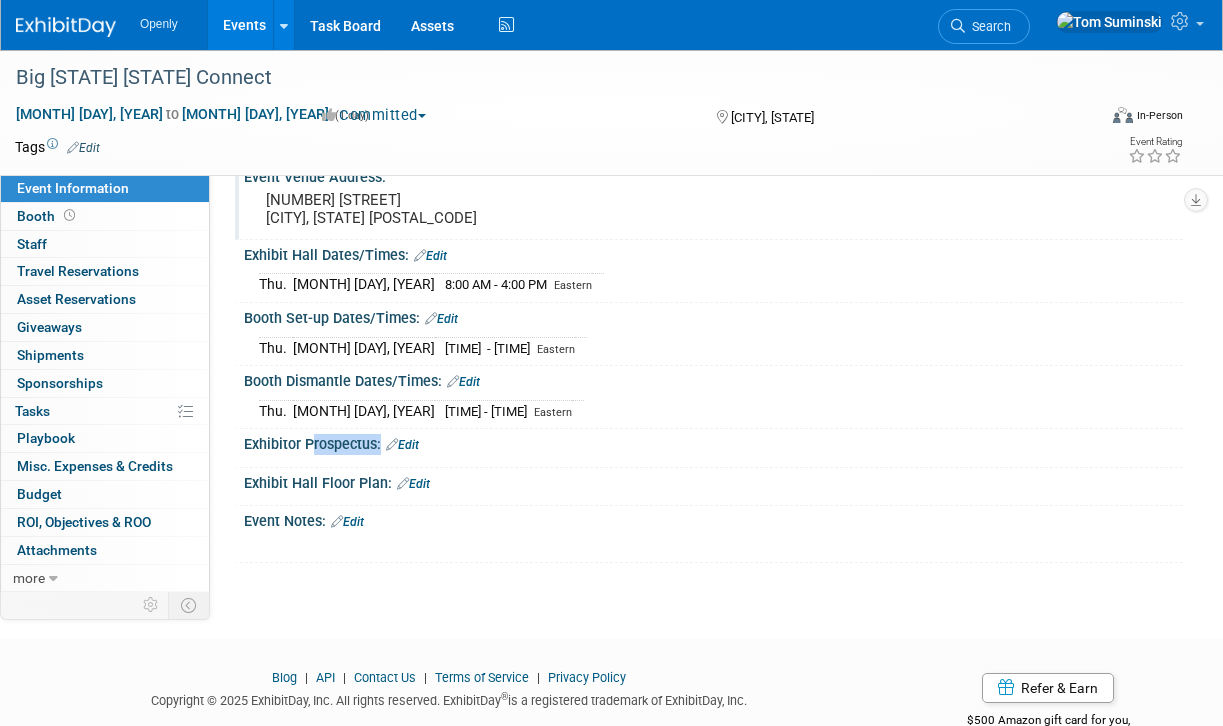 click on "Edit" at bounding box center (347, 522) 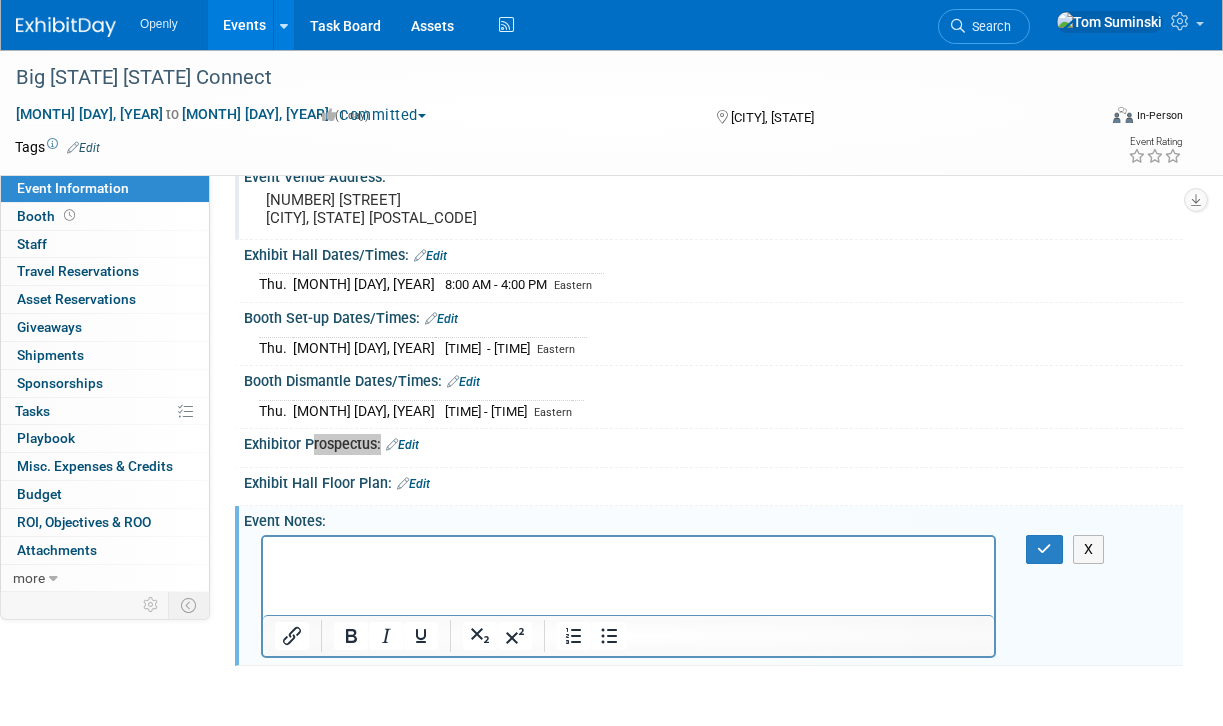 scroll, scrollTop: 0, scrollLeft: 0, axis: both 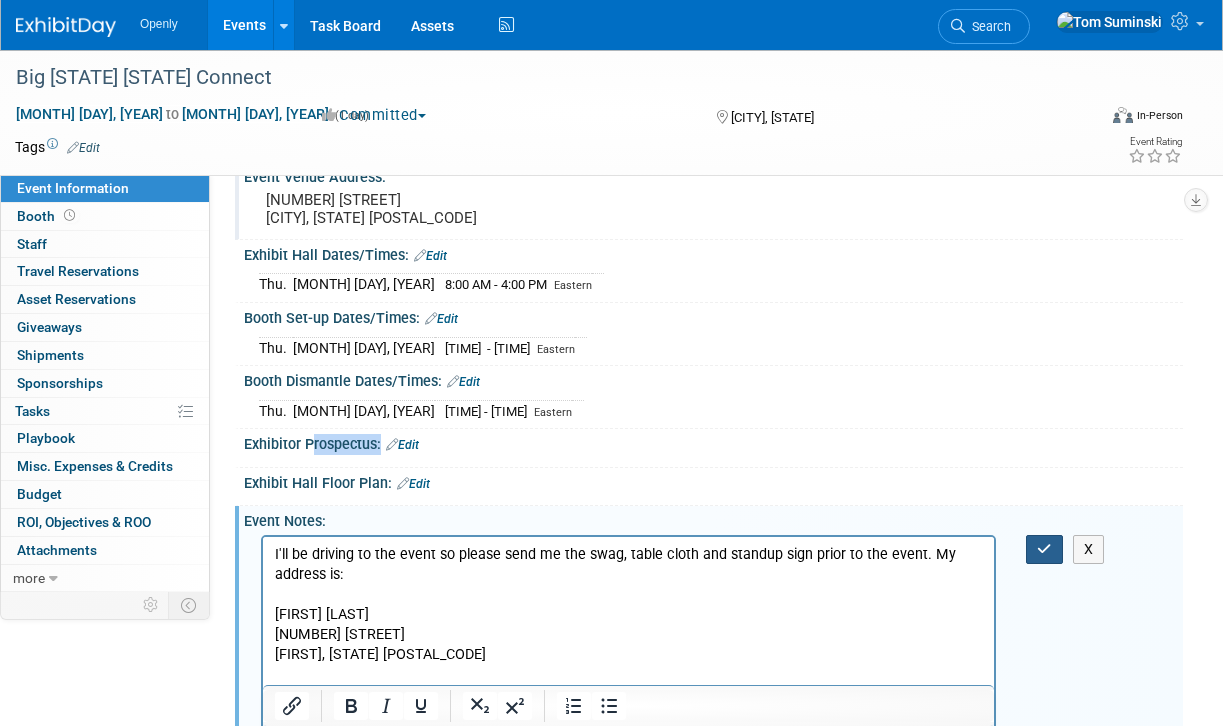 click at bounding box center [1044, 549] 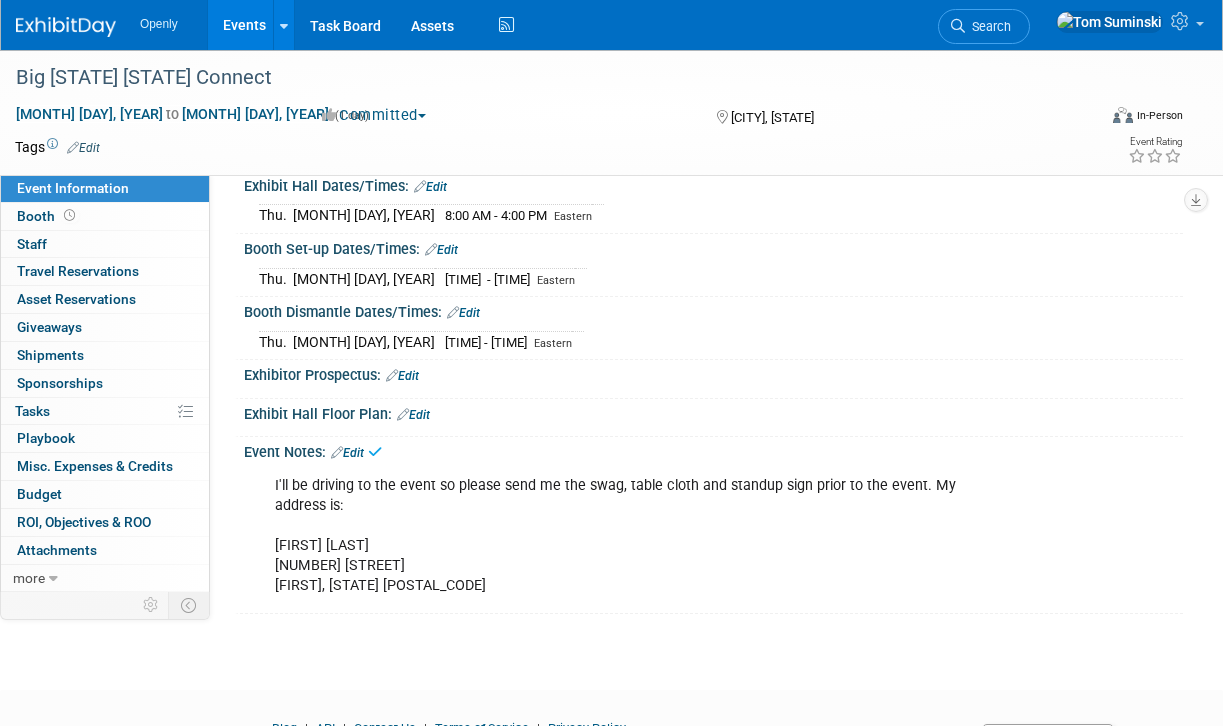 scroll, scrollTop: 234, scrollLeft: 0, axis: vertical 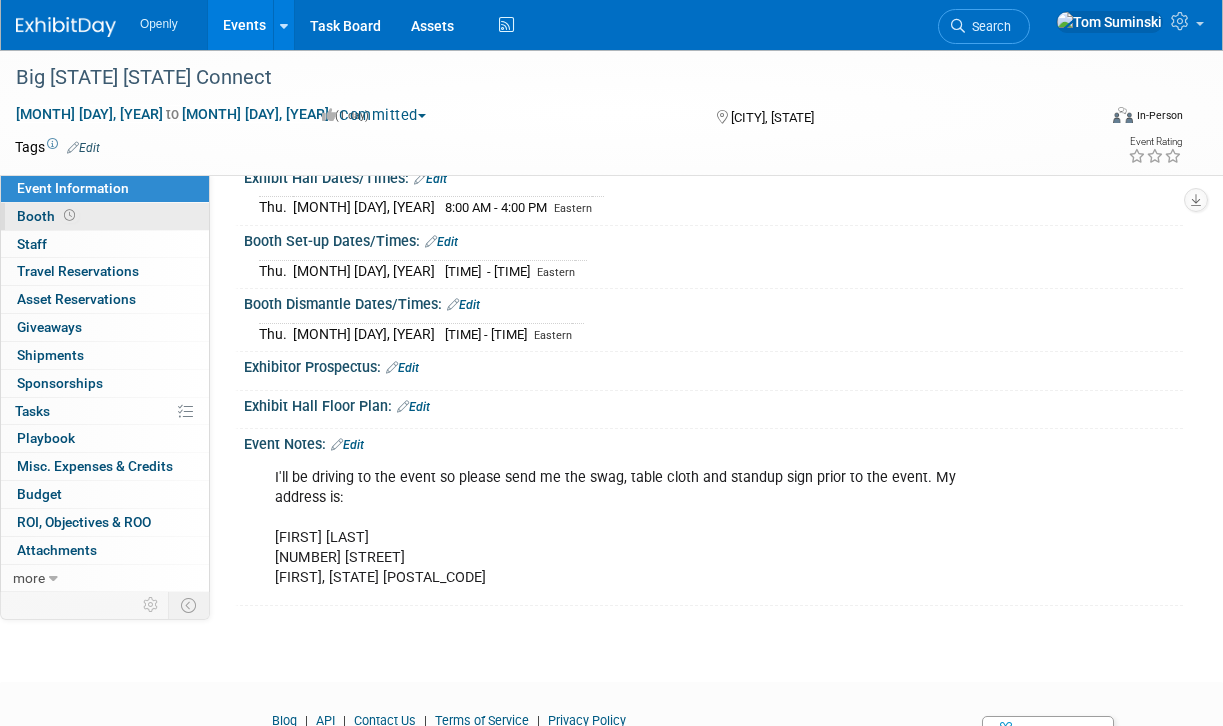 click on "Booth" at bounding box center [105, 216] 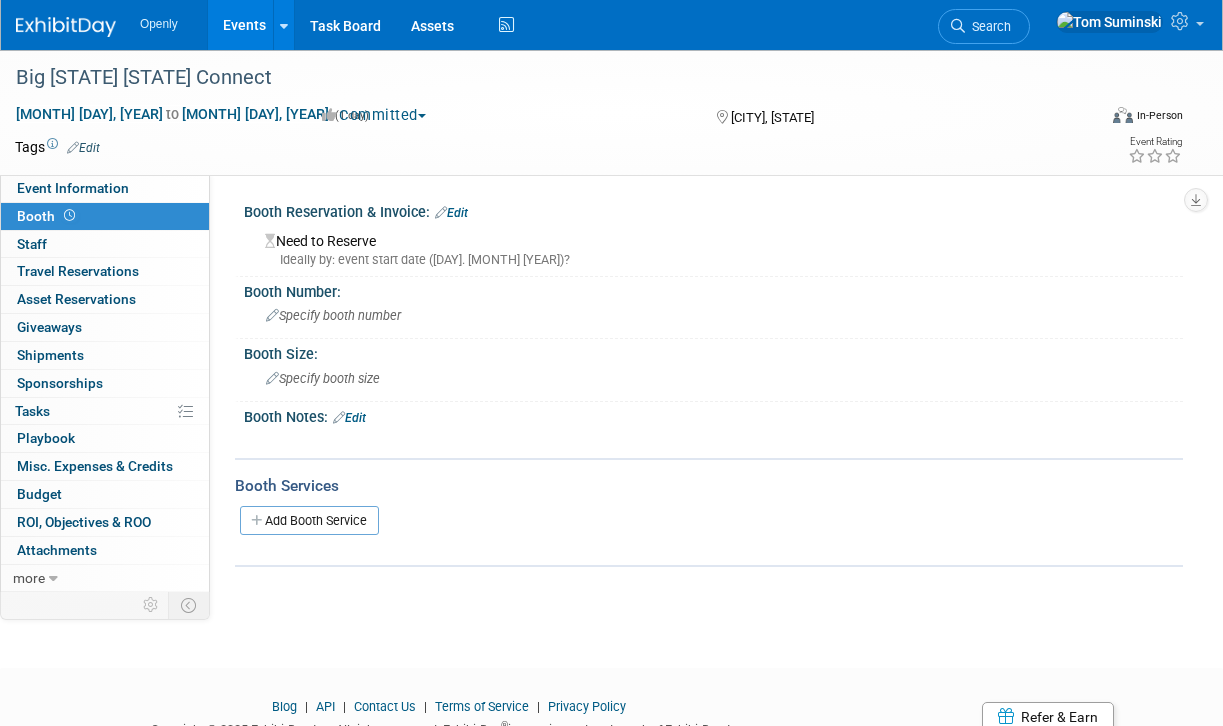 click on "Edit" at bounding box center (451, 213) 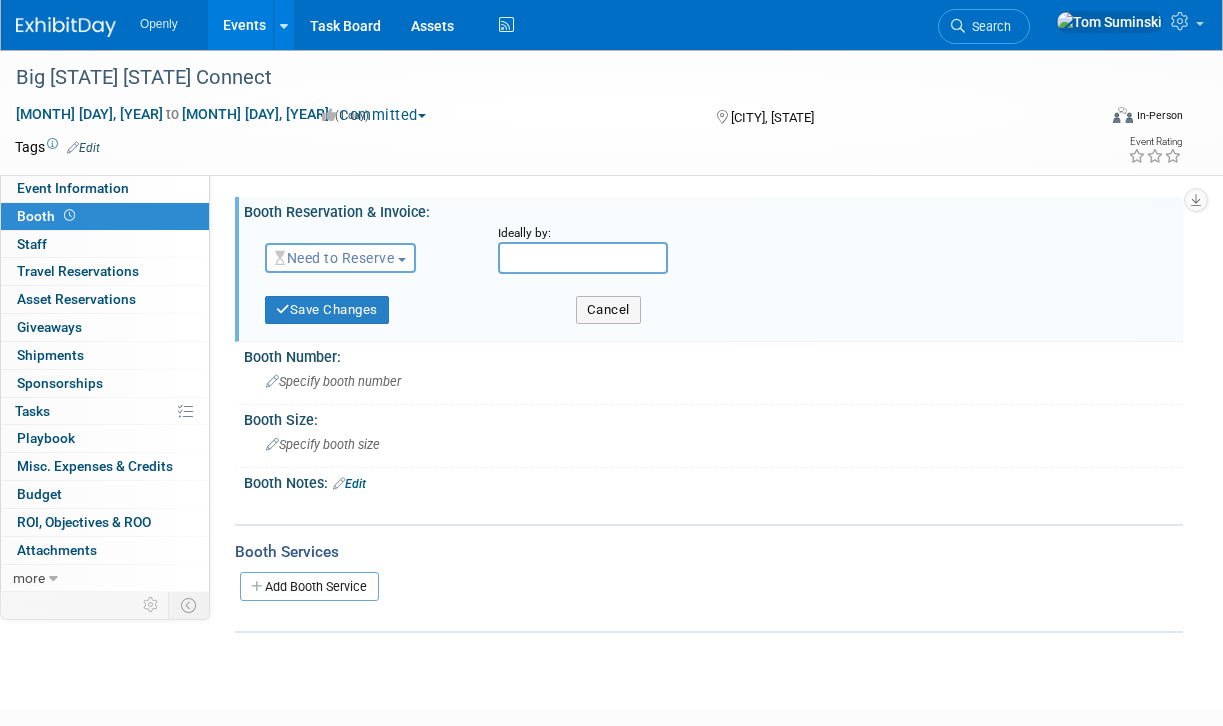 click on "Need to Reserve" at bounding box center [340, 258] 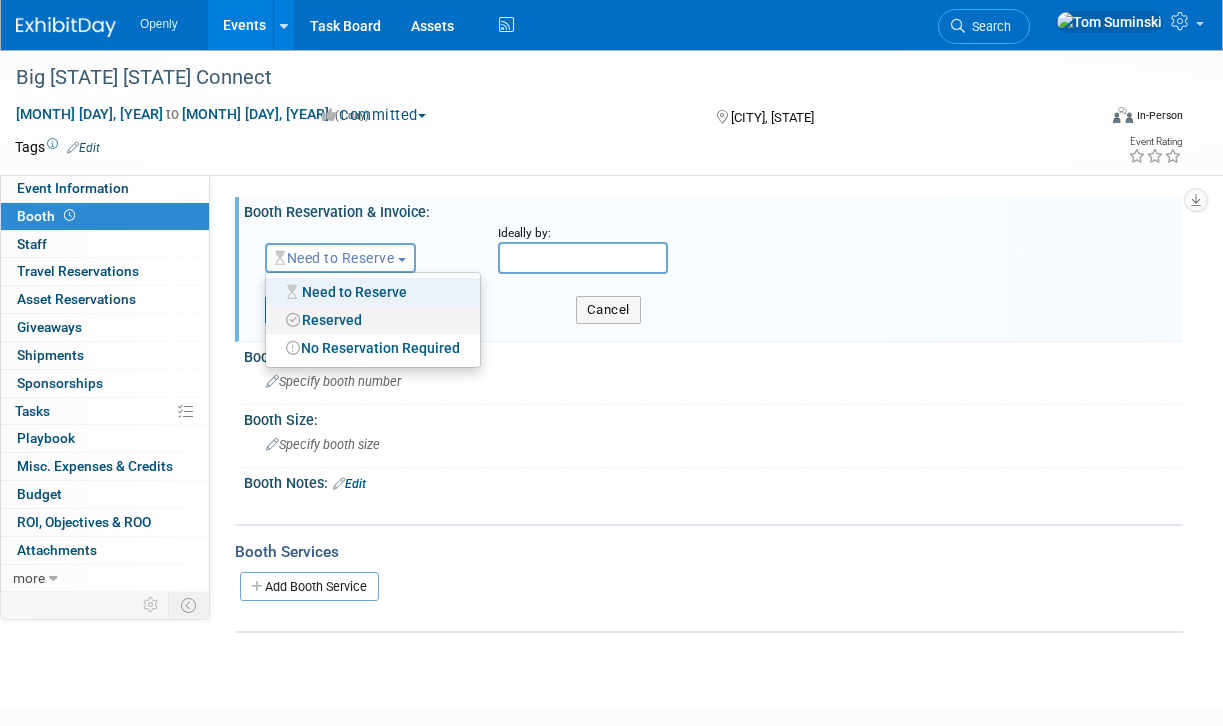 click on "Reserved" at bounding box center [373, 320] 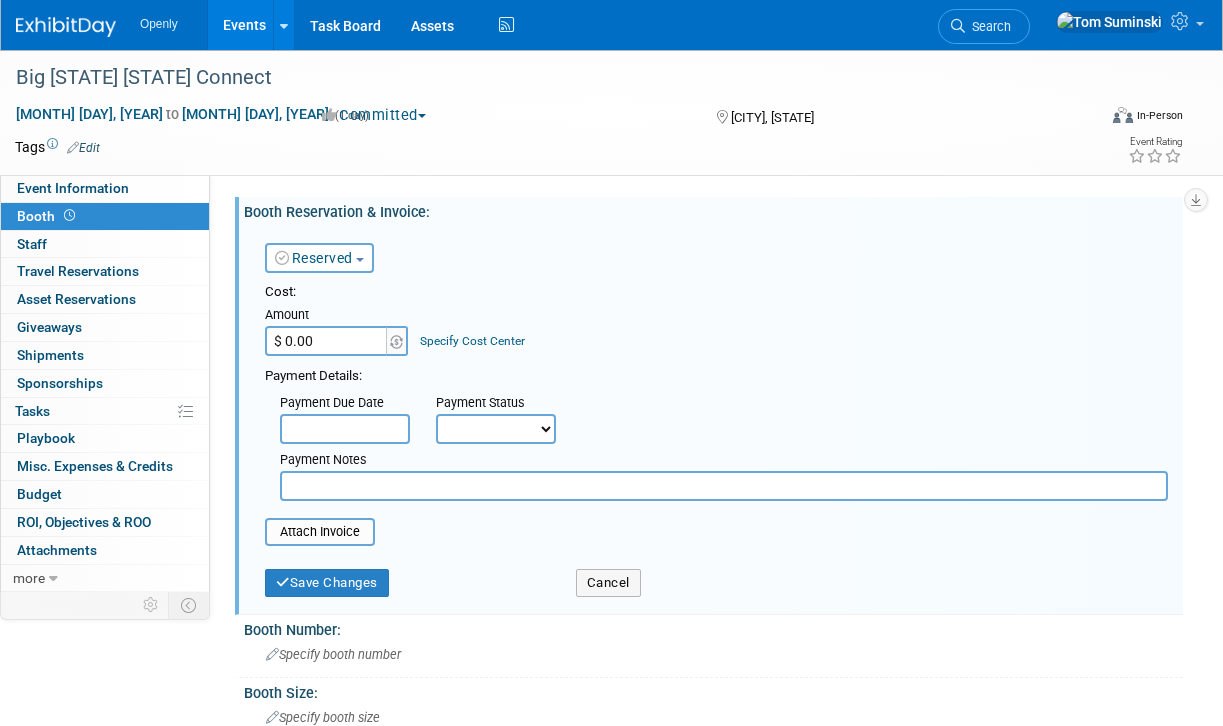 click on "Amount" at bounding box center [337, 316] 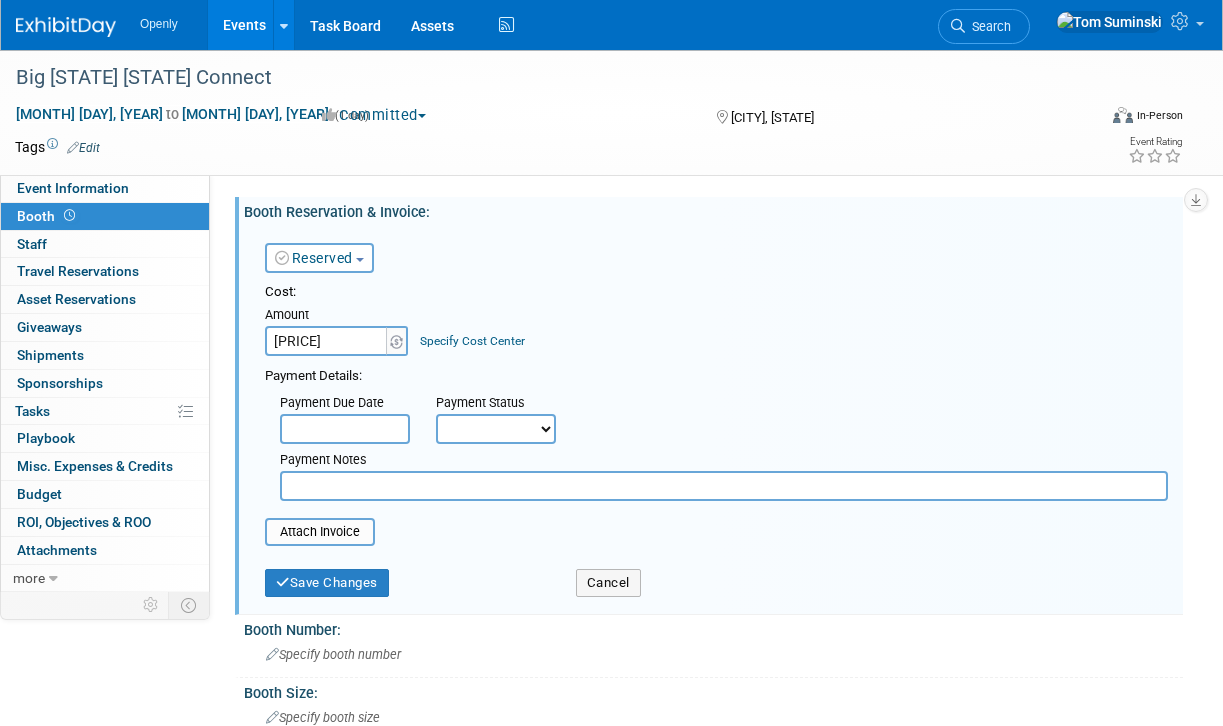 type on "$ 995.00" 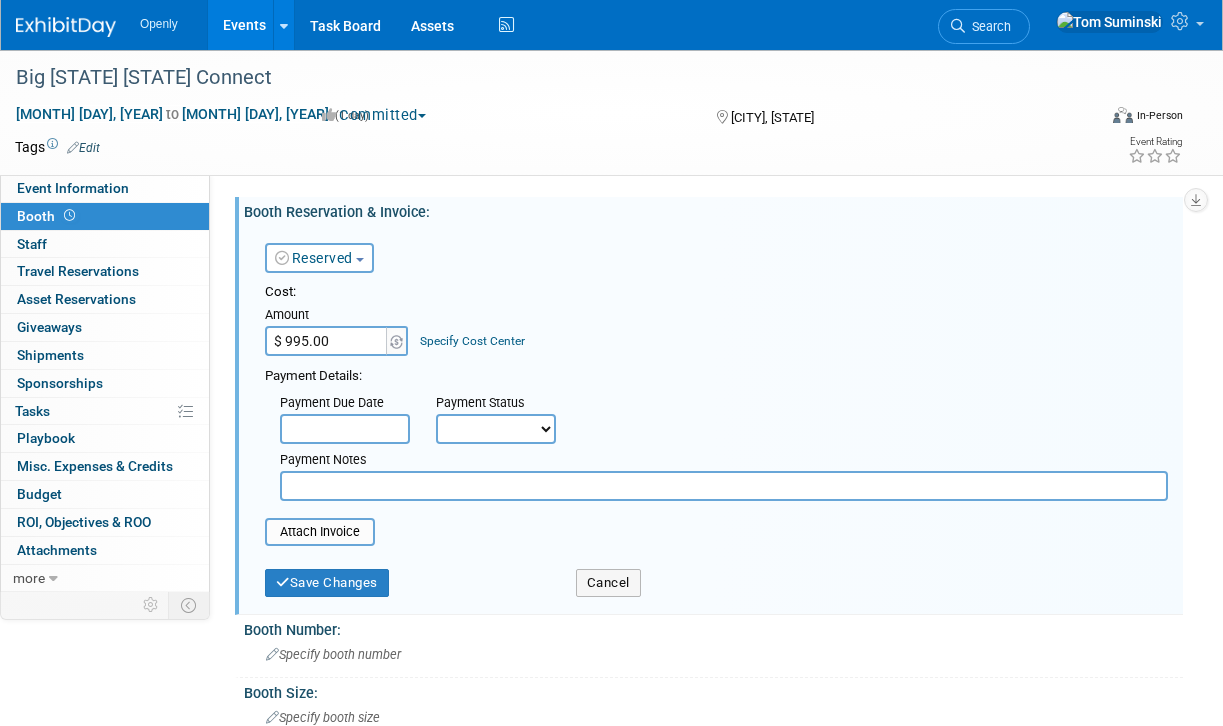 click on "Cost:
Amount
$ [PRICE]
Specify Cost Center
Cost Center
-- Not Specified --" at bounding box center (716, 319) 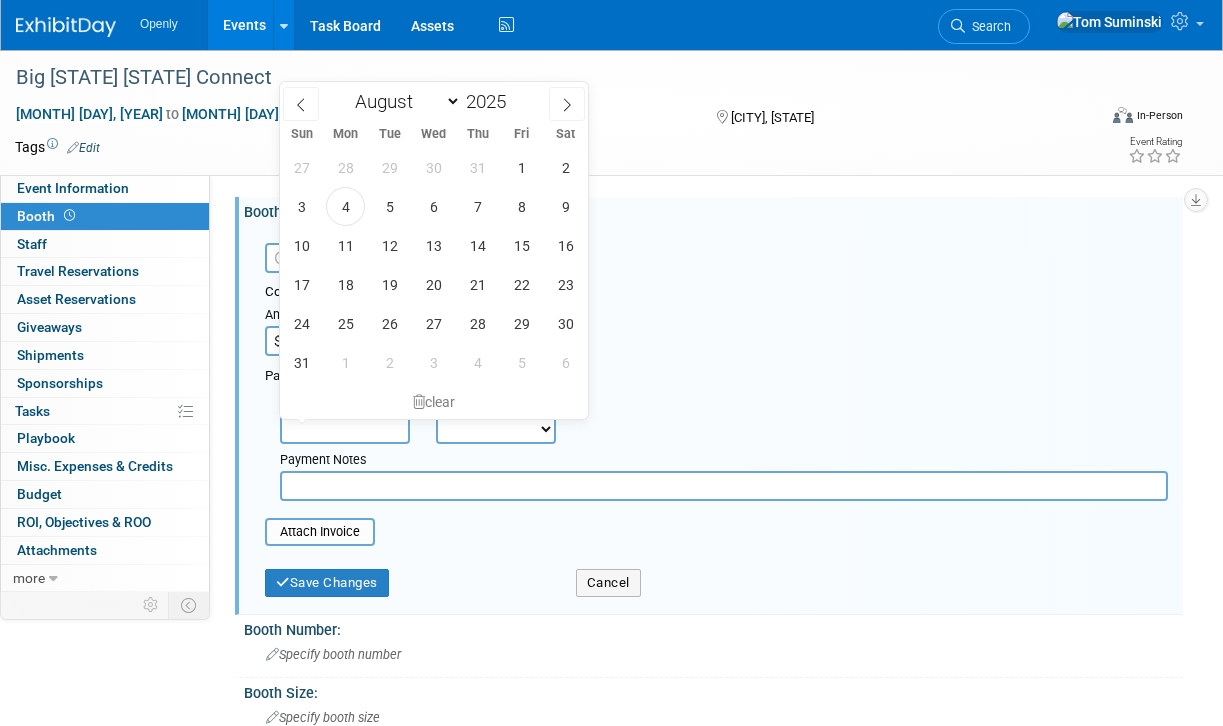 click at bounding box center [345, 429] 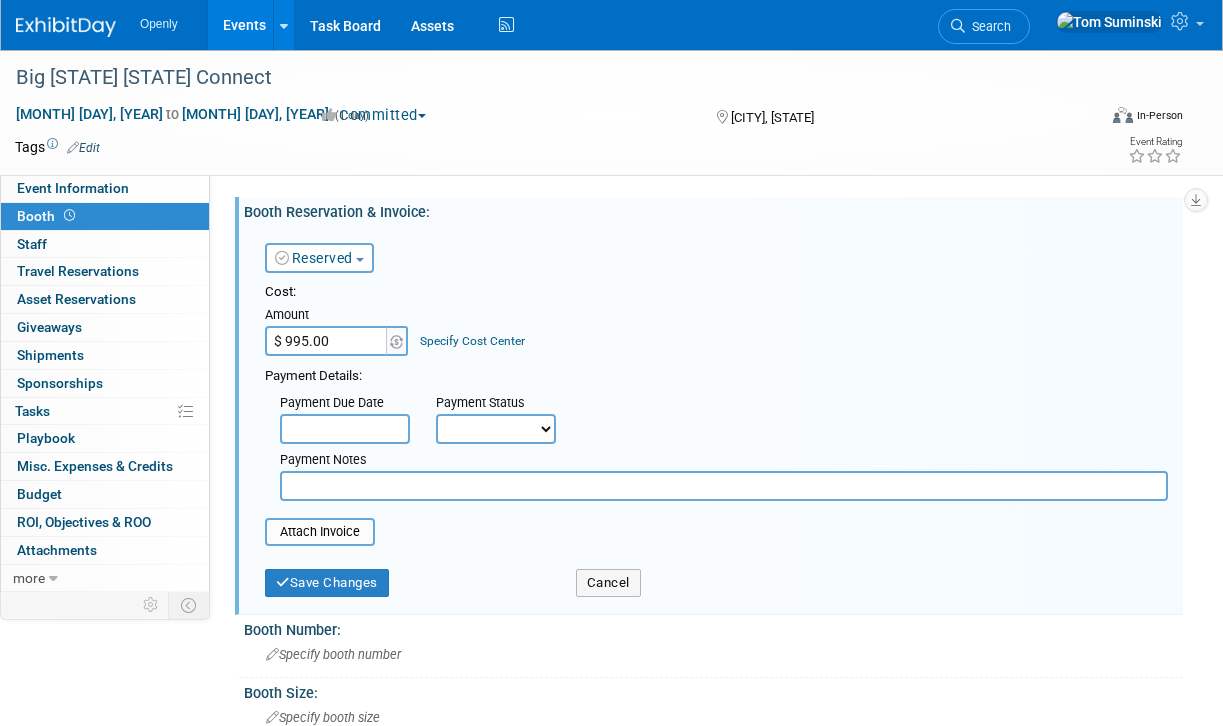click on "Payment Details:" at bounding box center (716, 374) 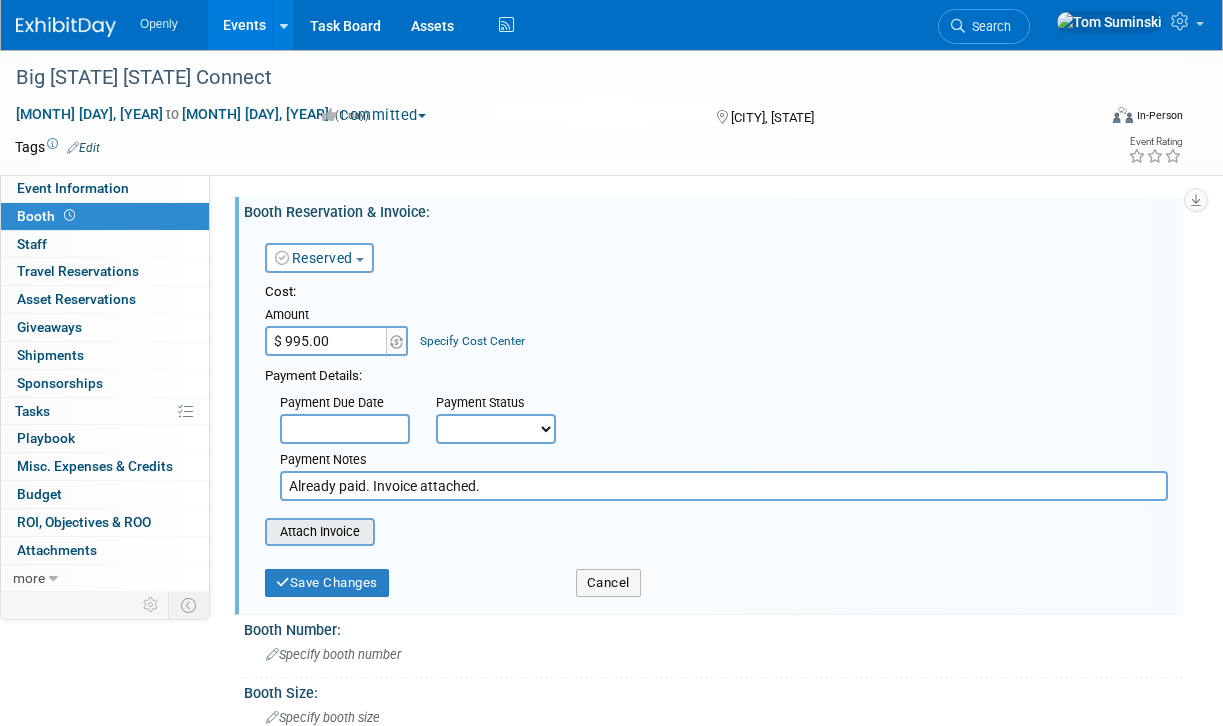 type on "Already paid. Invoice attached." 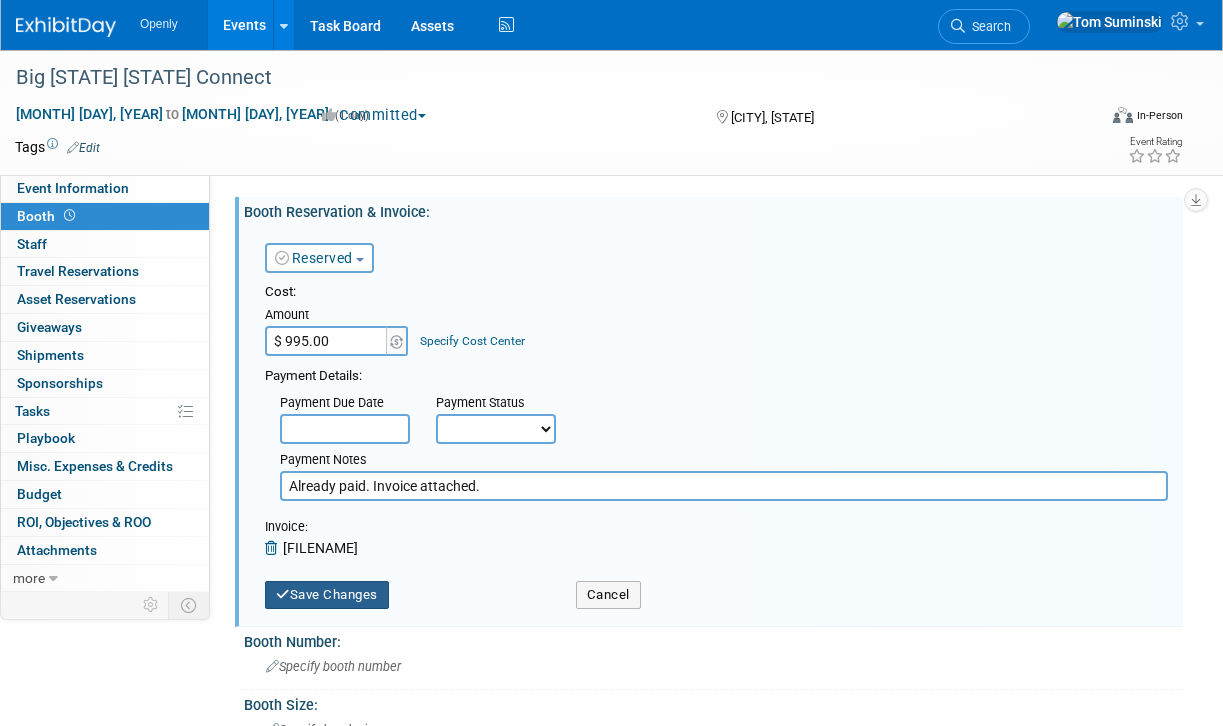 click on "Save Changes" at bounding box center [327, 595] 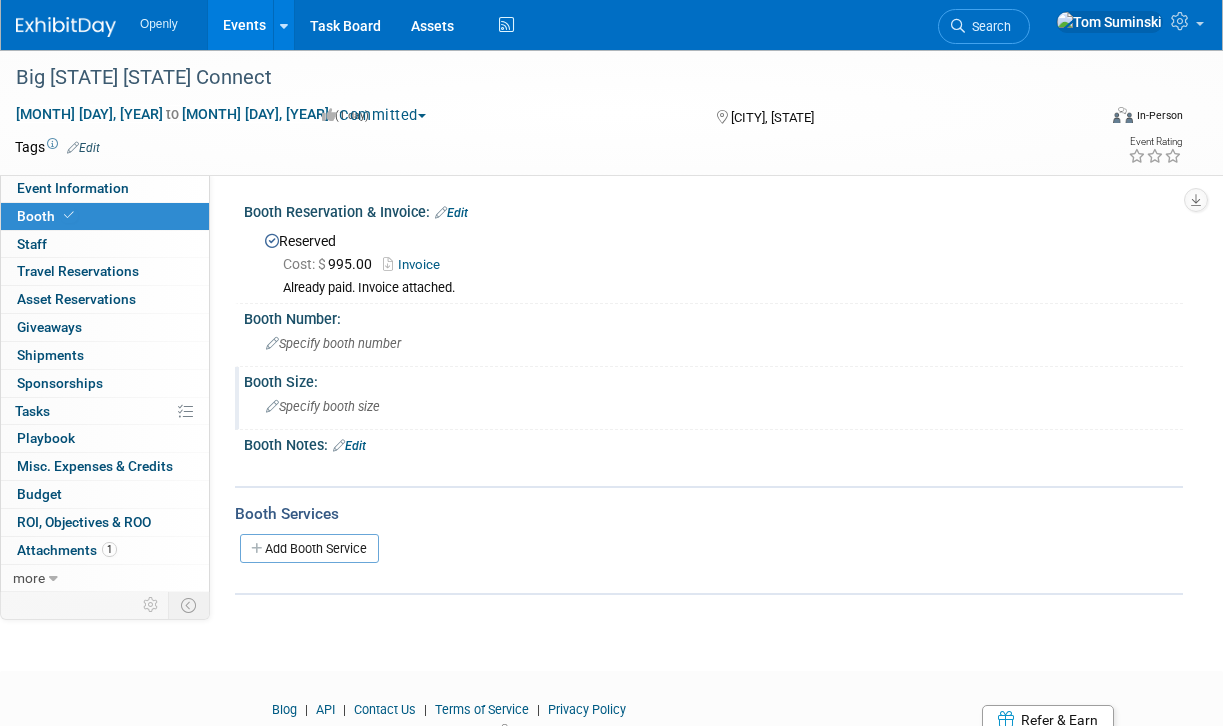 click on "Specify booth size" at bounding box center (323, 406) 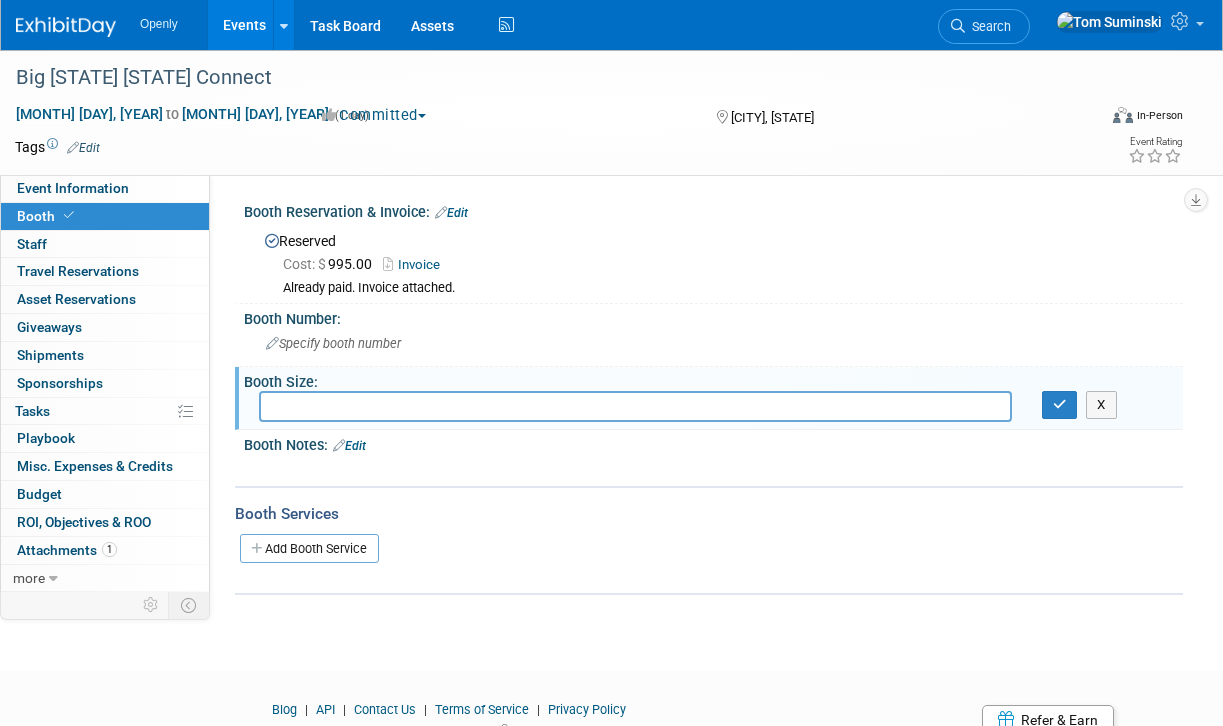 click on "Booth Services
Add Booth Service" at bounding box center (709, 540) 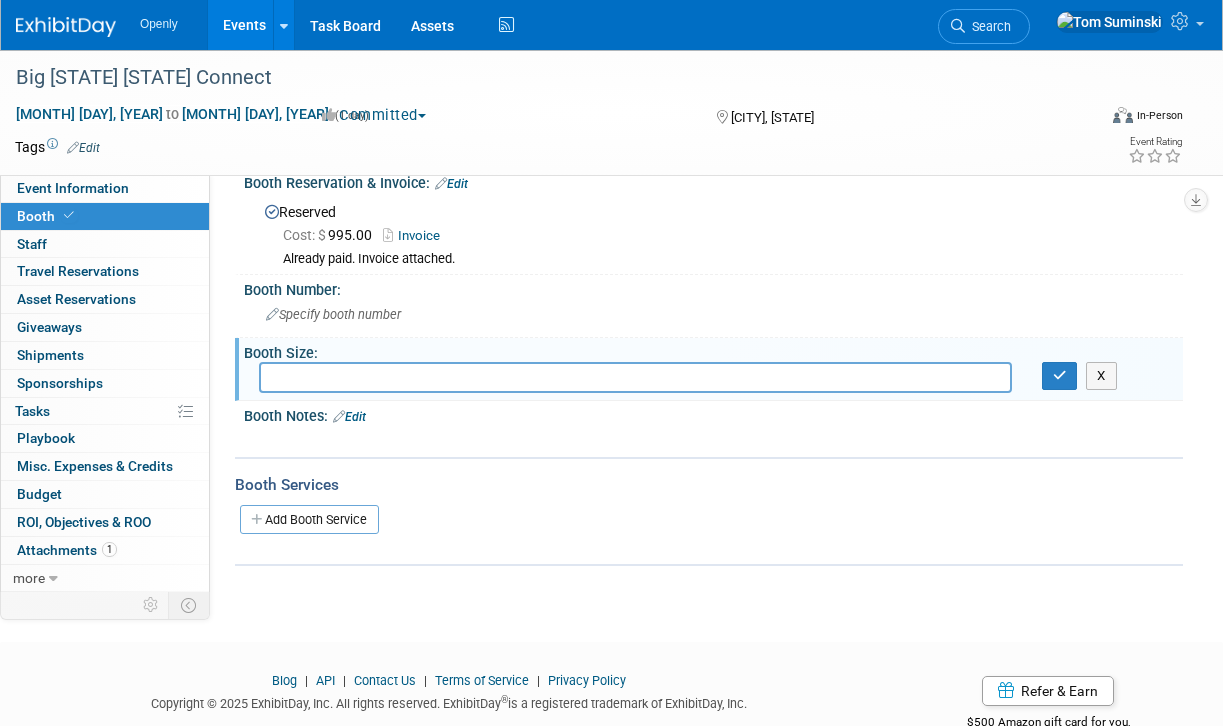 click on "[EVENT NAME]
[MONTH] [NUMBER], [YEAR]  to  [MONTH] [NUMBER], [YEAR]
(1 day)
[MONTH] [NUMBER], [YEAR] to [MONTH] [NUMBER], [YEAR]
Committed
Committed
Considering
Not Going
[CITY], [STATE]
Virtual
In-Person
Hybrid
[IMG]   Virtual
[IMG]   In-Person
[IMG]   Hybrid
Tags
Edit" at bounding box center [611, 313] 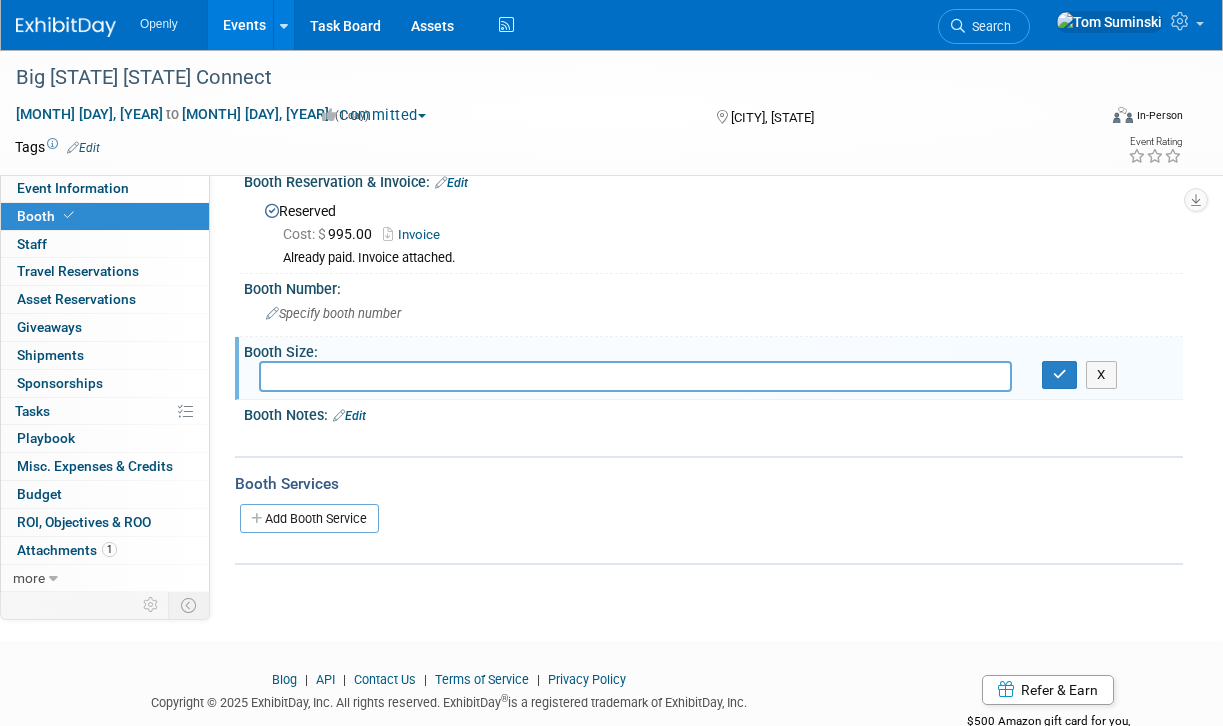click on "[EVENT NAME]
[MONTH] [NUMBER], [YEAR]  to  [MONTH] [NUMBER], [YEAR]
(1 day)
[MONTH] [NUMBER], [YEAR] to [MONTH] [NUMBER], [YEAR]
Committed
Committed
Considering
Not Going
[CITY], [STATE]
Virtual
In-Person
Hybrid
[IMG]   Virtual
[IMG]   In-Person
[IMG]   Hybrid
Tags
Edit" at bounding box center (611, 312) 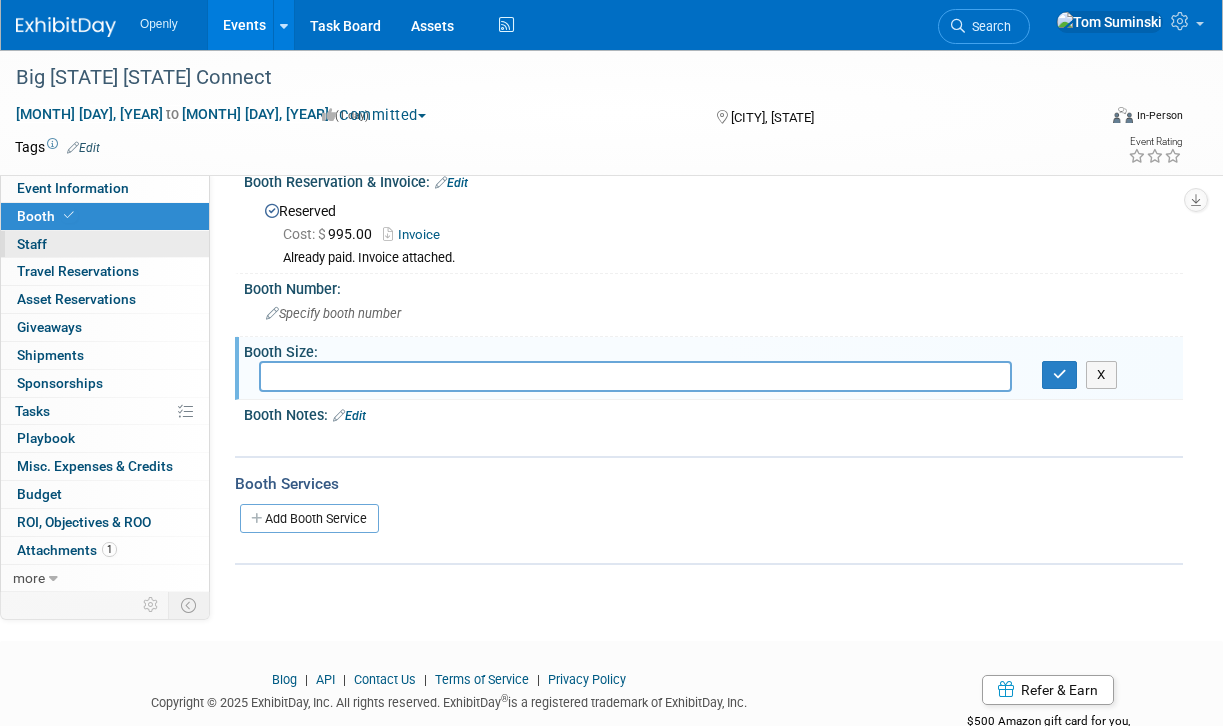 click on "0
Staff 0" at bounding box center [105, 244] 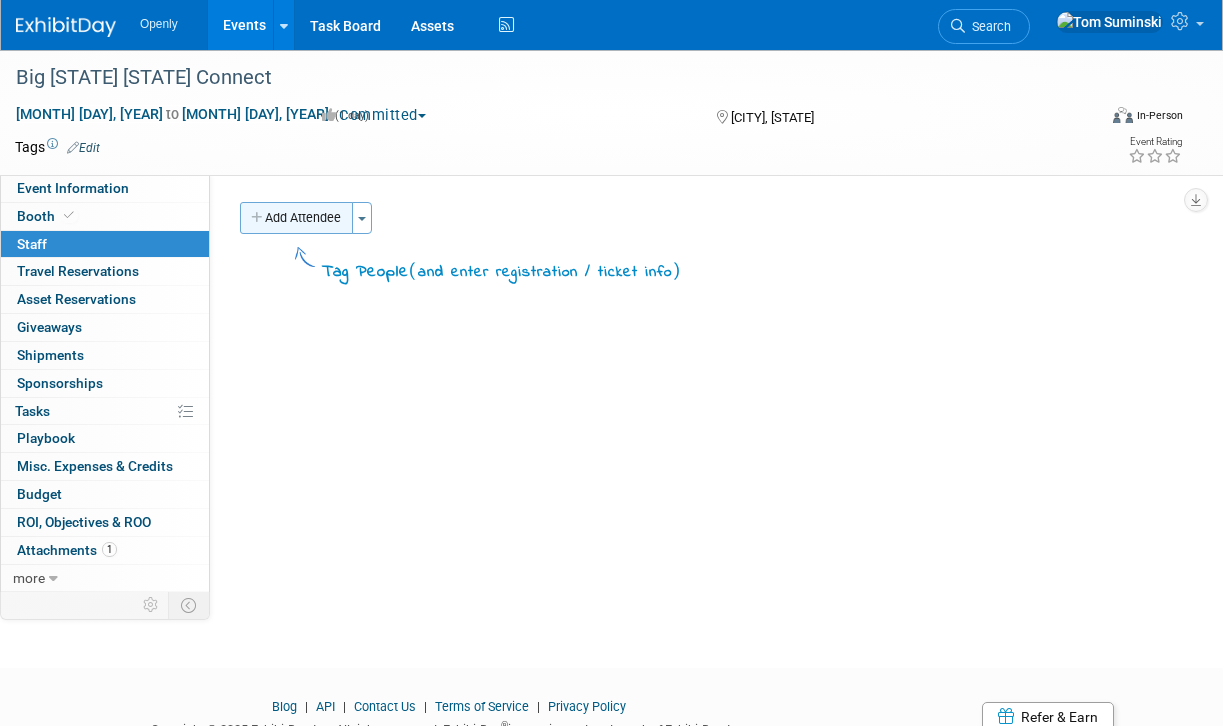 click on "Add Attendee" at bounding box center [296, 218] 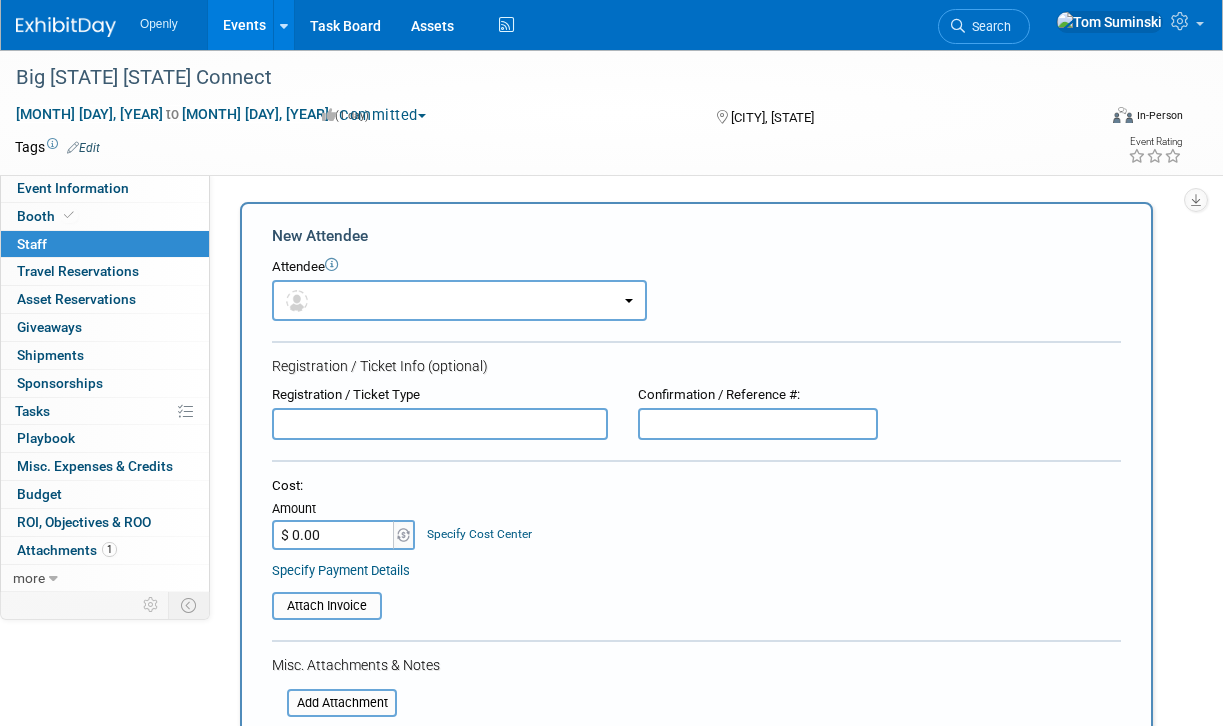 scroll, scrollTop: 0, scrollLeft: 0, axis: both 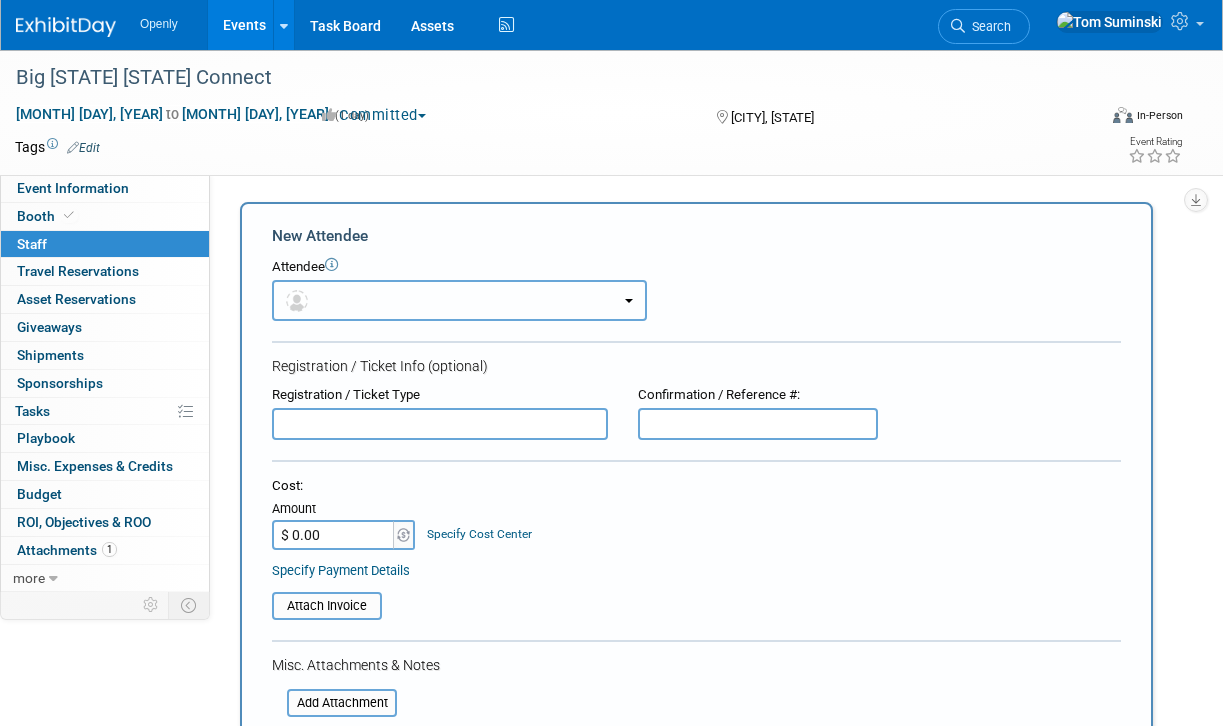 click at bounding box center (459, 300) 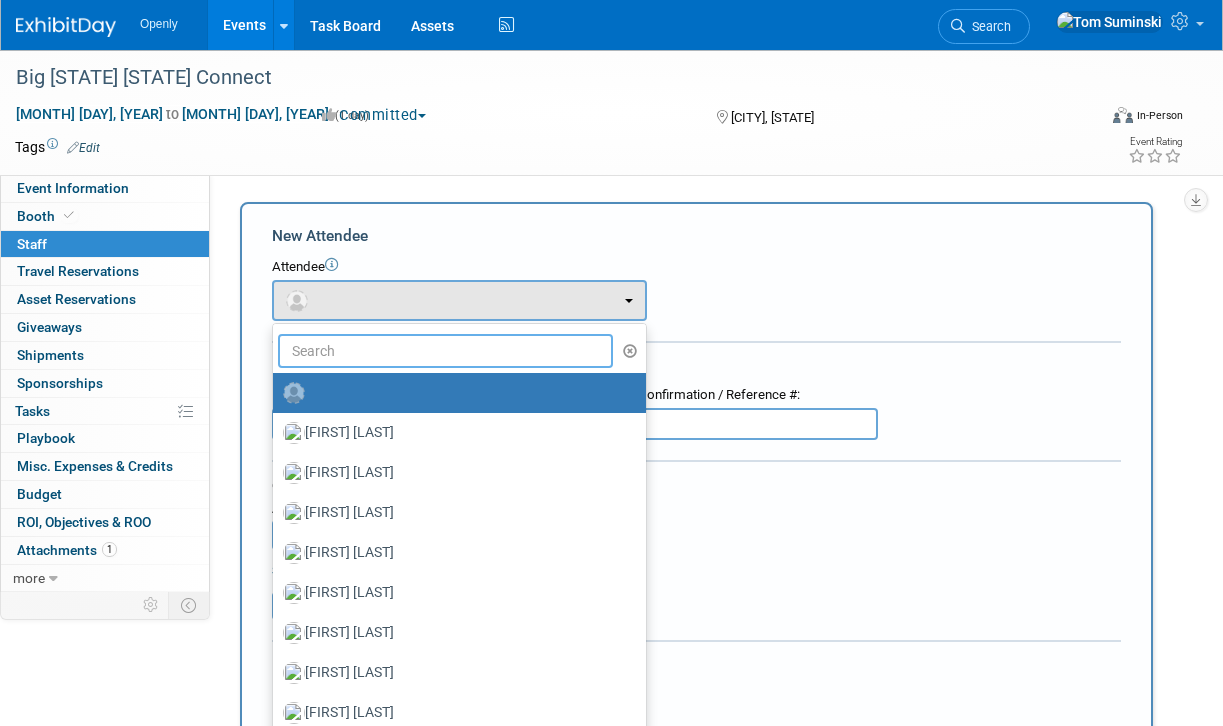 click at bounding box center [445, 351] 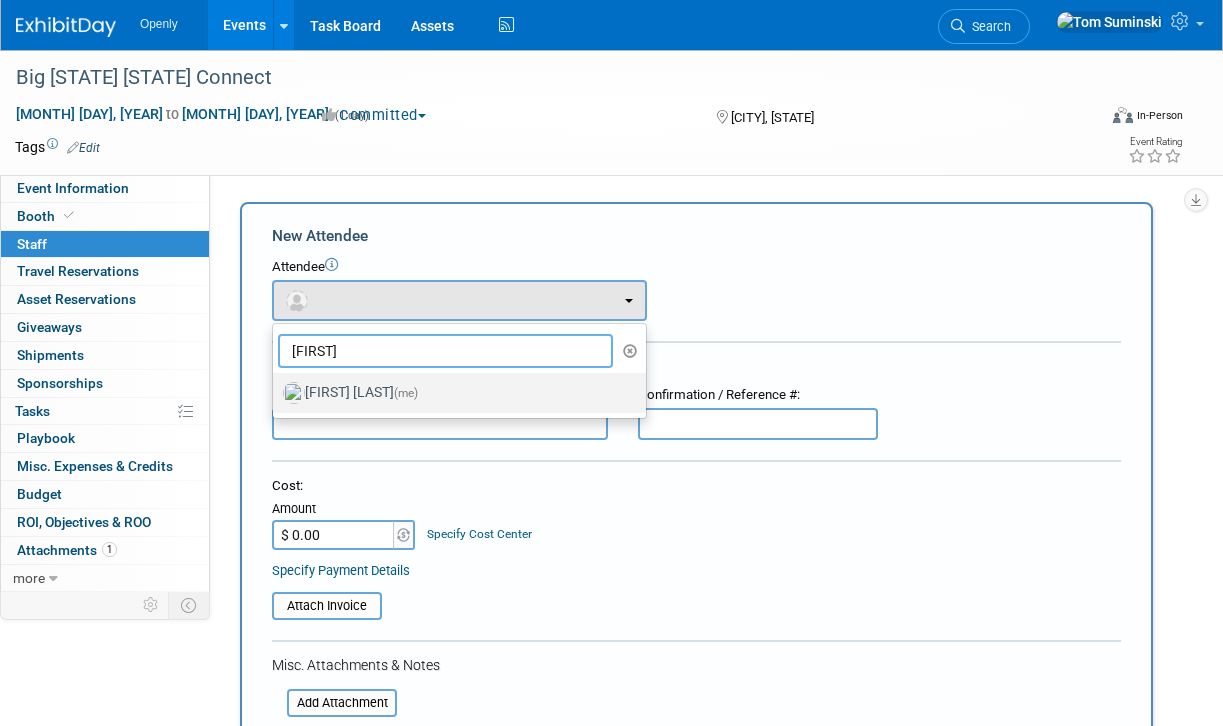 type on "[FIRST]" 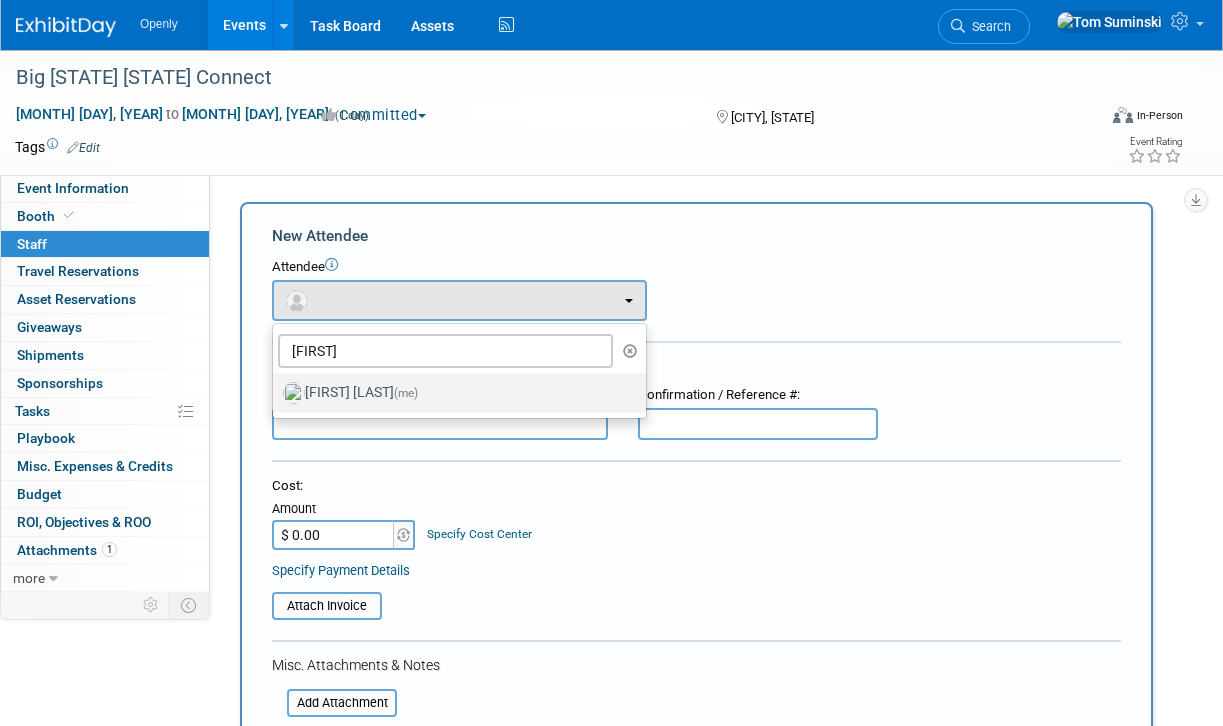 click on "[FIRST] [LAST]
(me)" at bounding box center (454, 393) 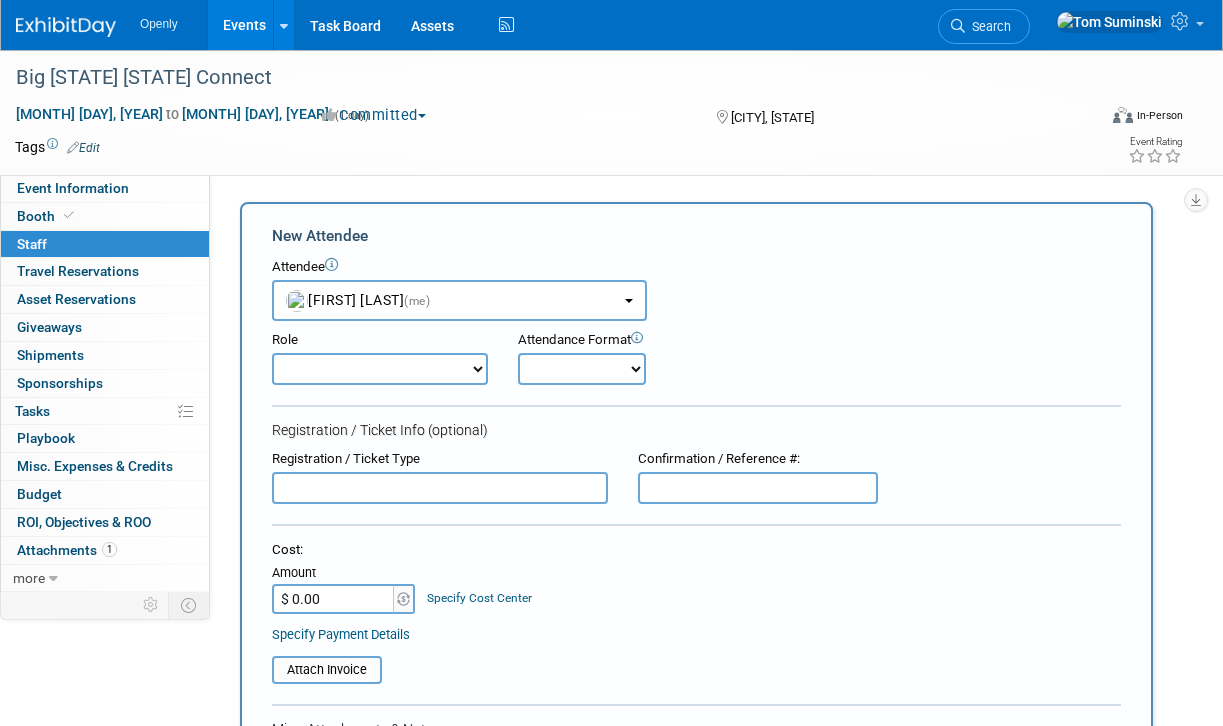 click on "Demonstrator
Host
Planner
Presenter
Sales Representative
Set-up/Dismantle Crew
Speaker" at bounding box center [380, 369] 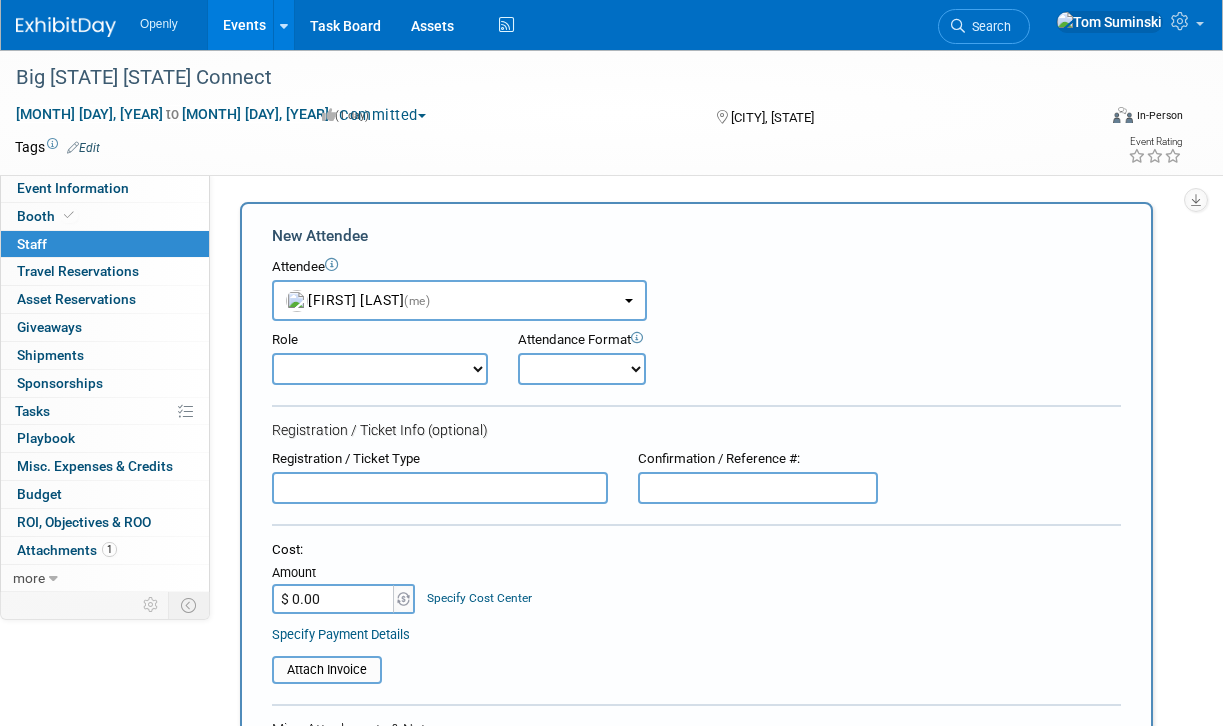 select on "9" 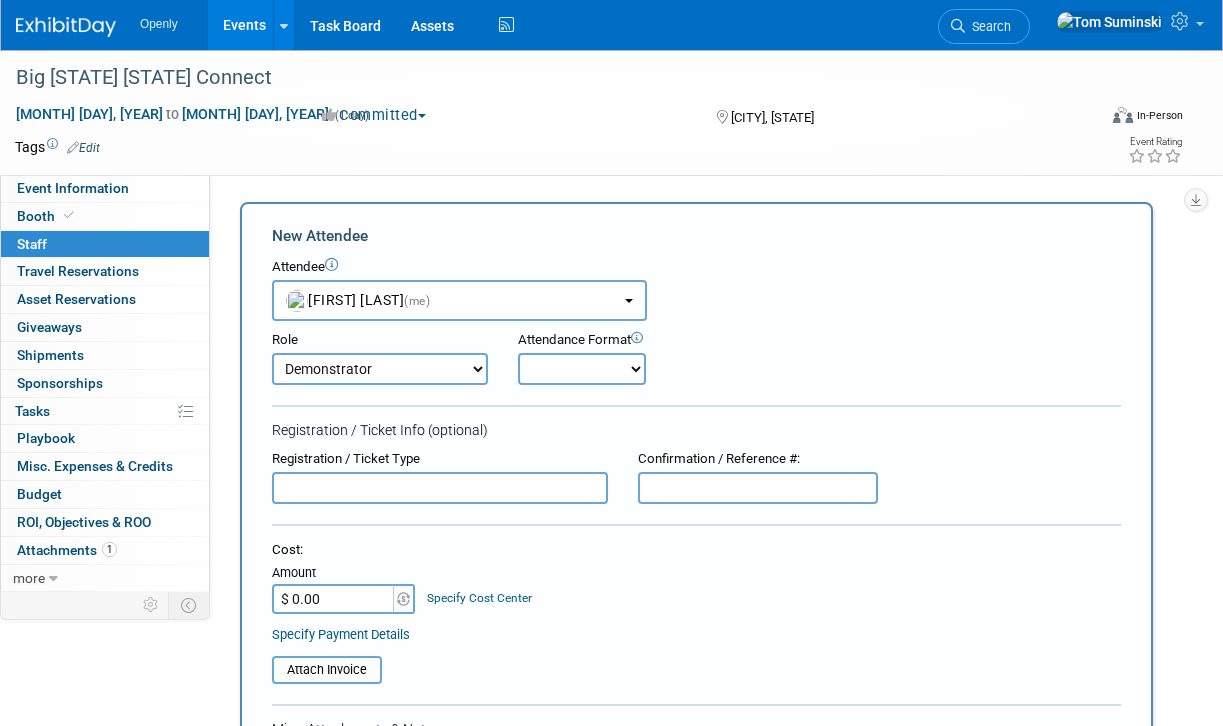 click on "Onsite
Remote" at bounding box center [582, 369] 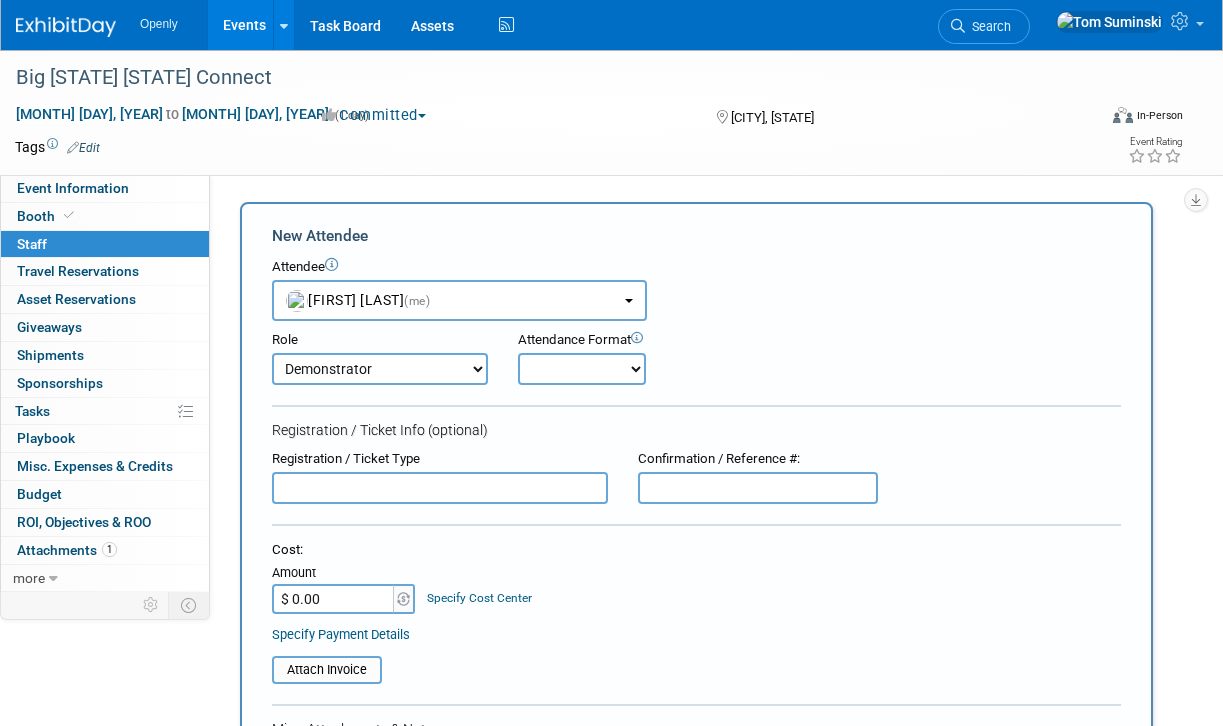 select on "1" 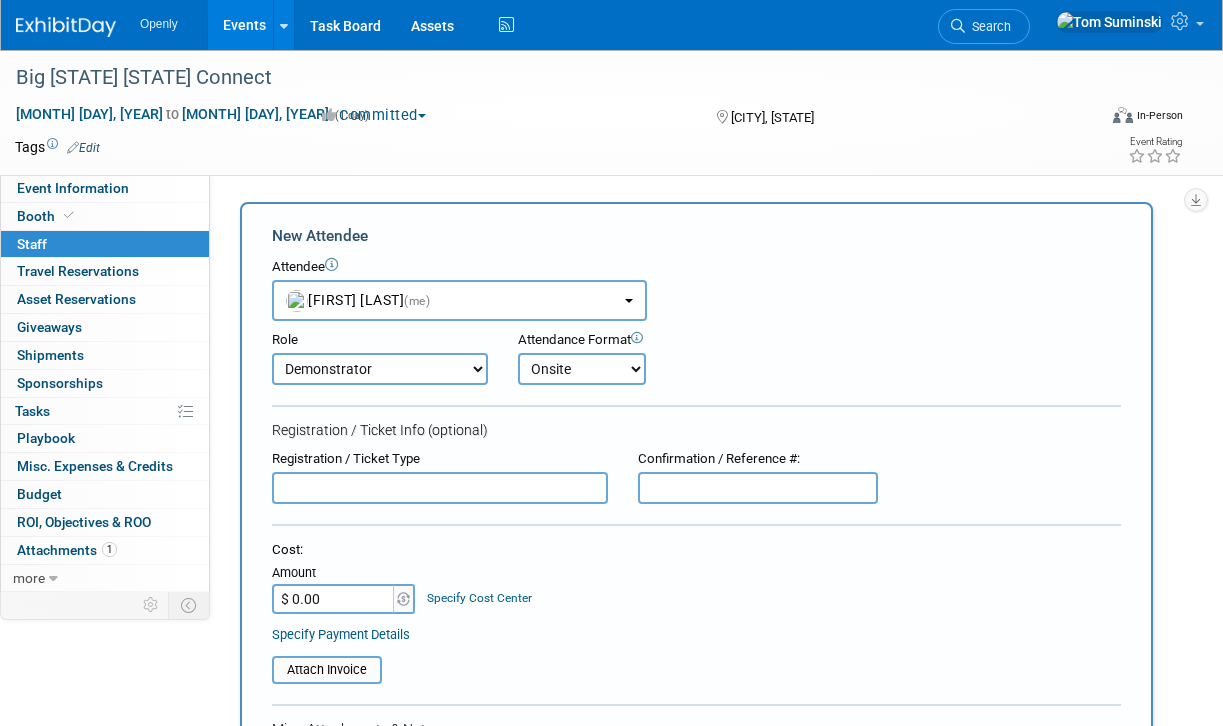 click on "Role
Demonstrator
Host
Planner
Presenter
Sales Representative" at bounding box center (696, 353) 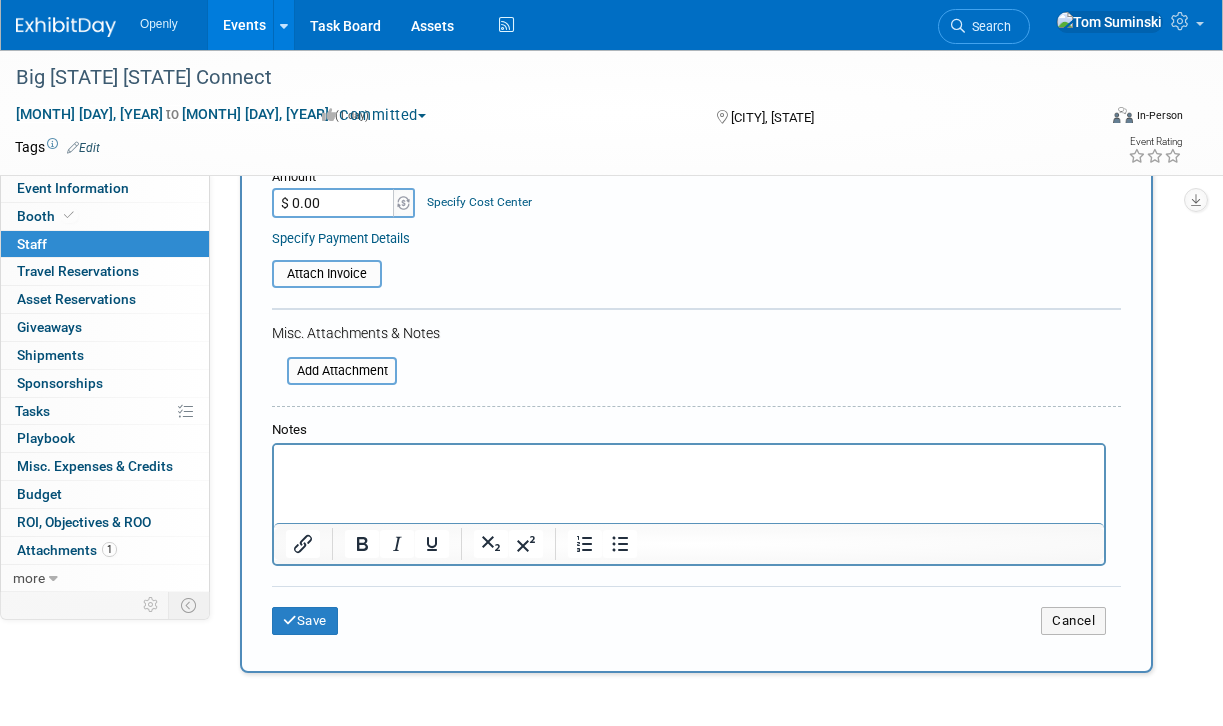 scroll, scrollTop: 406, scrollLeft: 0, axis: vertical 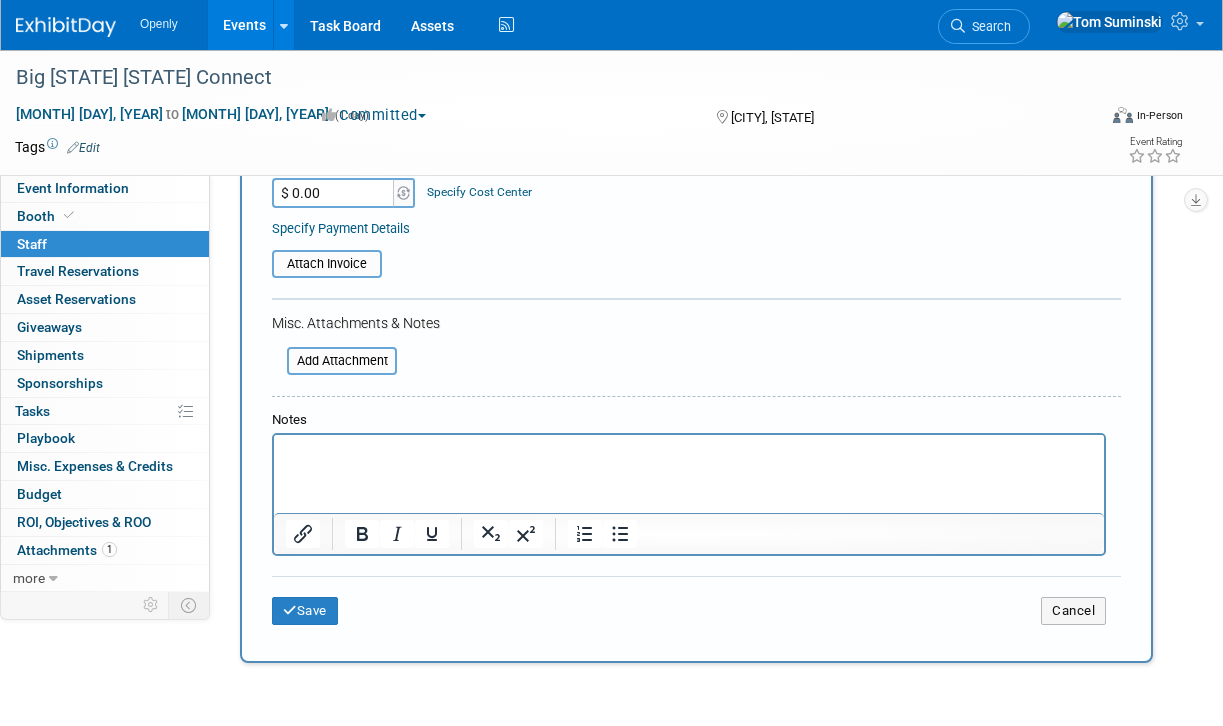 click at bounding box center [689, 449] 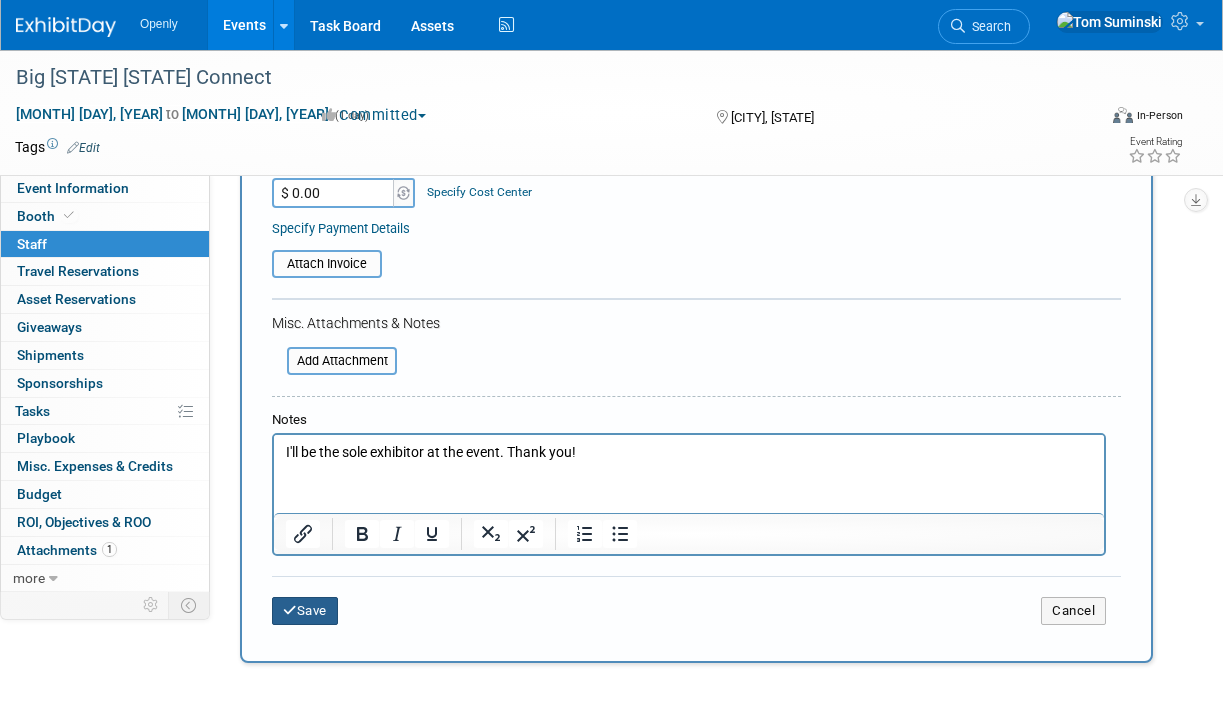 click on "Save" at bounding box center [305, 611] 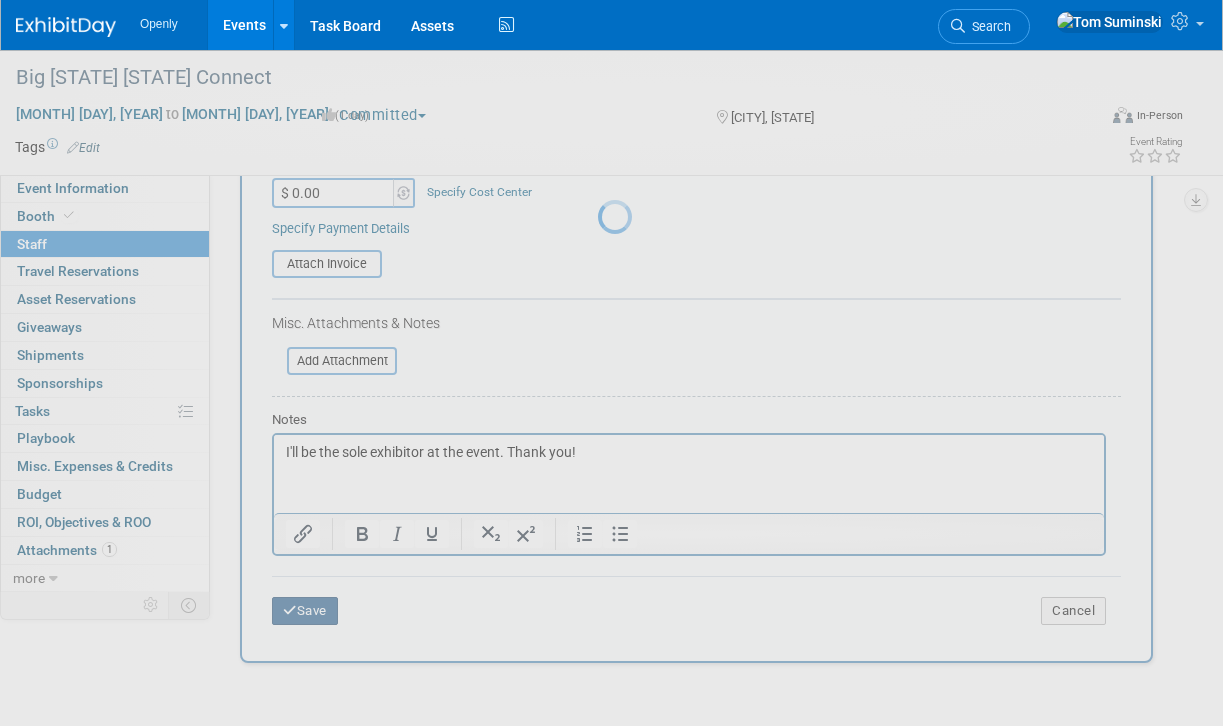 scroll, scrollTop: 82, scrollLeft: 0, axis: vertical 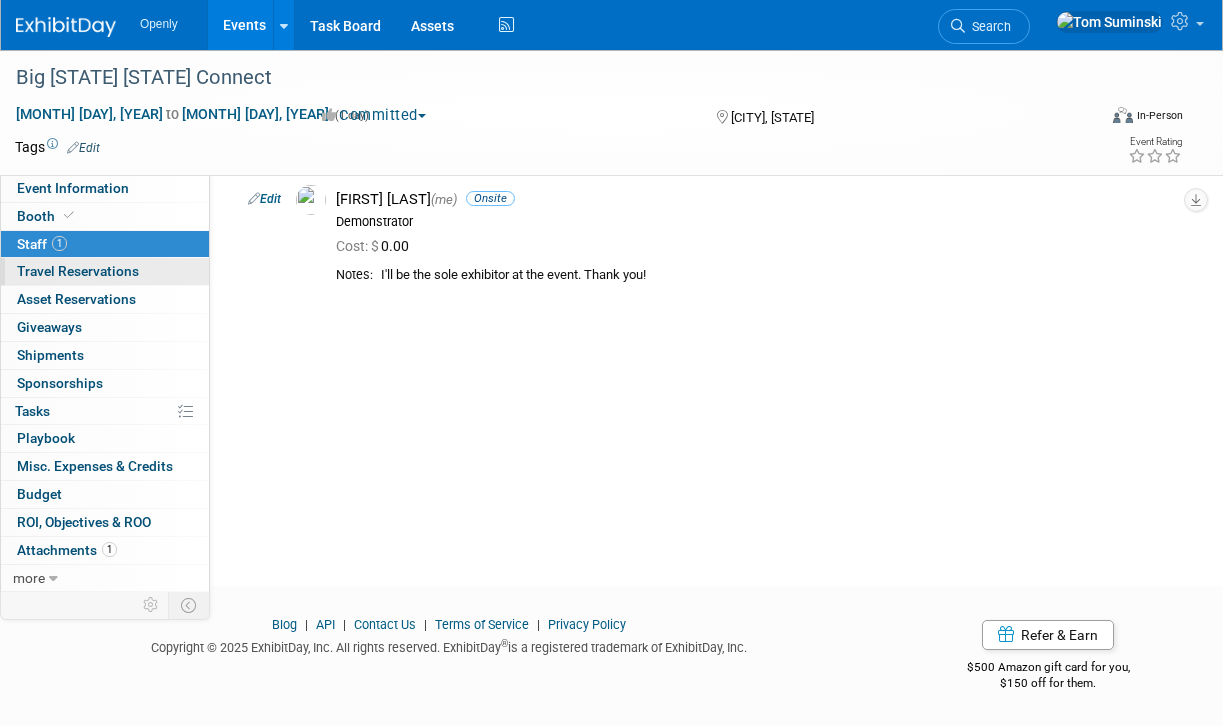 click on "Travel Reservations 0" at bounding box center [78, 271] 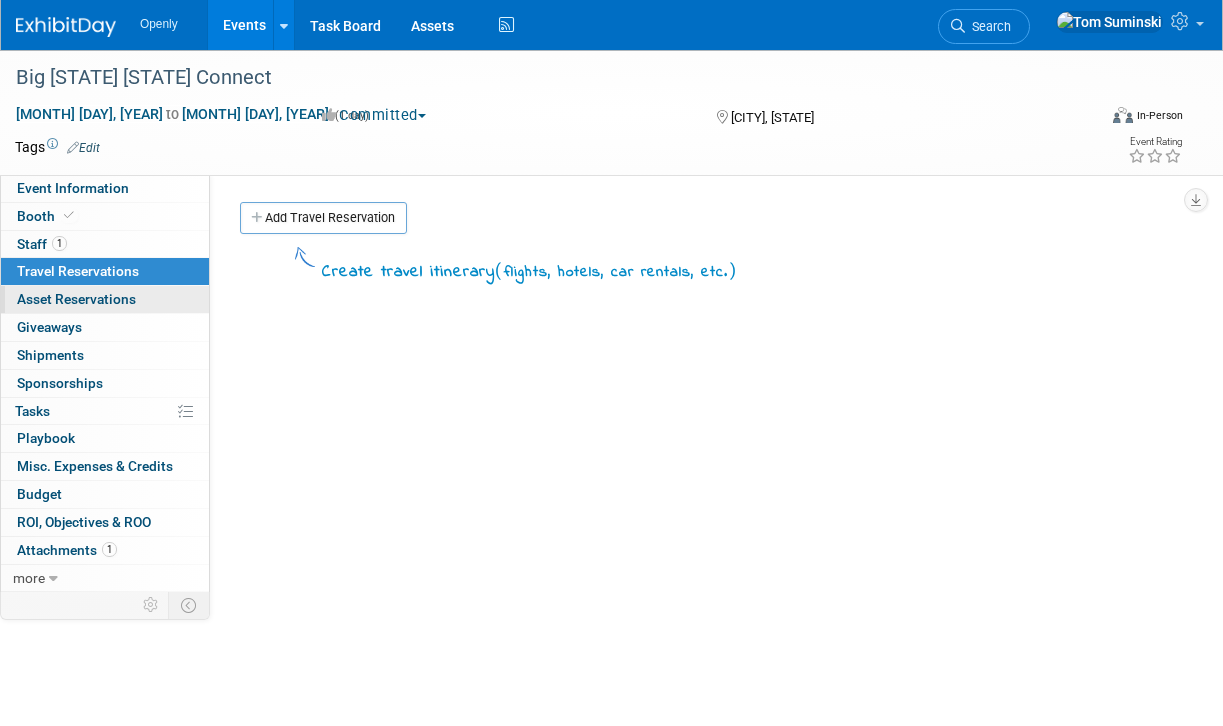 click on "Asset Reservations 0" at bounding box center [76, 299] 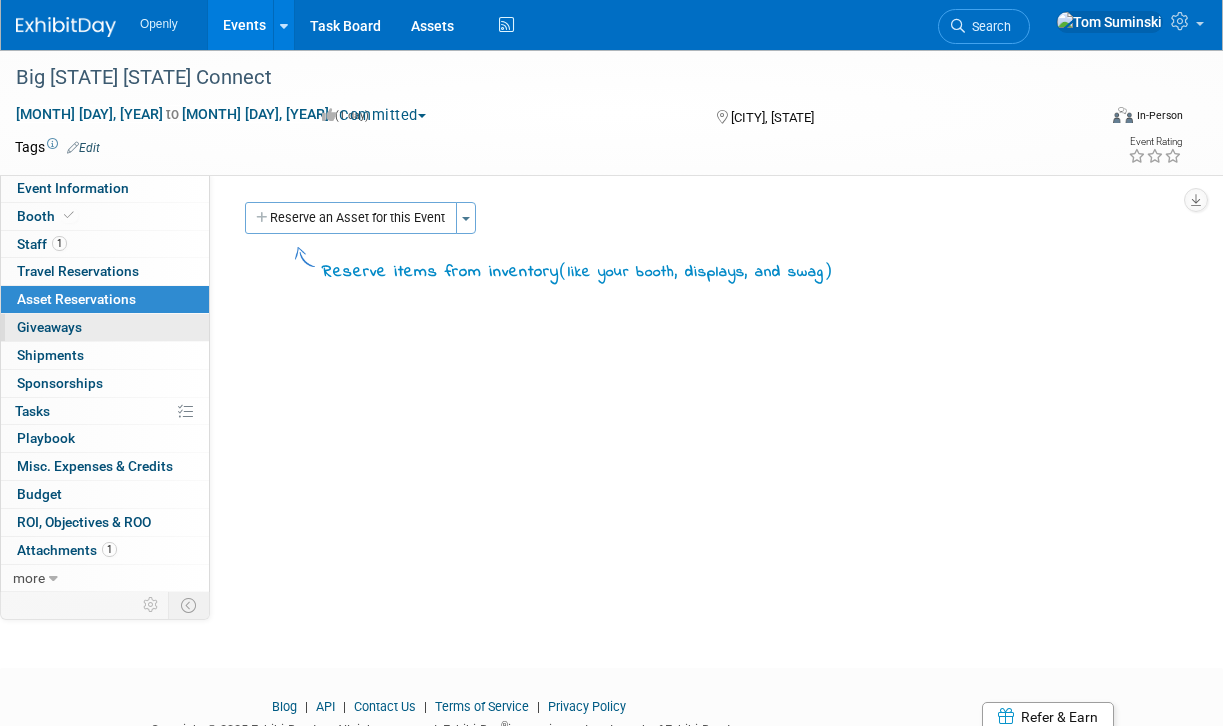 click on "0
Giveaways 0" at bounding box center (105, 327) 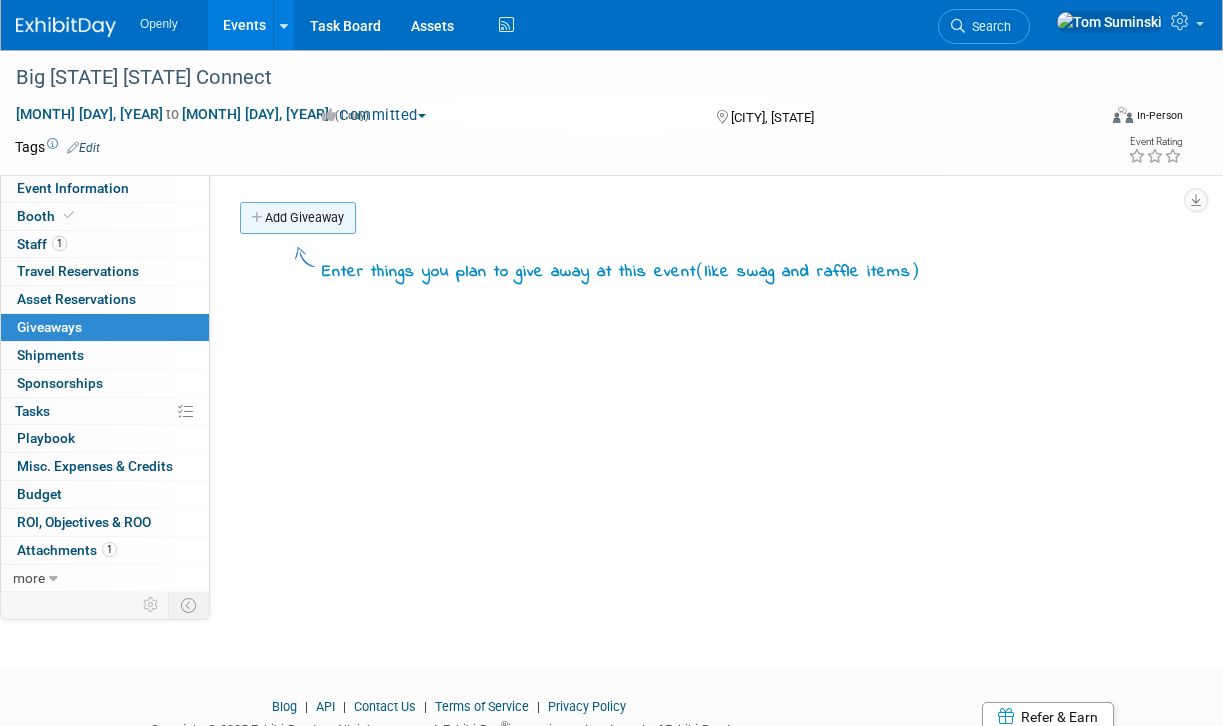 click on "Add Giveaway" at bounding box center (298, 218) 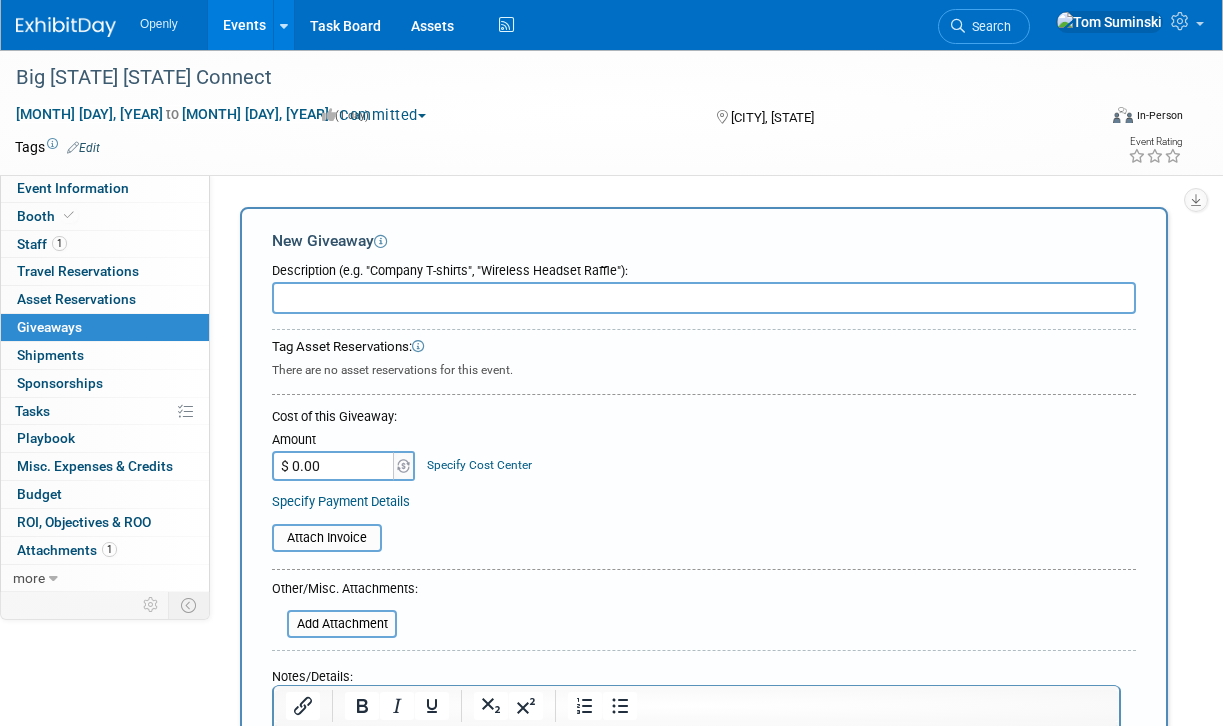 scroll, scrollTop: 0, scrollLeft: 0, axis: both 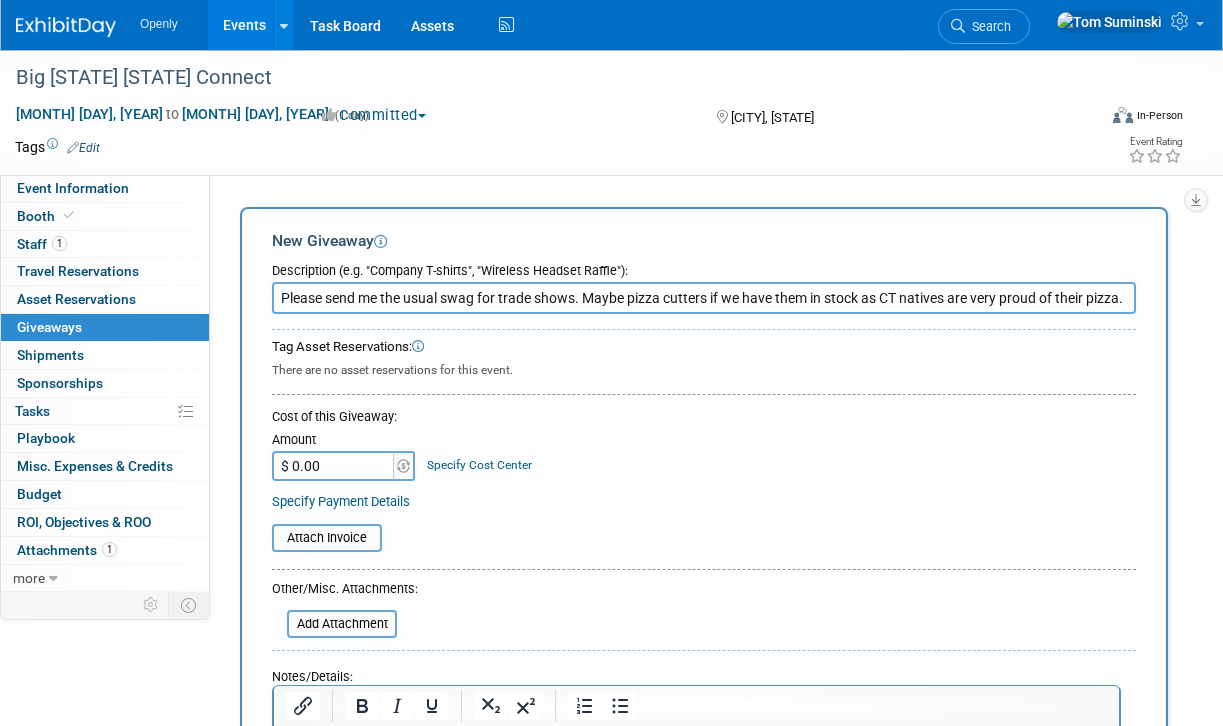 type on "Please send me the usual swag for trade shows. Maybe pizza cutters if we have them in stock as CT natives are very proud of their pizza." 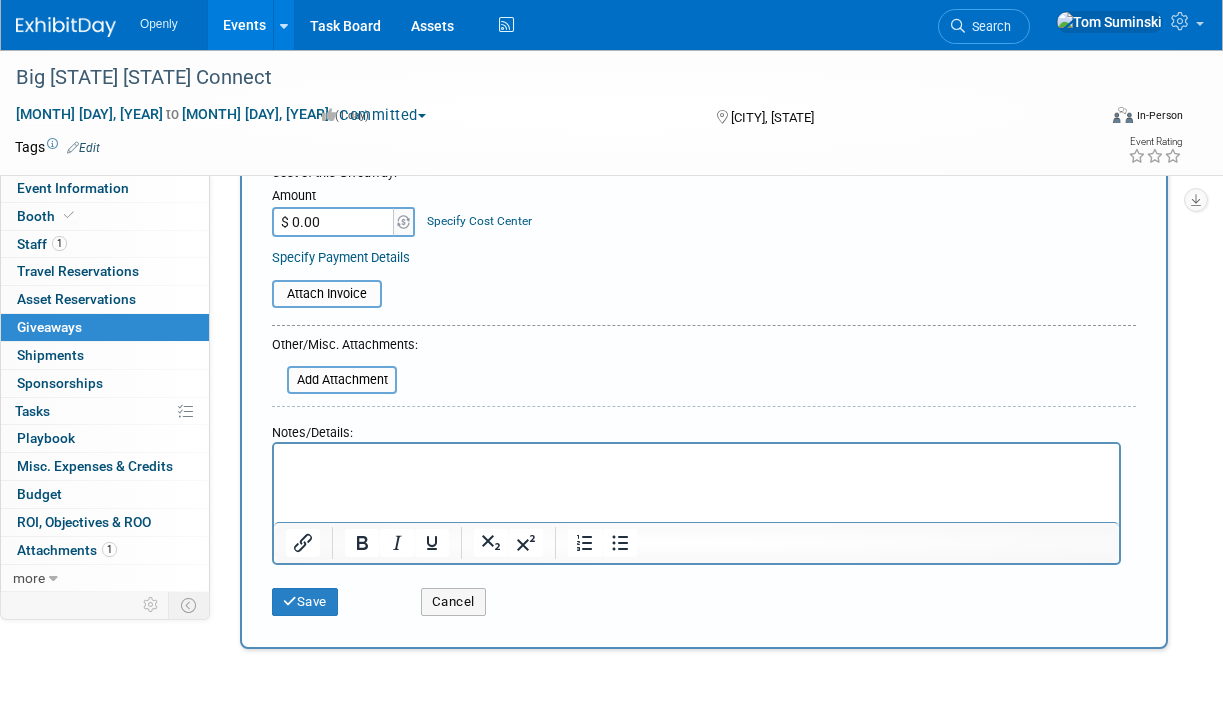 scroll, scrollTop: 247, scrollLeft: 0, axis: vertical 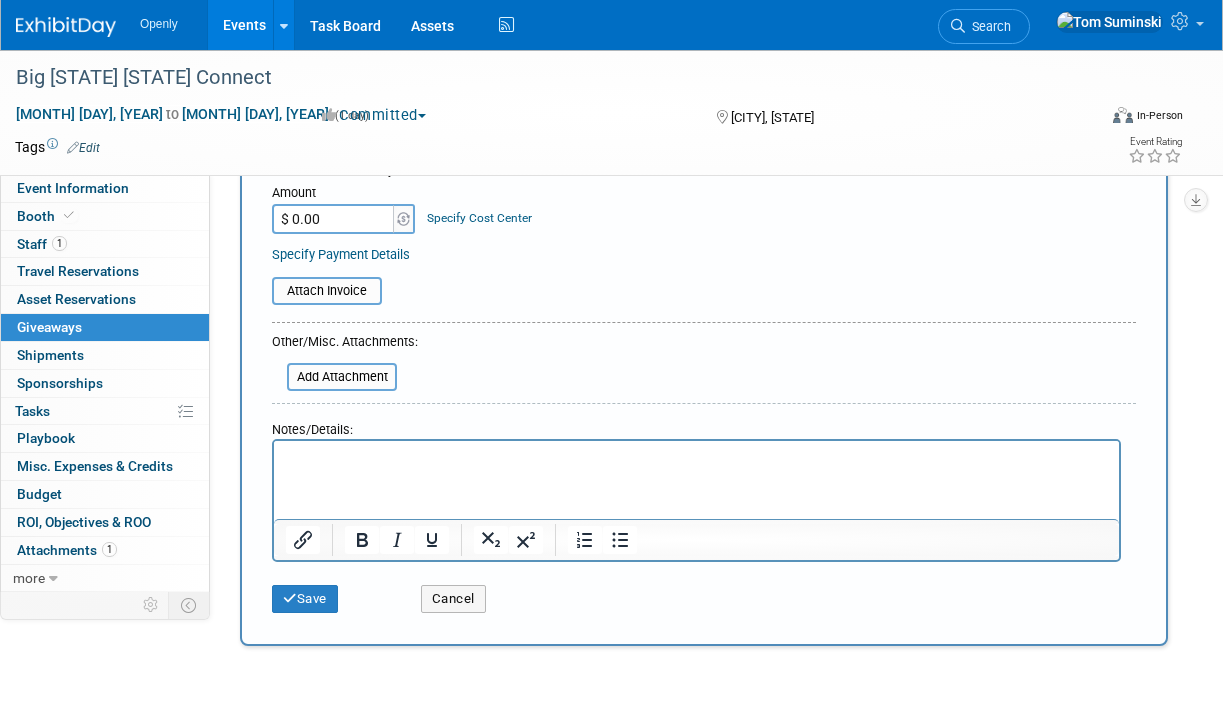 click at bounding box center [697, 459] 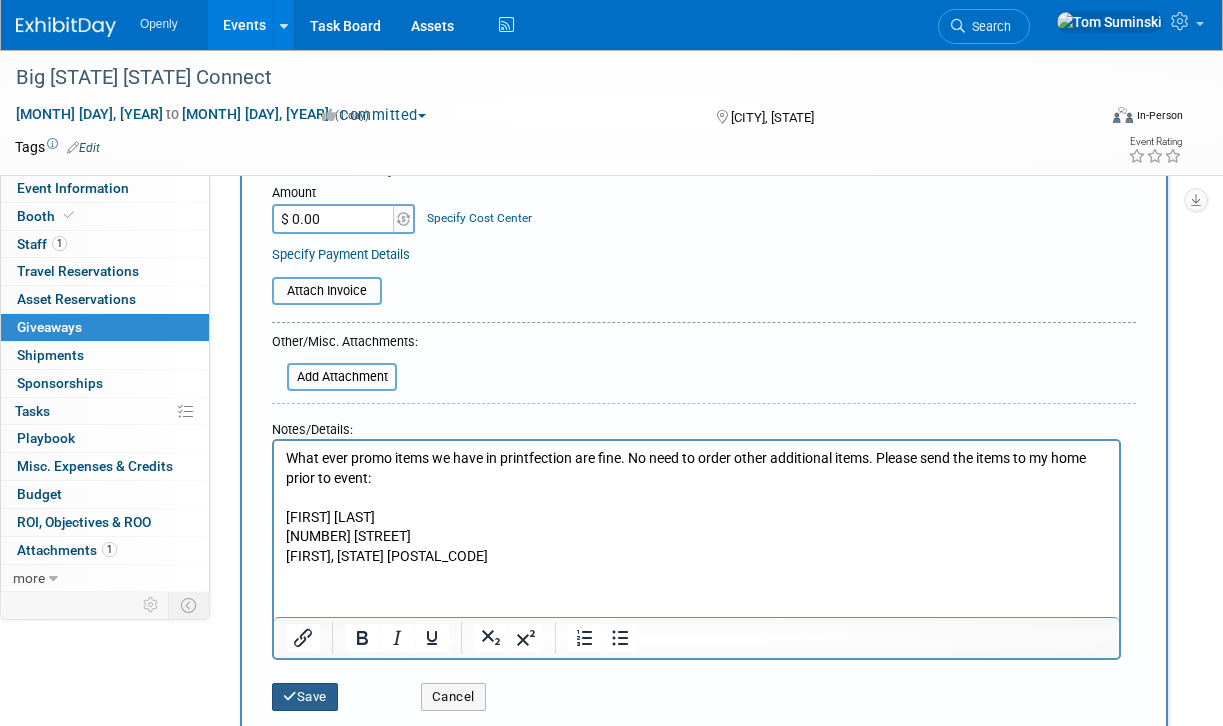 click on "Save" at bounding box center [305, 697] 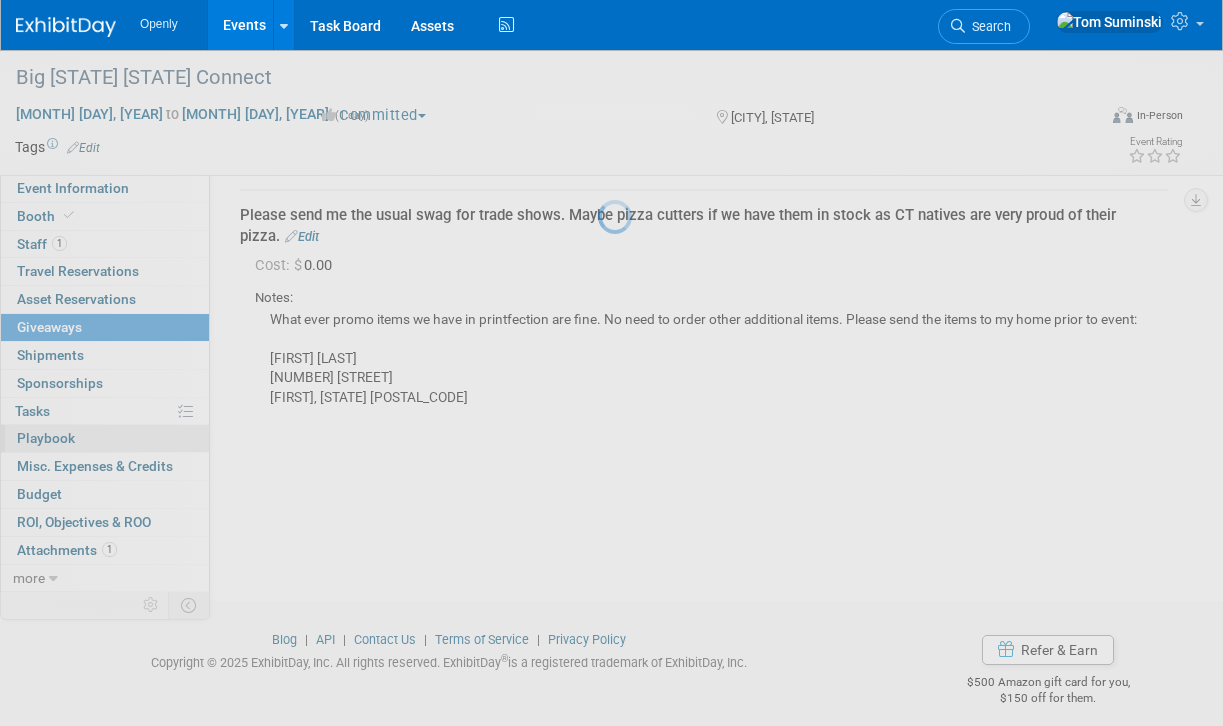 scroll, scrollTop: 44, scrollLeft: 0, axis: vertical 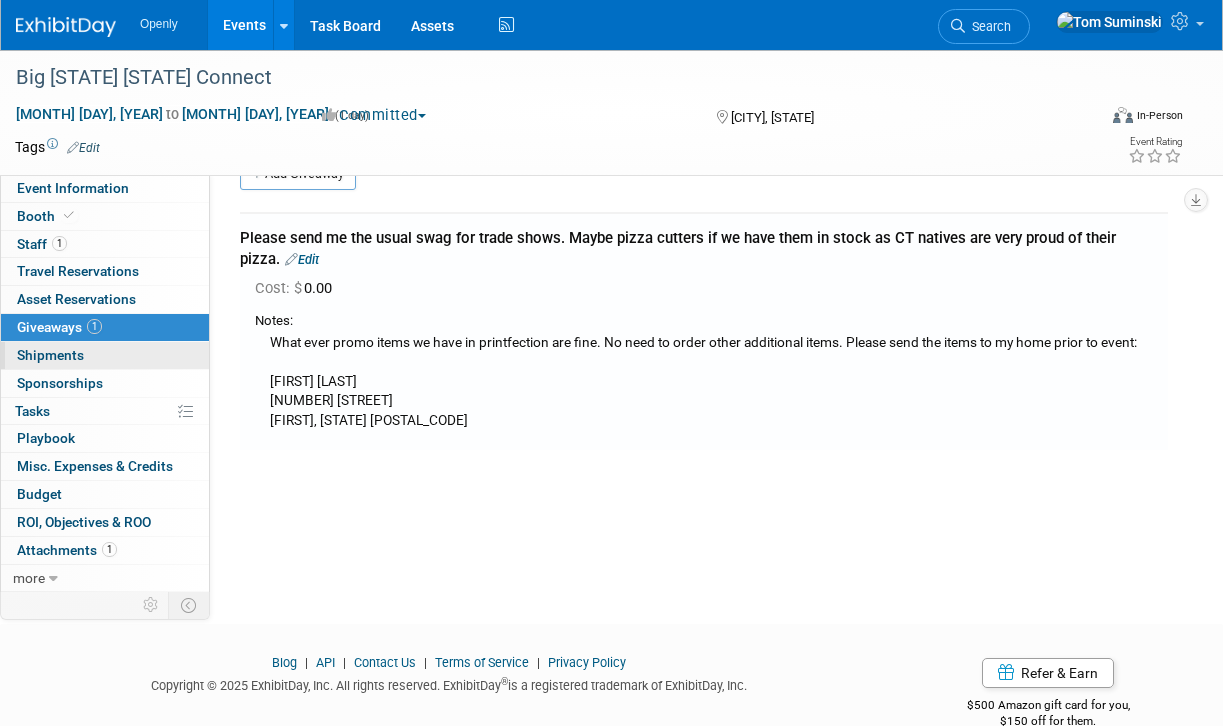 click on "0
Shipments 0" at bounding box center (105, 355) 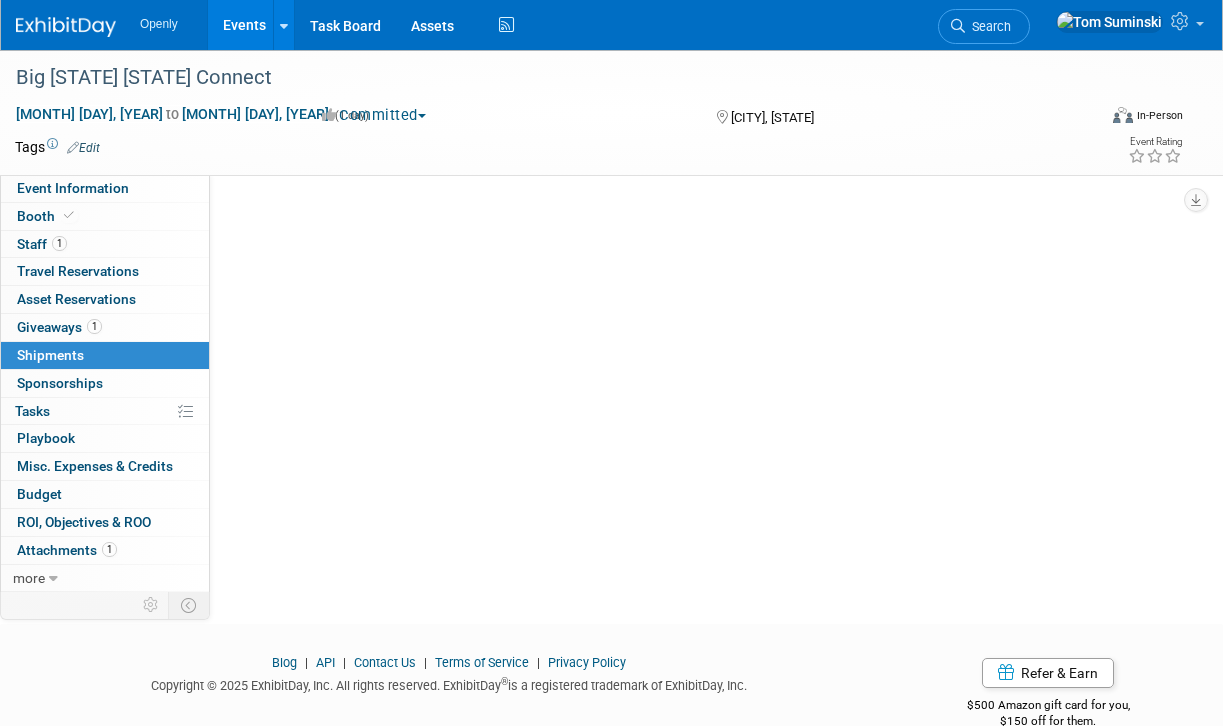 scroll, scrollTop: 0, scrollLeft: 0, axis: both 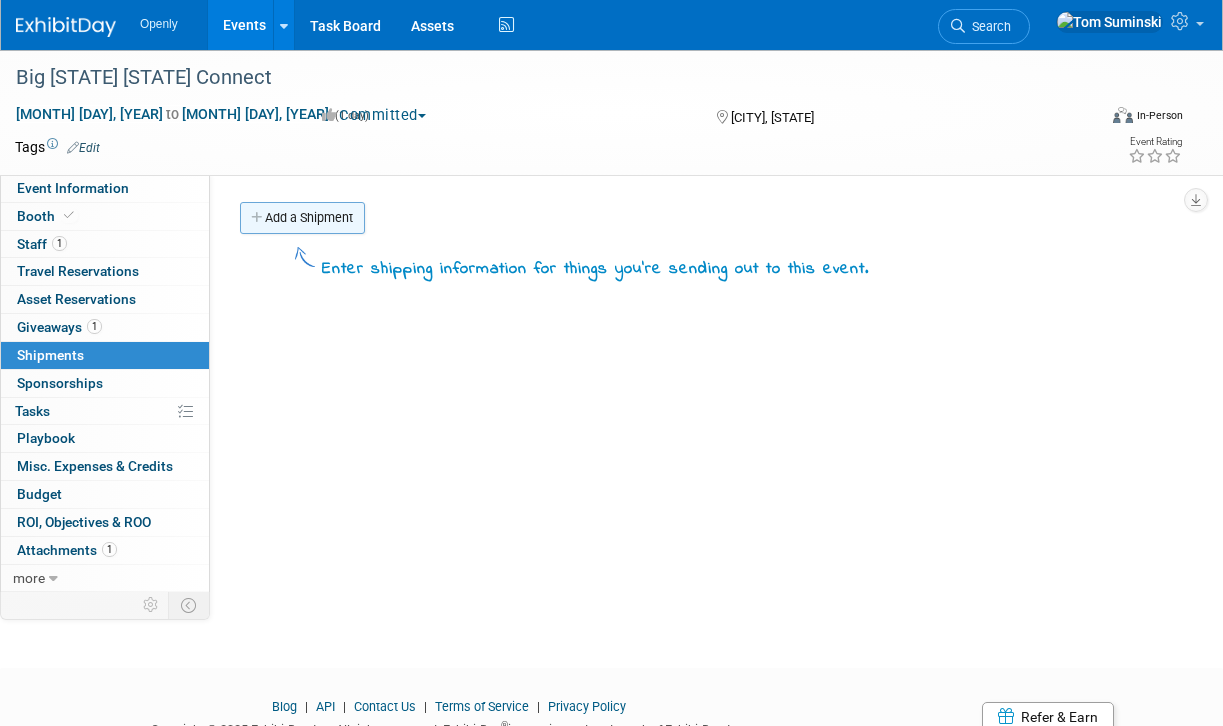 click on "Add a Shipment" at bounding box center [302, 218] 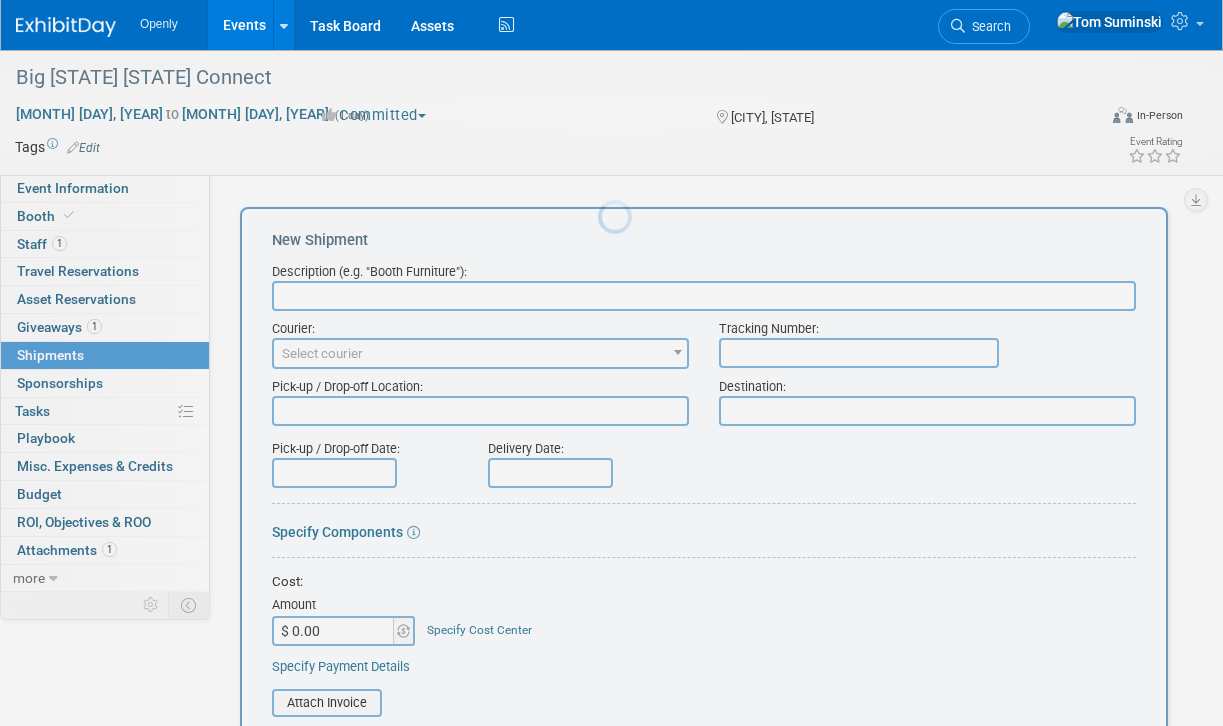 scroll, scrollTop: 0, scrollLeft: 0, axis: both 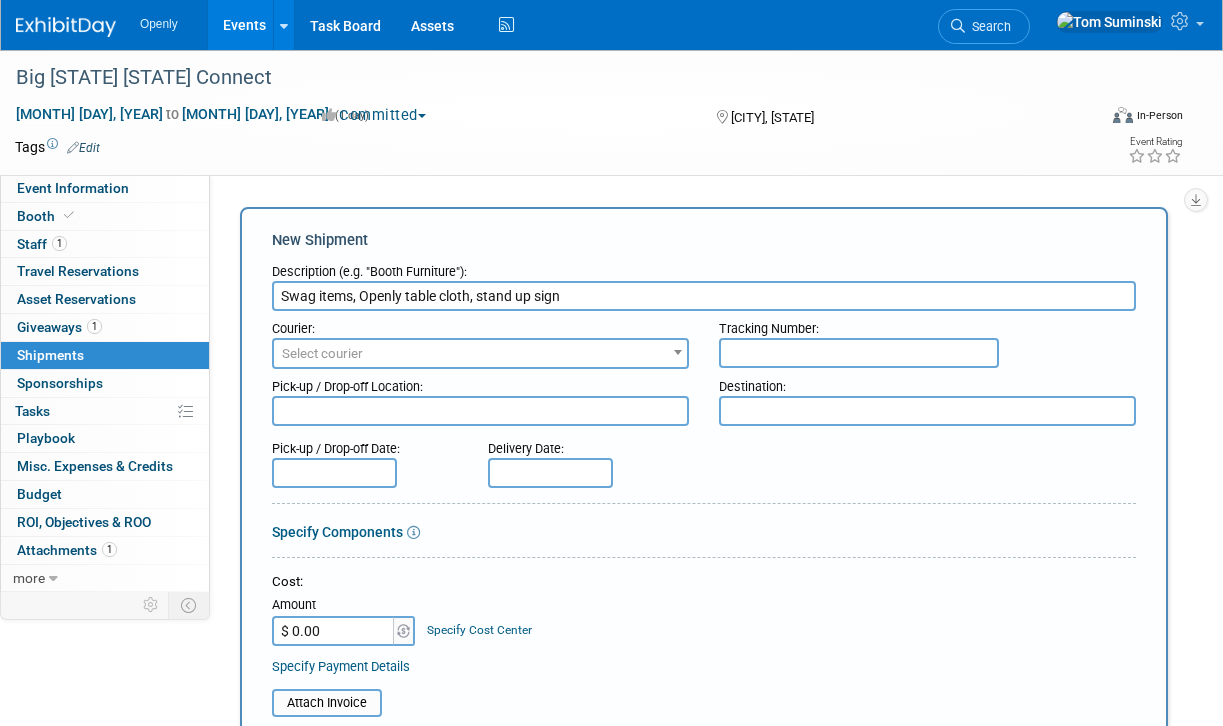 type on "Swag items, Openly table cloth, stand up sign" 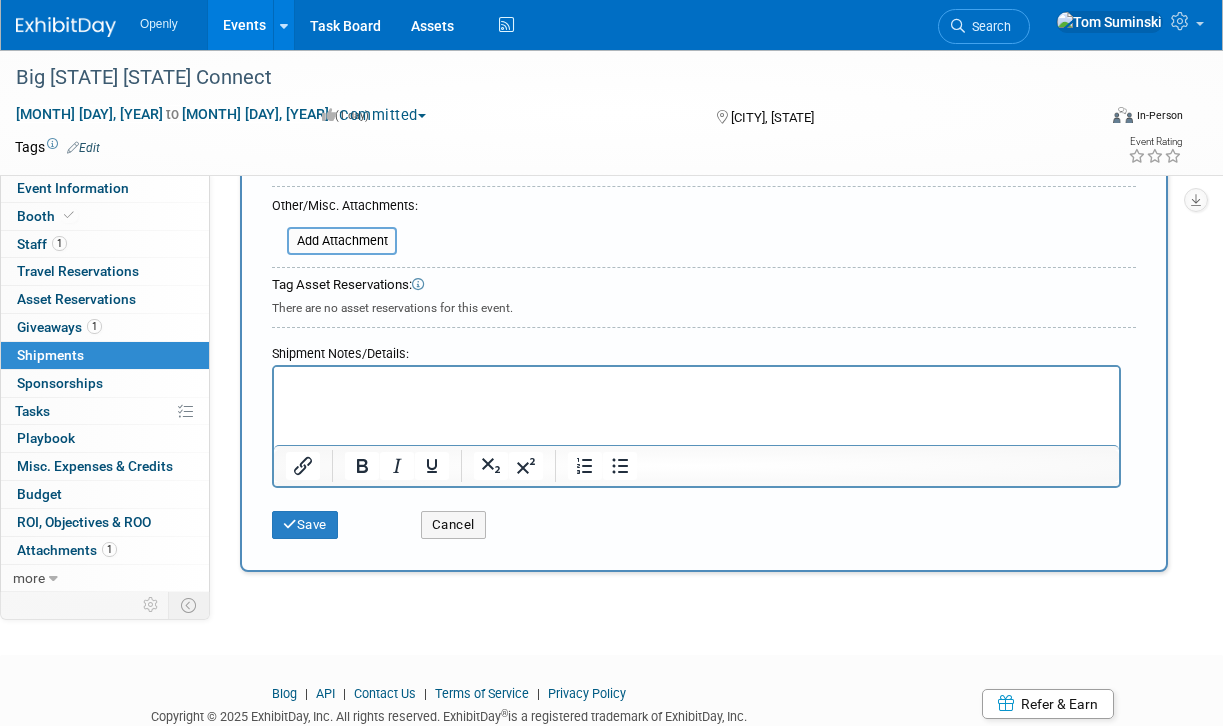 scroll, scrollTop: 547, scrollLeft: 0, axis: vertical 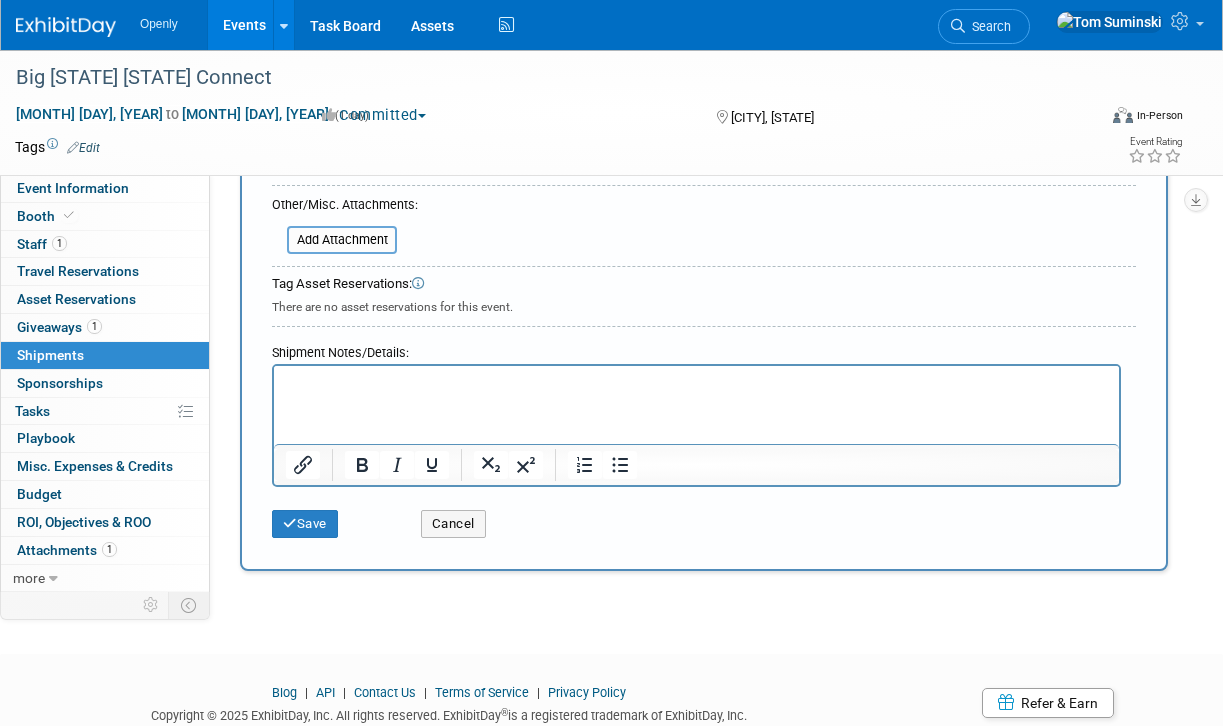 click at bounding box center [696, 380] 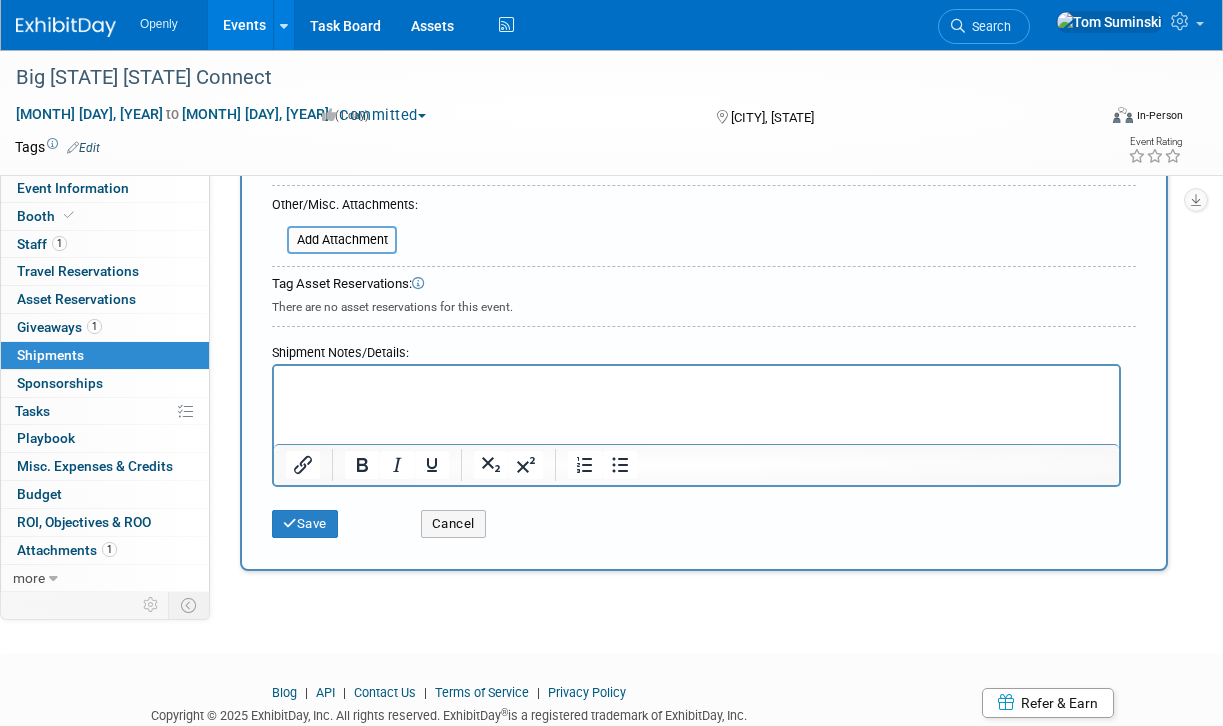 type 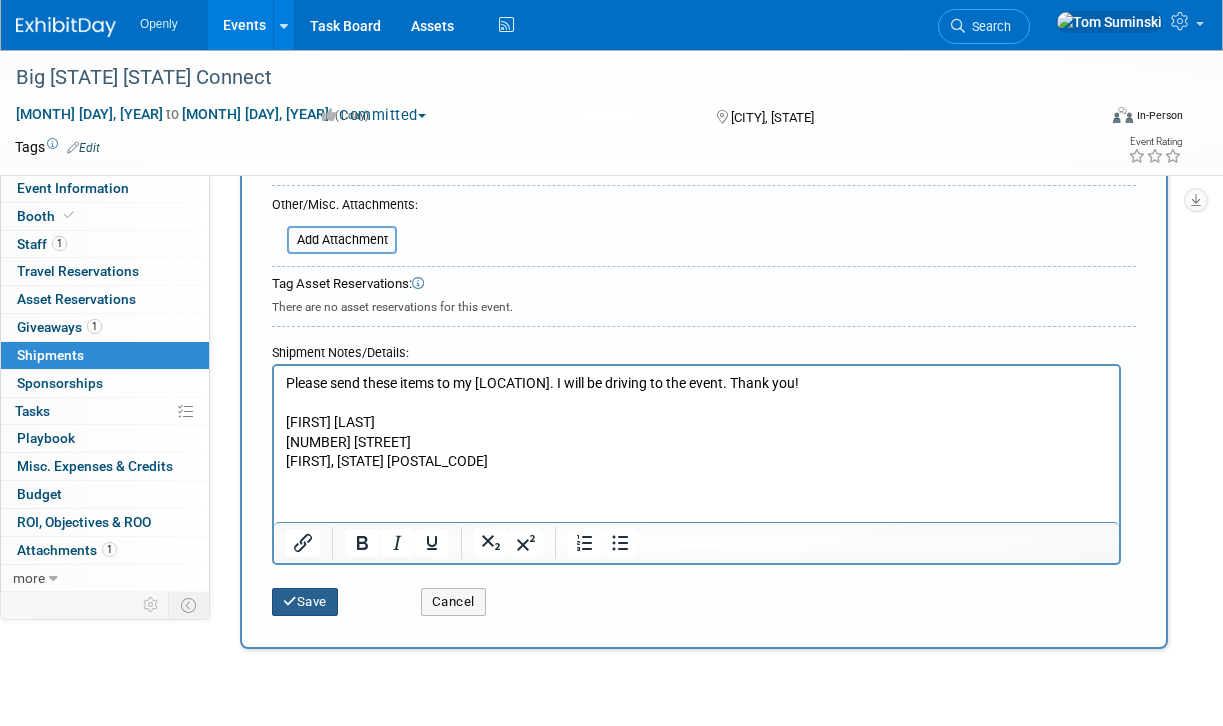 click on "Save" at bounding box center (305, 602) 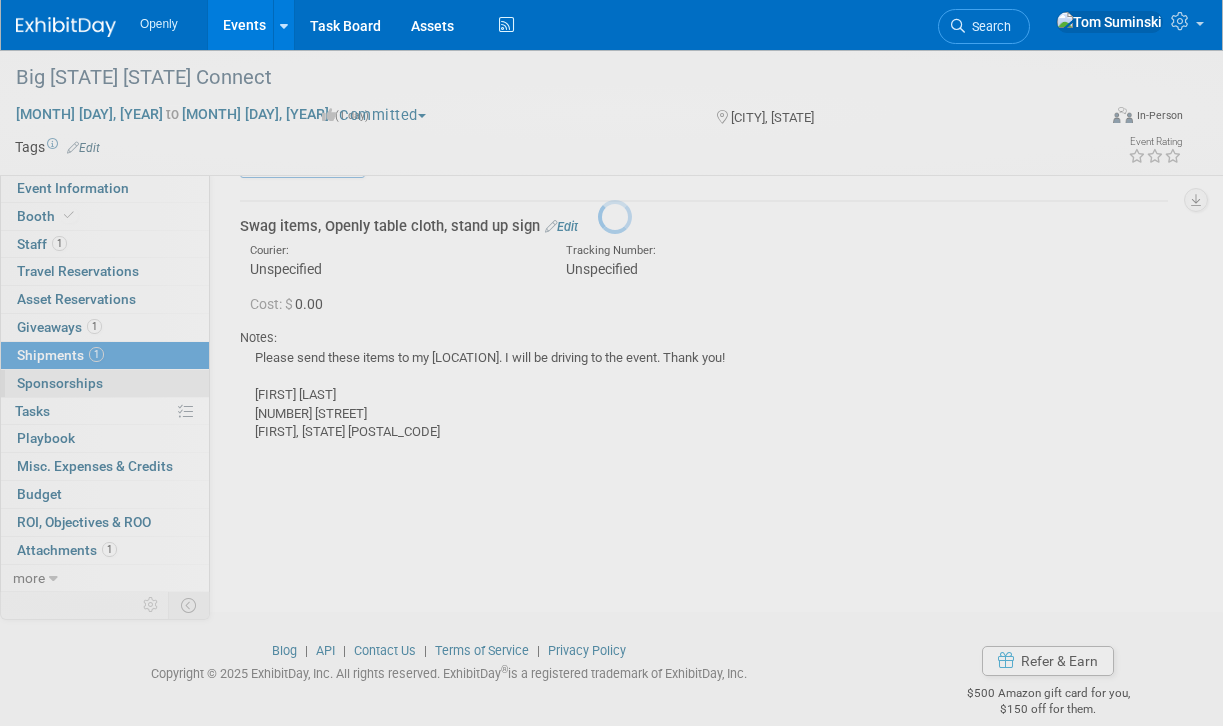scroll, scrollTop: 44, scrollLeft: 0, axis: vertical 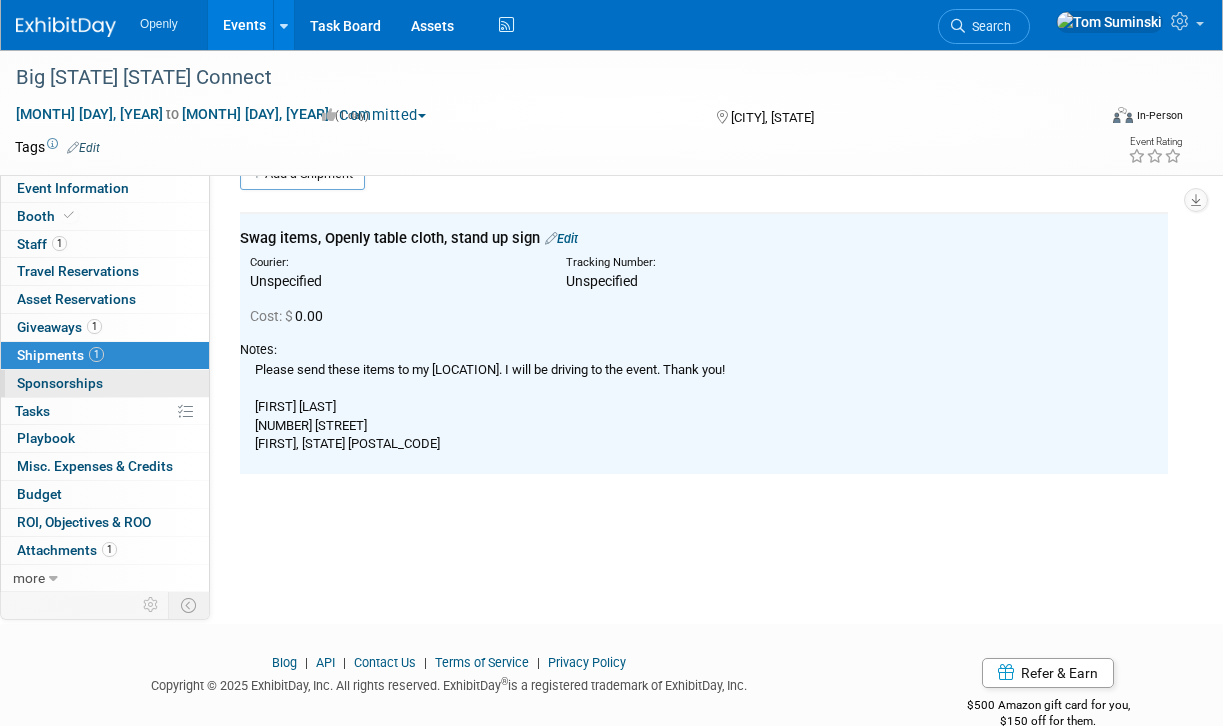 click on "Sponsorships 0" at bounding box center (60, 383) 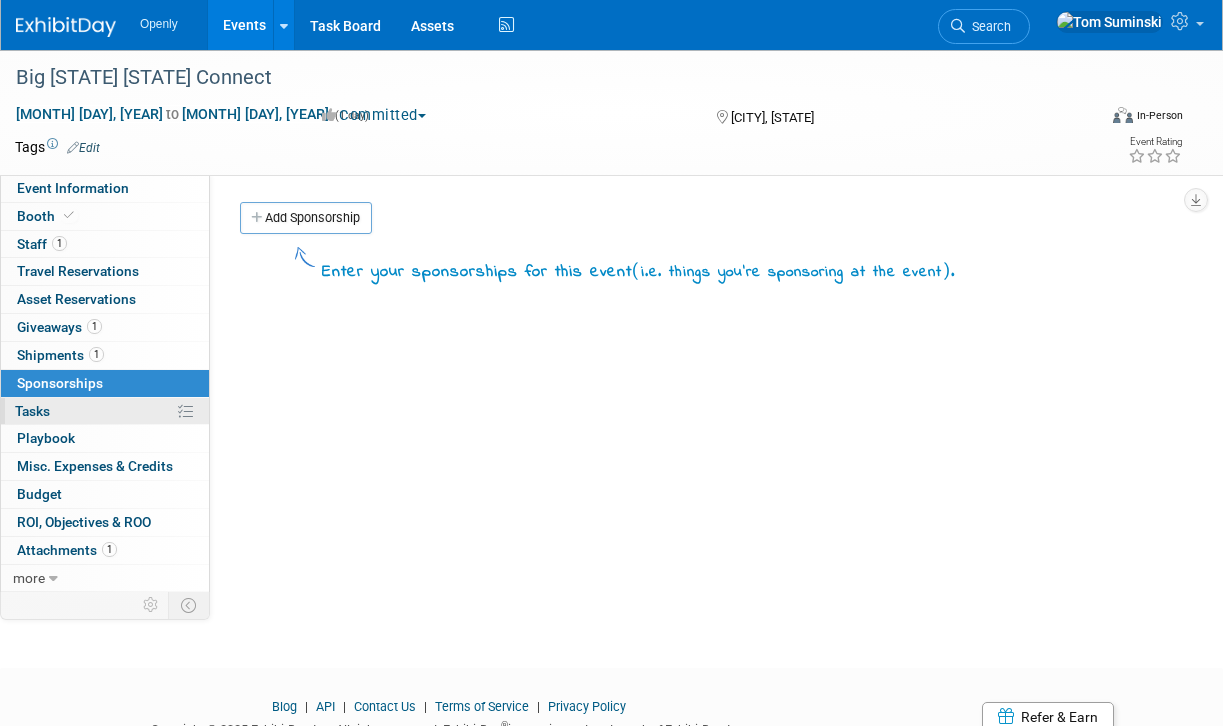 click on "0%
Tasks 0%" at bounding box center (105, 411) 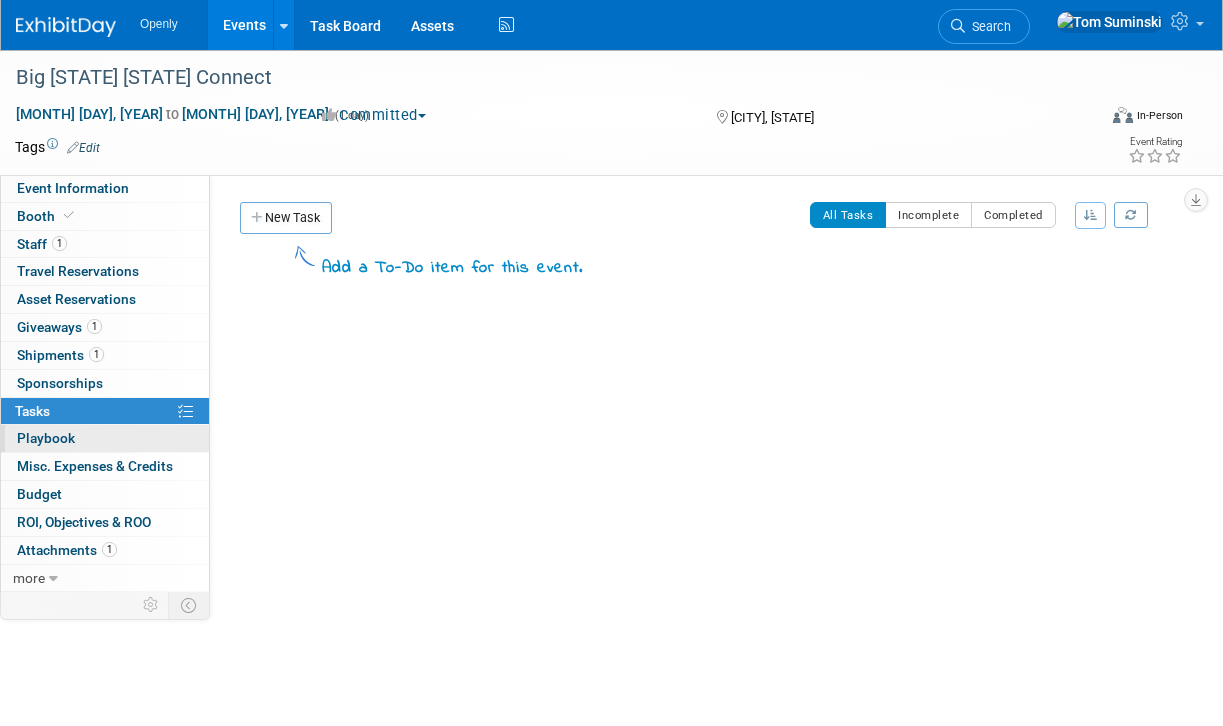 click on "0
Playbook 0" at bounding box center [105, 438] 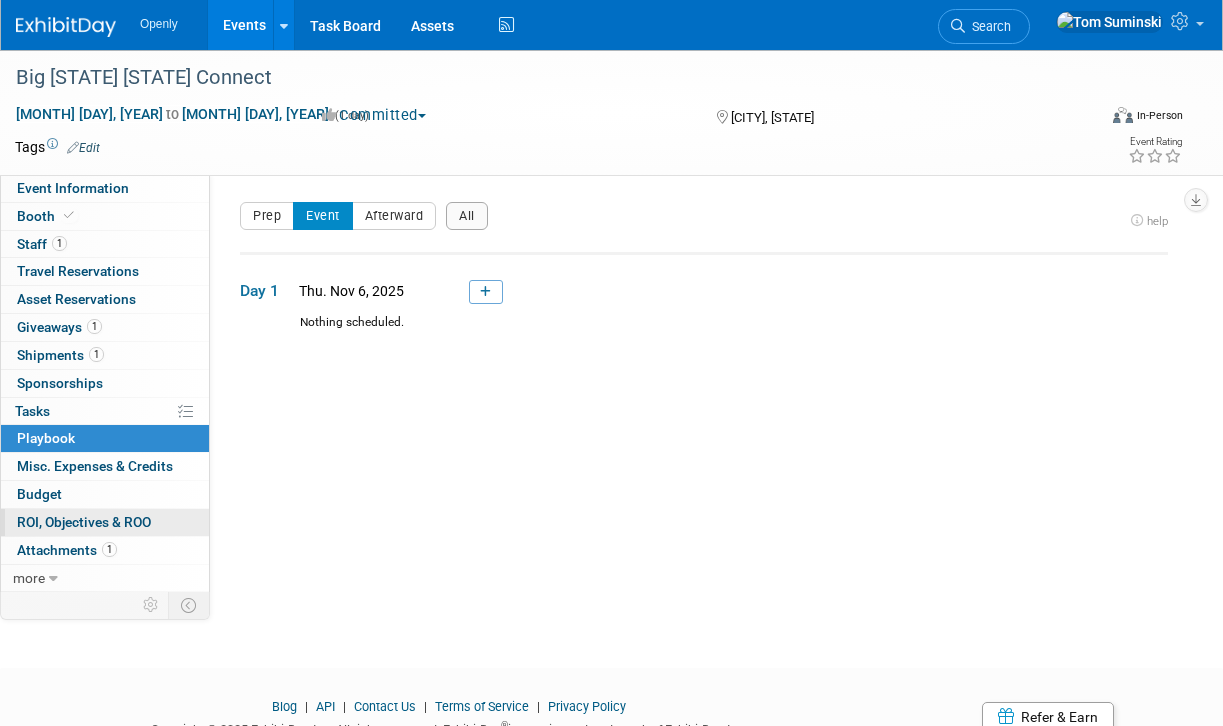 click on "ROI, Objectives & ROO 0" at bounding box center [84, 522] 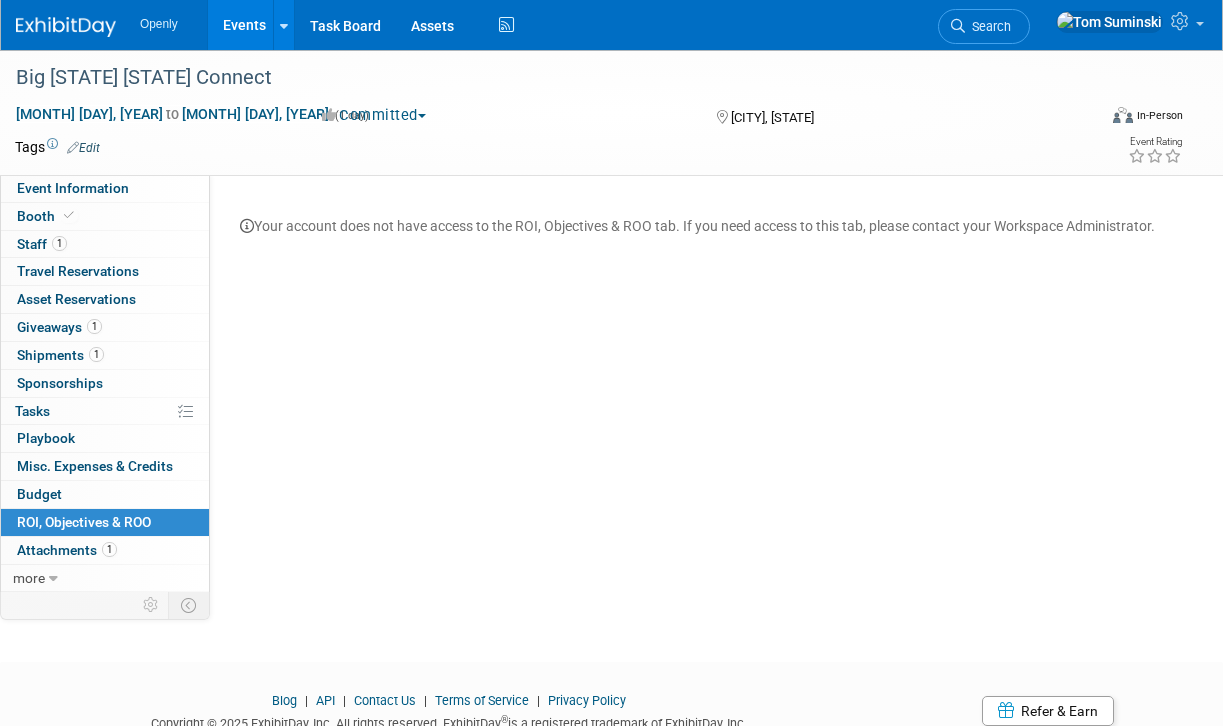 scroll, scrollTop: 0, scrollLeft: 0, axis: both 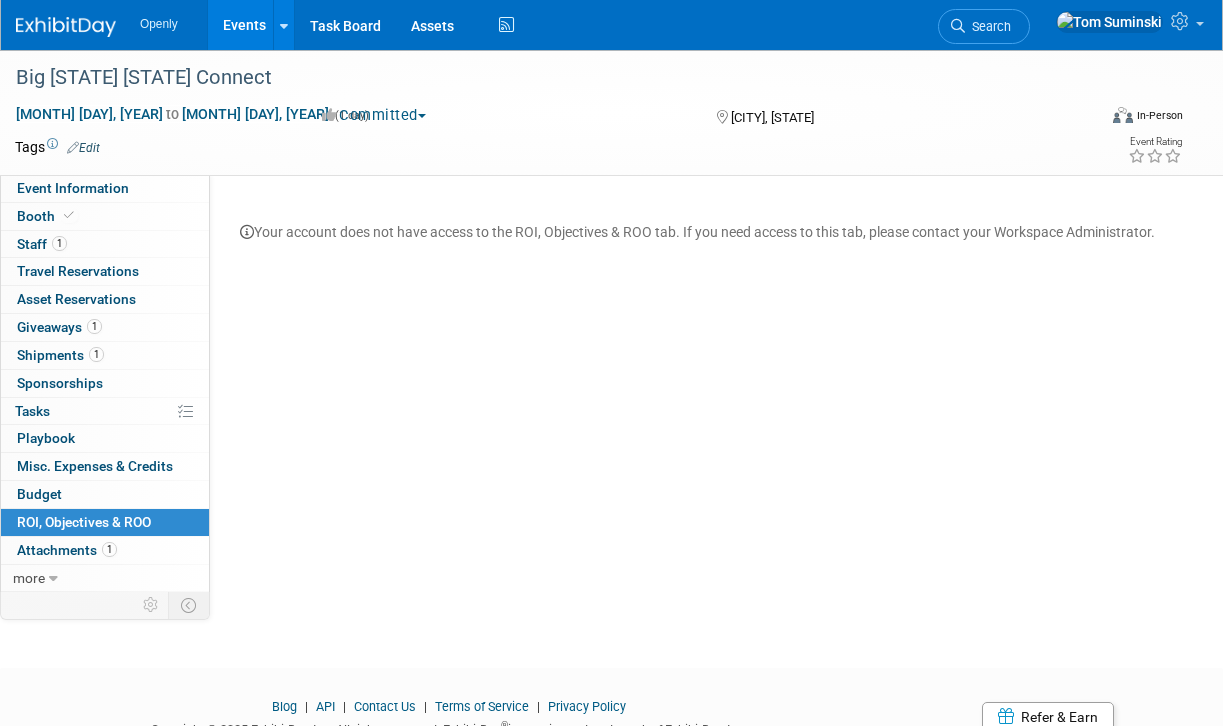 click on "Events" at bounding box center (244, 25) 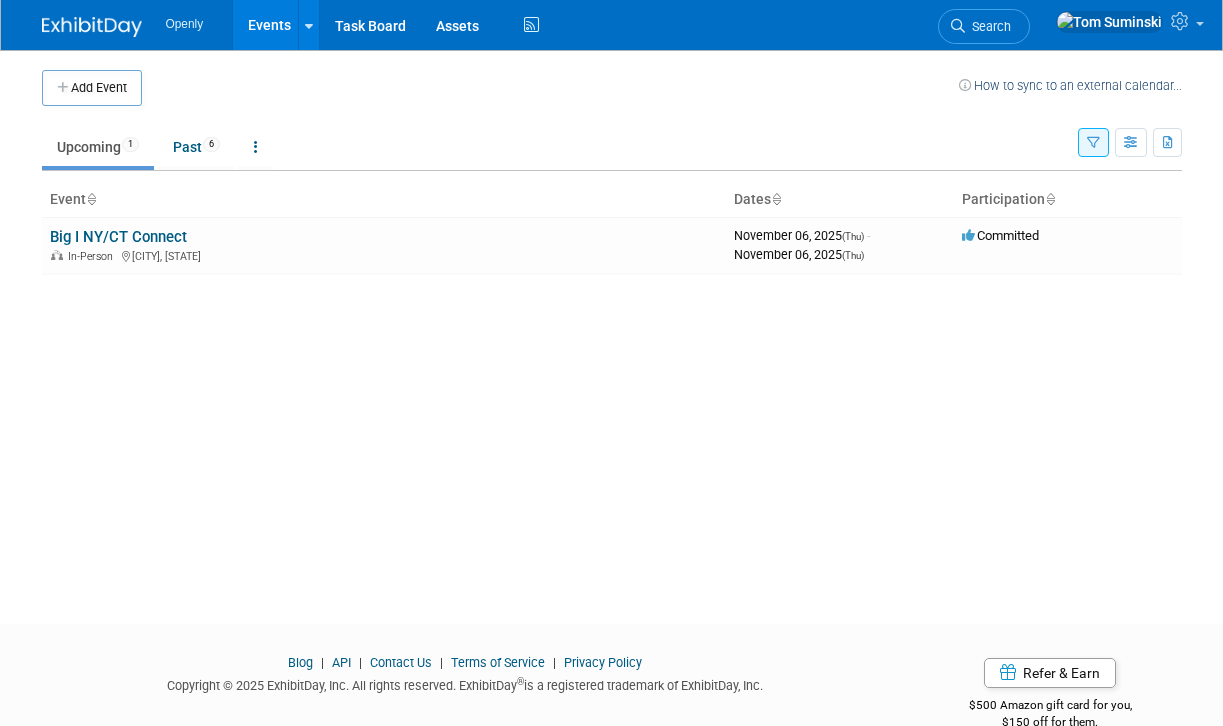 scroll, scrollTop: 0, scrollLeft: 0, axis: both 